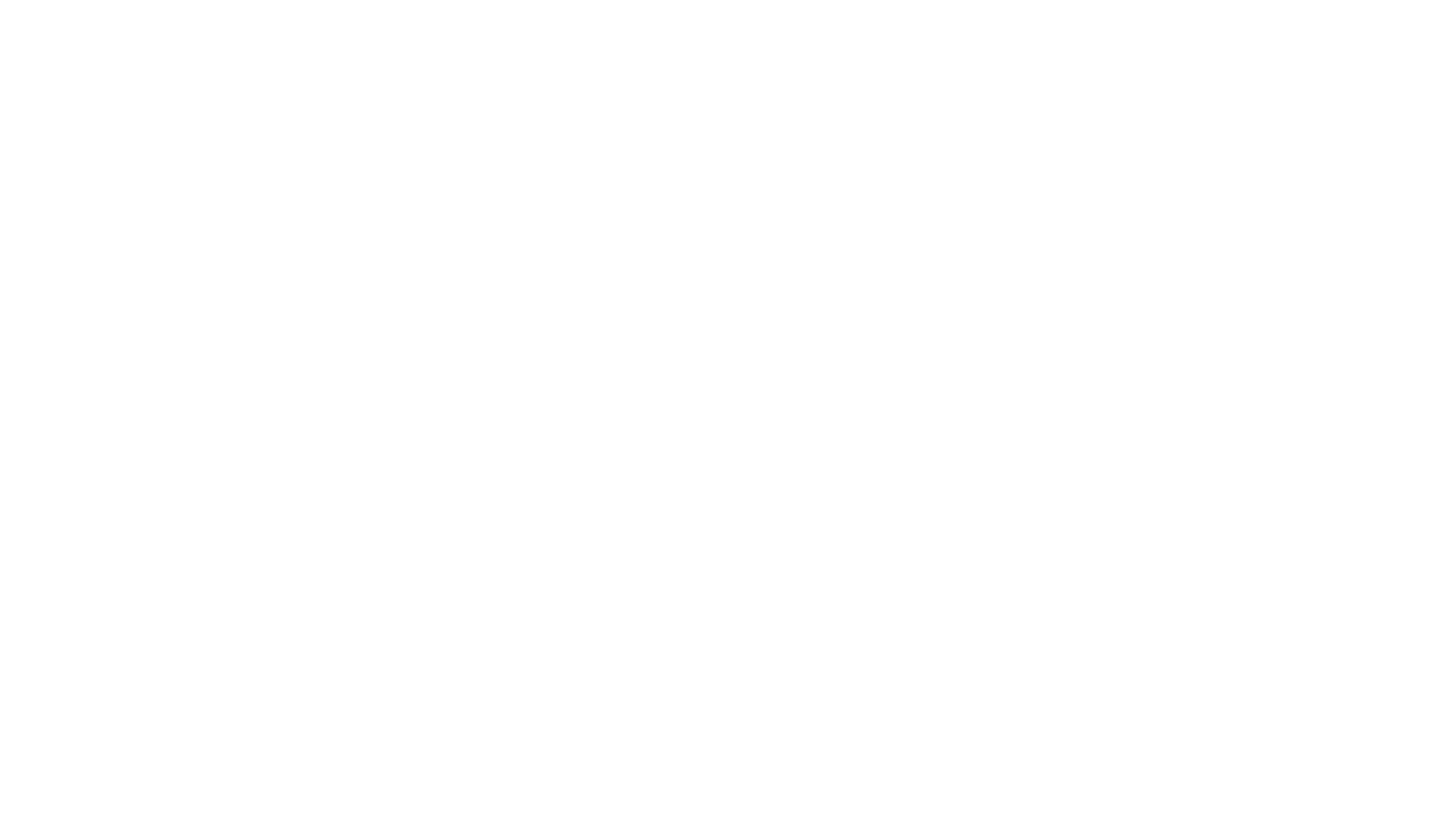 scroll, scrollTop: 0, scrollLeft: 0, axis: both 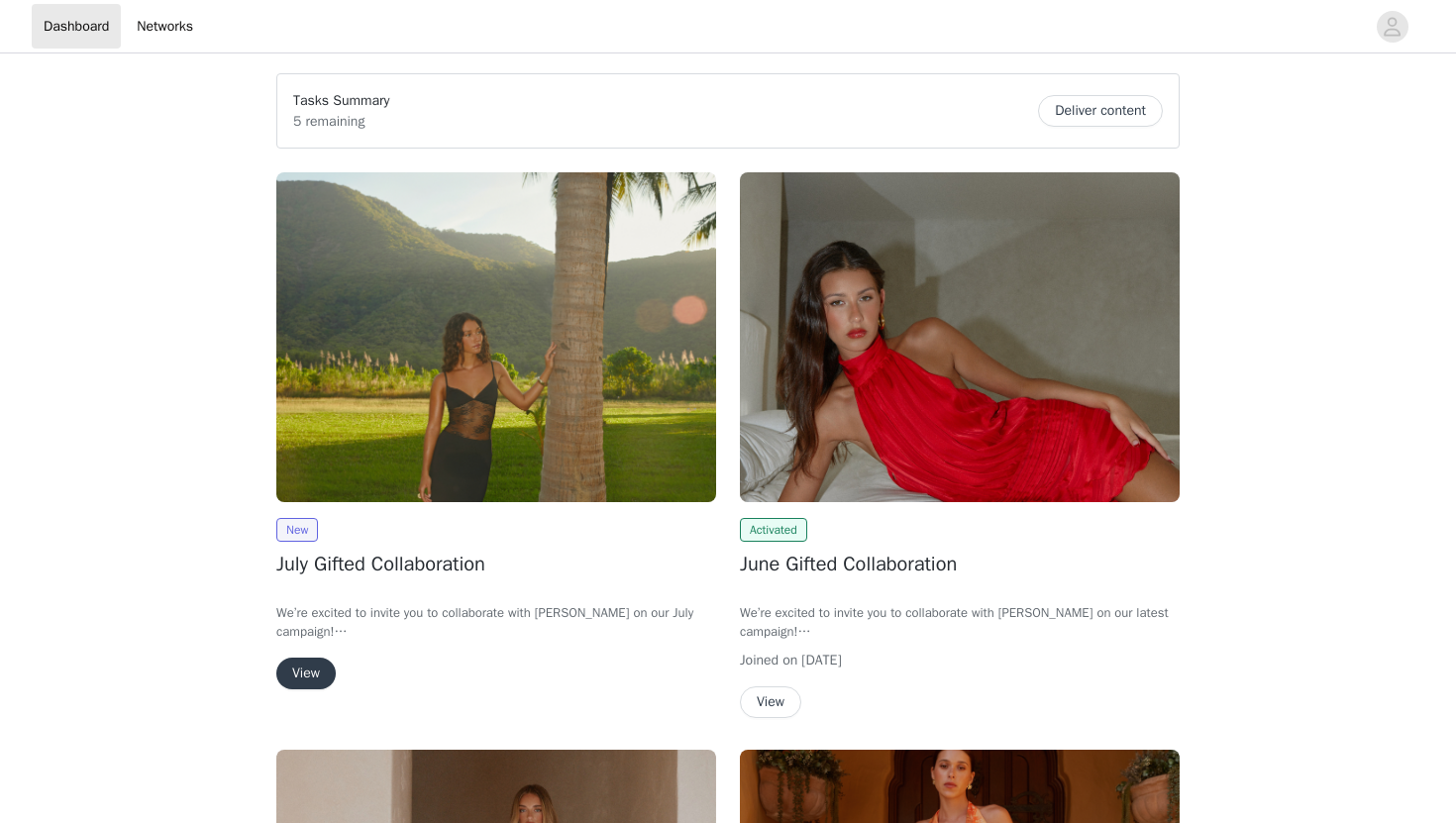 click on "View" at bounding box center (306, 673) 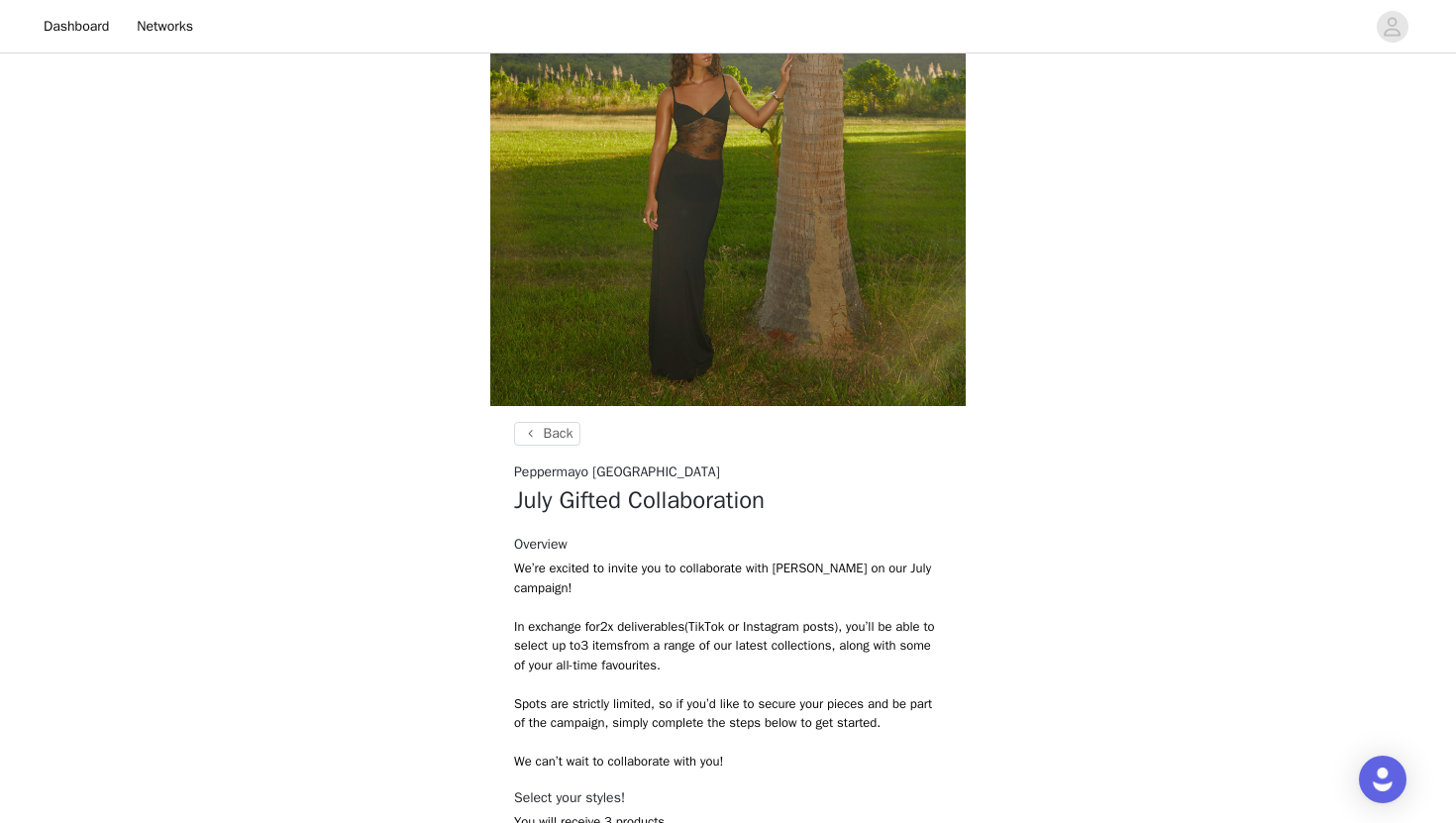 scroll, scrollTop: 678, scrollLeft: 0, axis: vertical 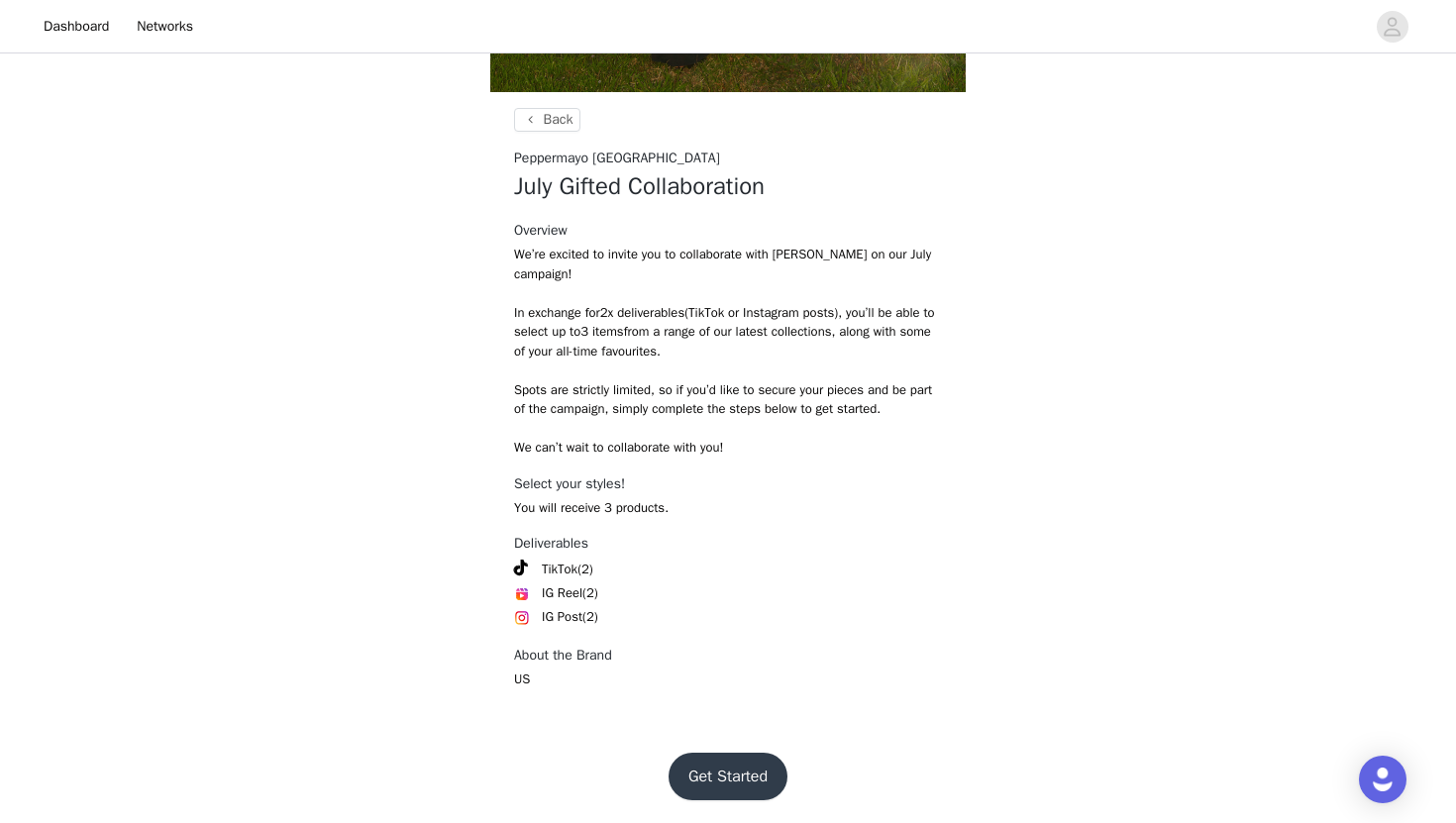 click on "Get Started" at bounding box center [728, 776] 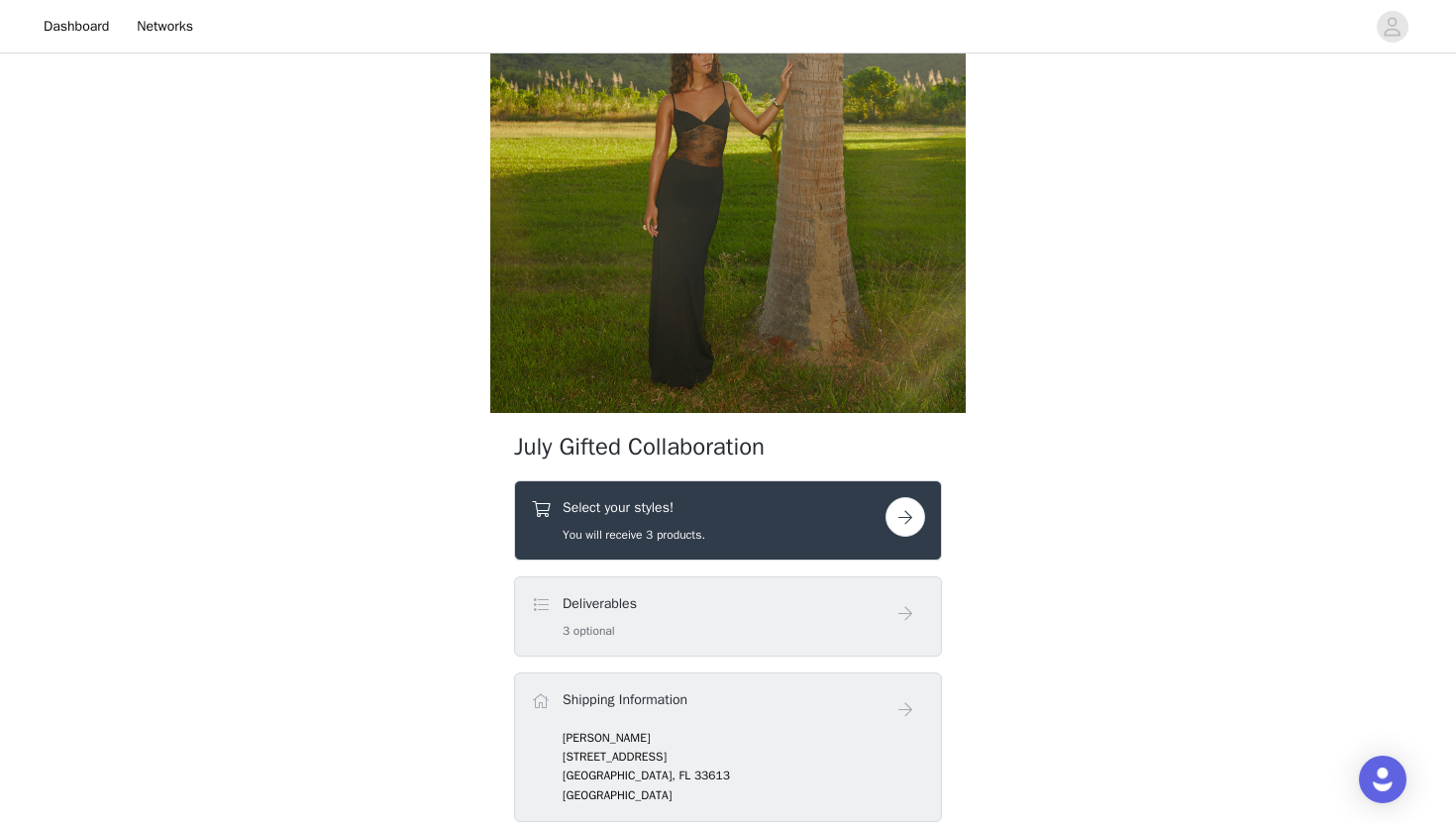 scroll, scrollTop: 231, scrollLeft: 0, axis: vertical 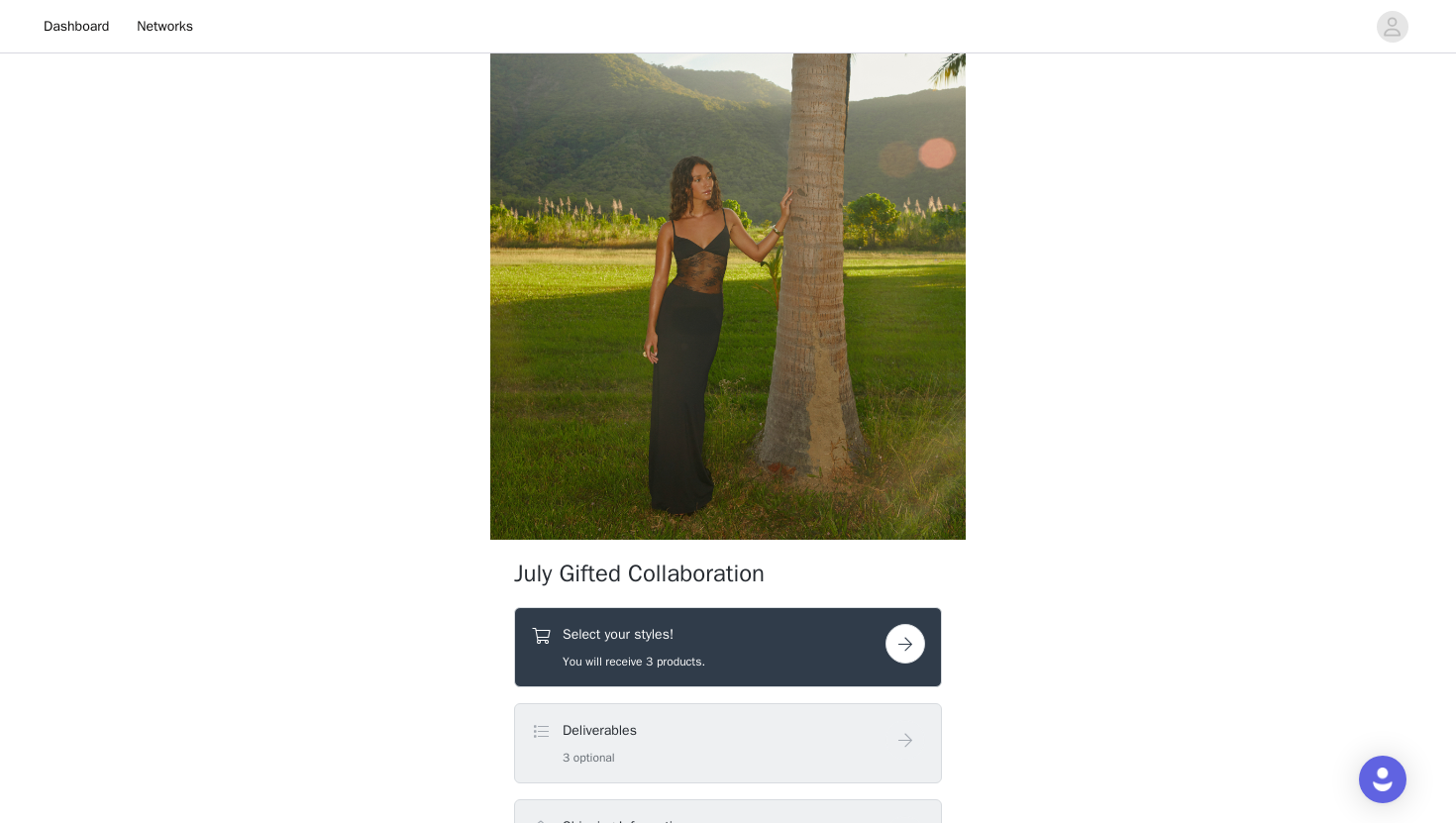click on "Select your styles!   You will receive 3 products." at bounding box center [708, 647] 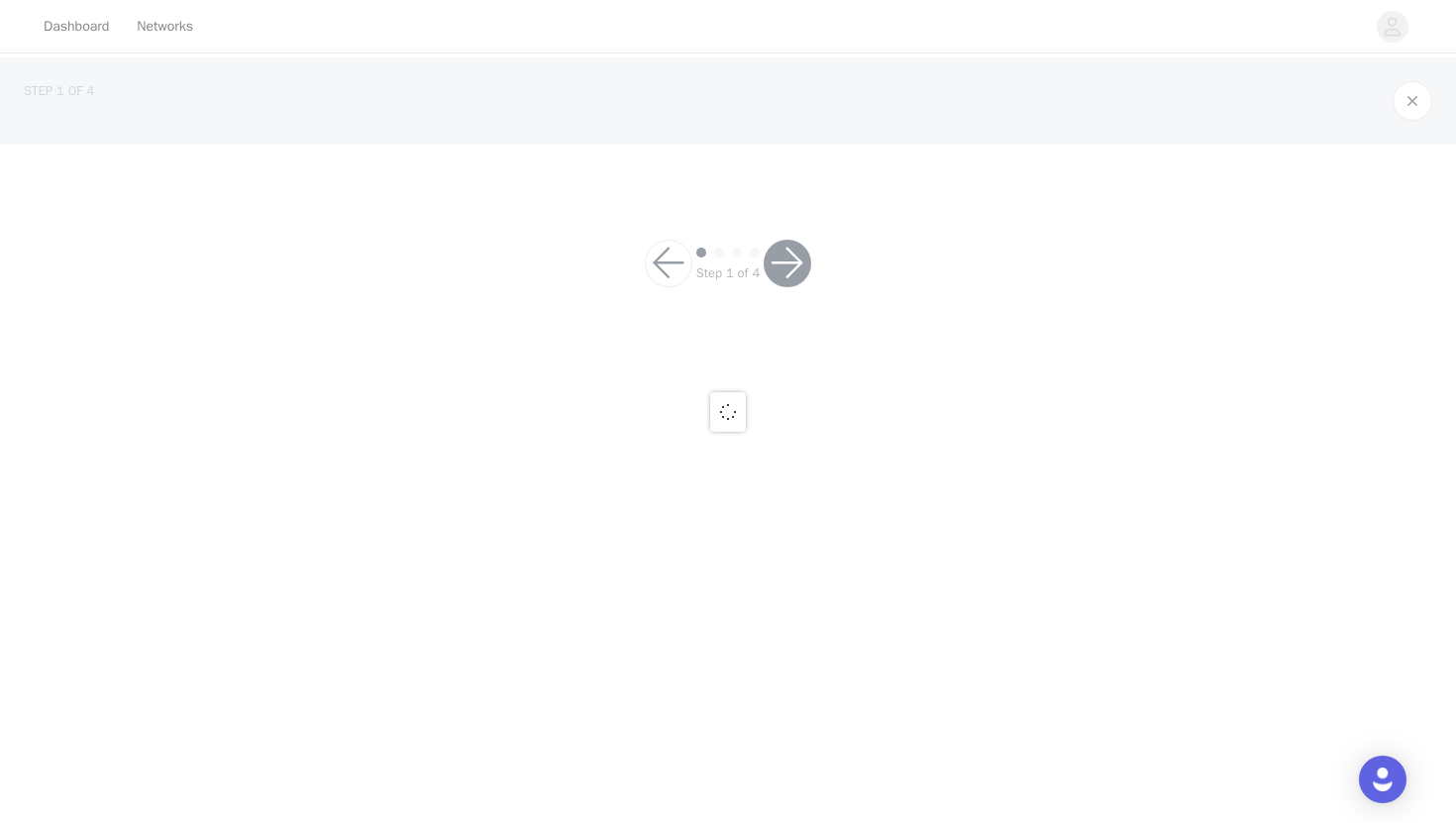 scroll, scrollTop: 0, scrollLeft: 0, axis: both 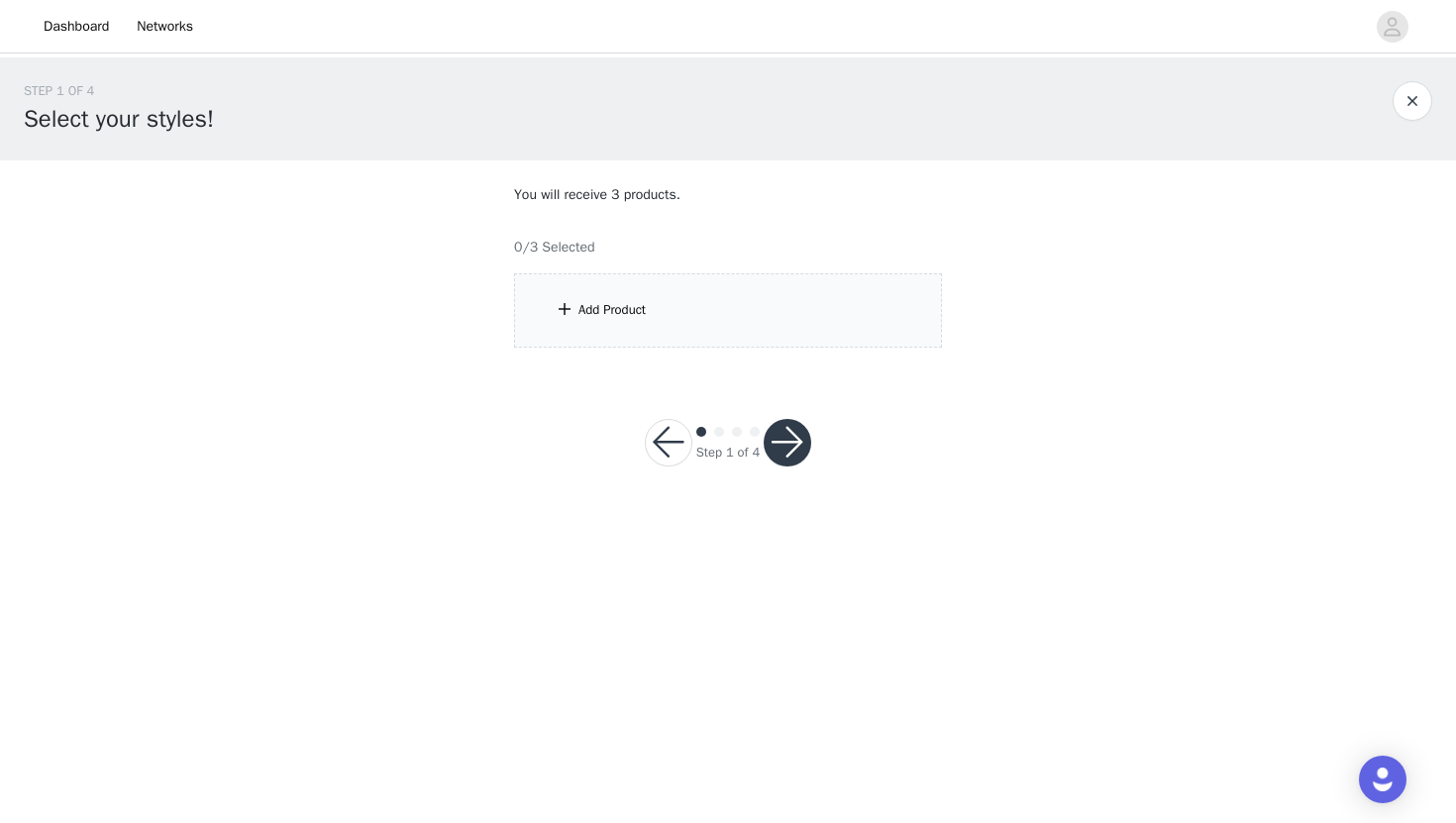 click on "Add Product" at bounding box center [728, 310] 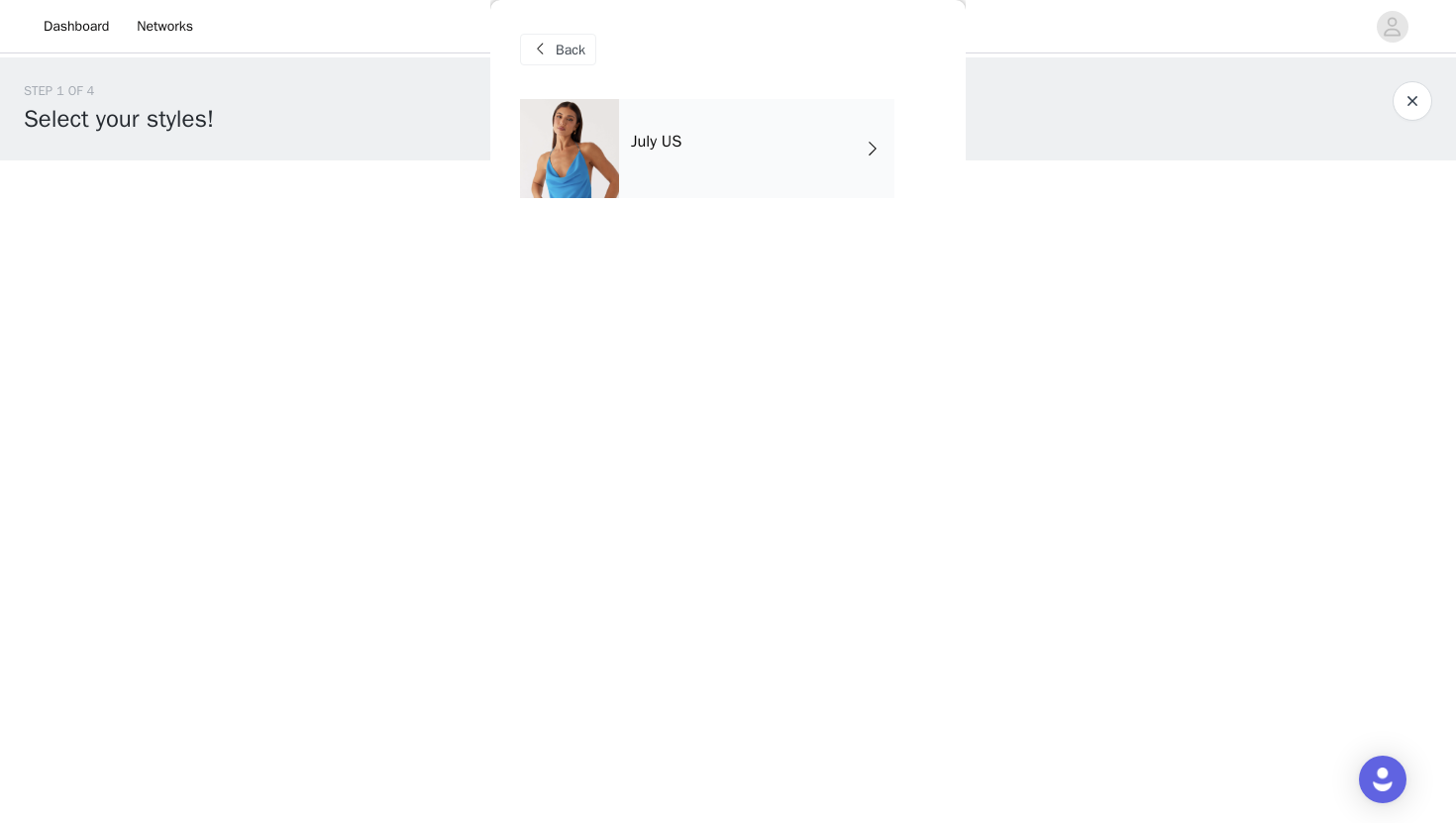 click on "July US" at bounding box center [757, 149] 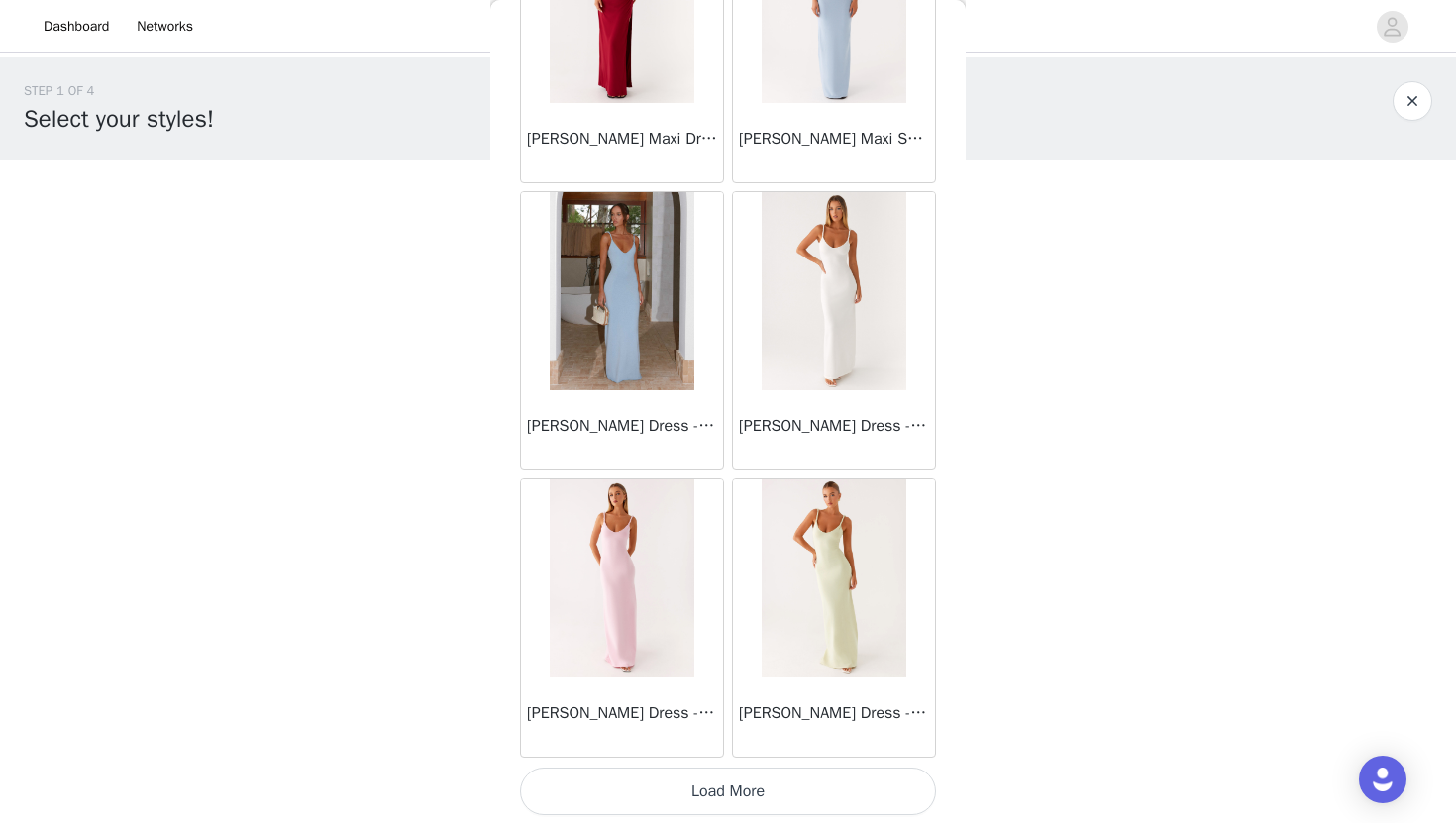 scroll, scrollTop: 2208, scrollLeft: 0, axis: vertical 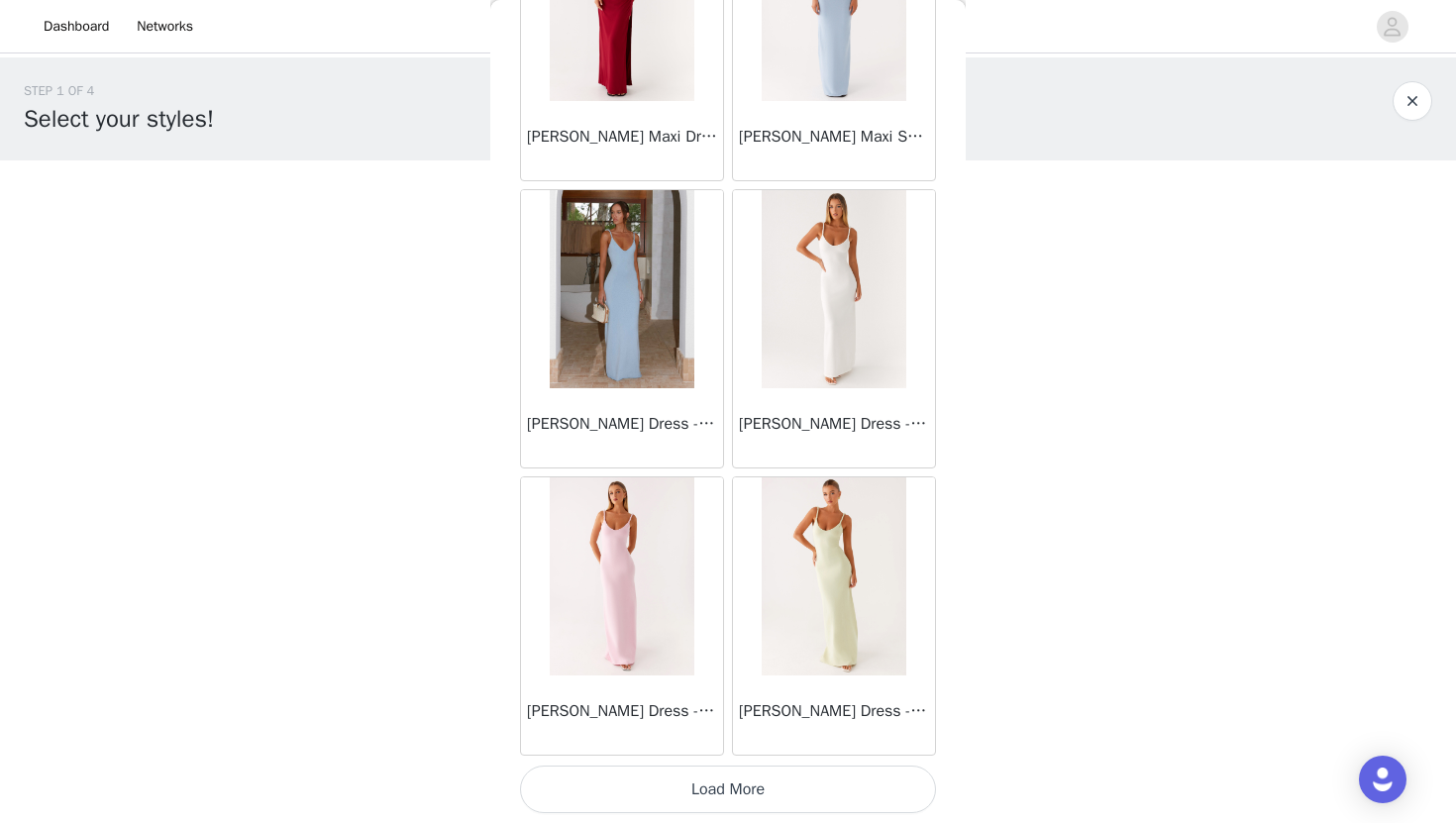 click on "Load More" at bounding box center [728, 789] 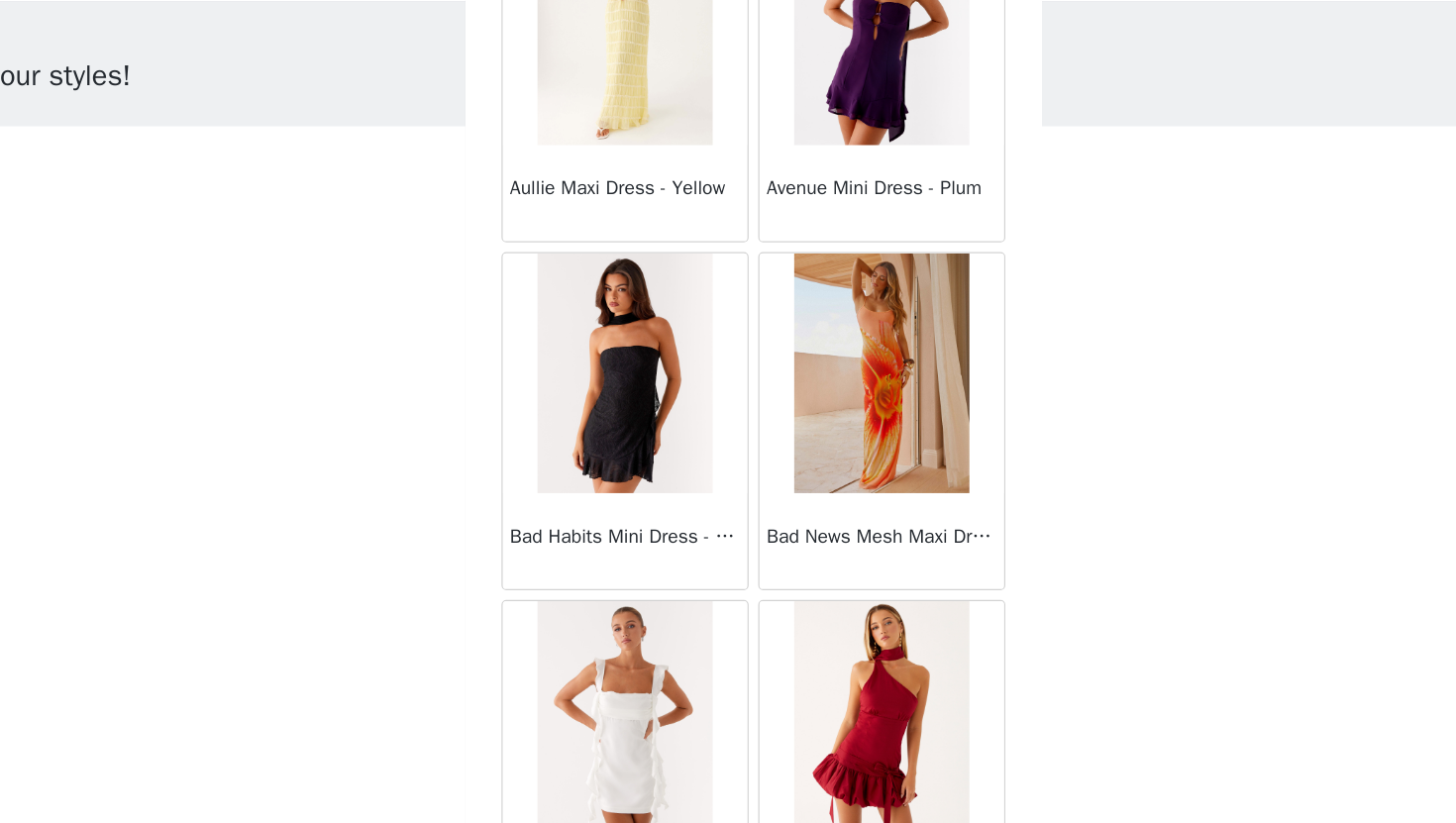 scroll, scrollTop: 5080, scrollLeft: 0, axis: vertical 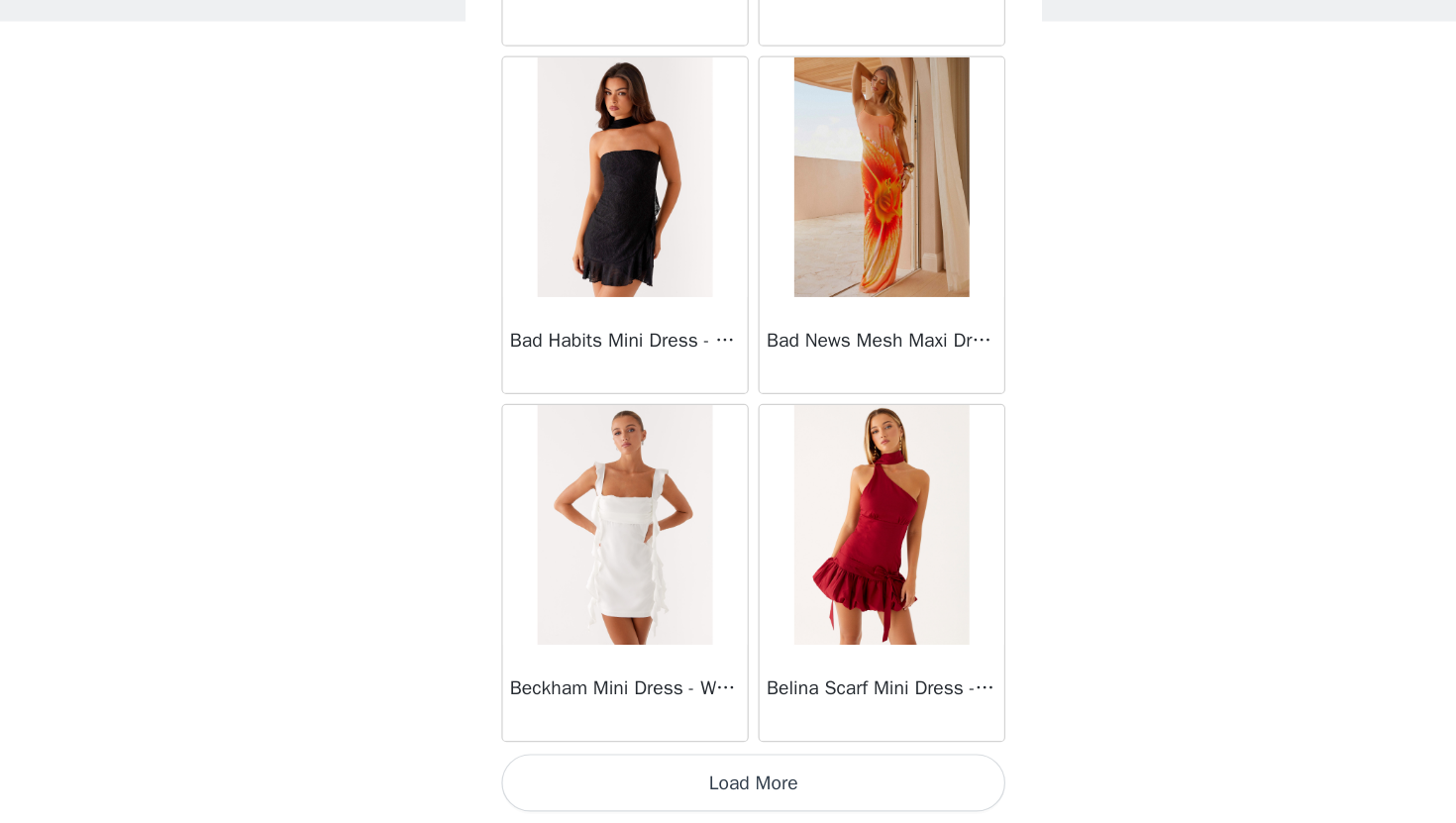 click on "Load More" at bounding box center [728, 789] 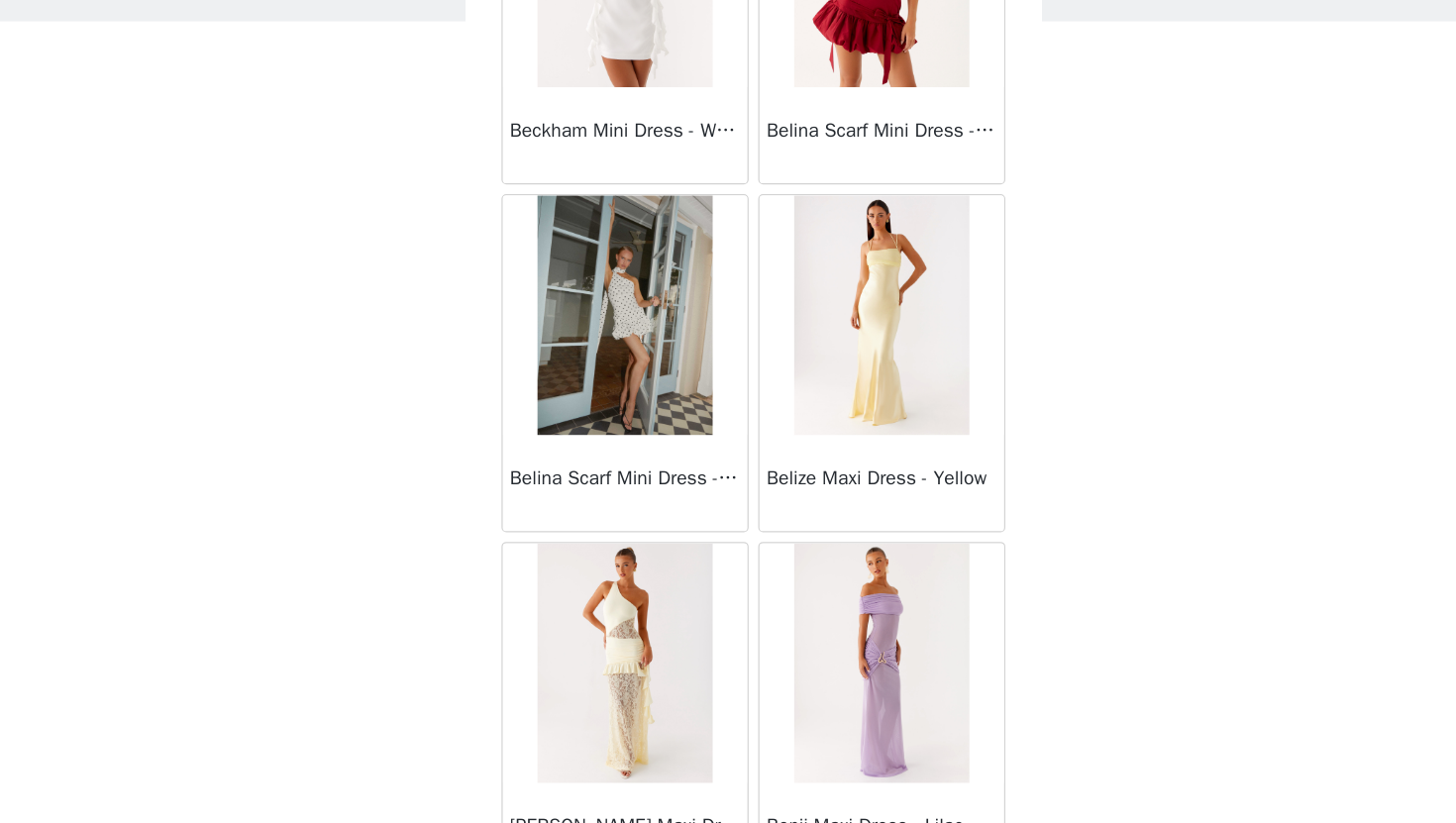 scroll, scrollTop: 5544, scrollLeft: 0, axis: vertical 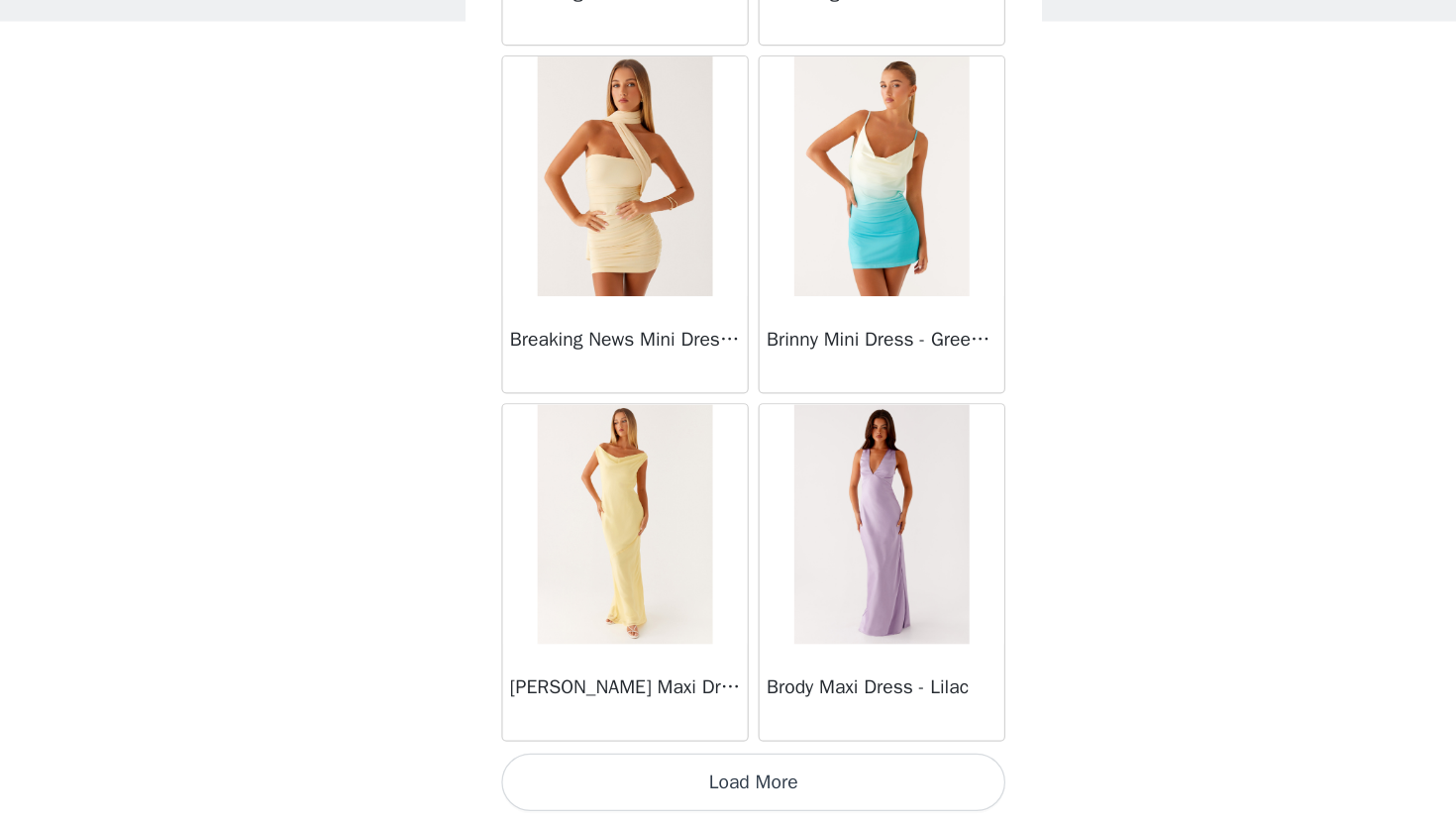 click on "Load More" at bounding box center [728, 789] 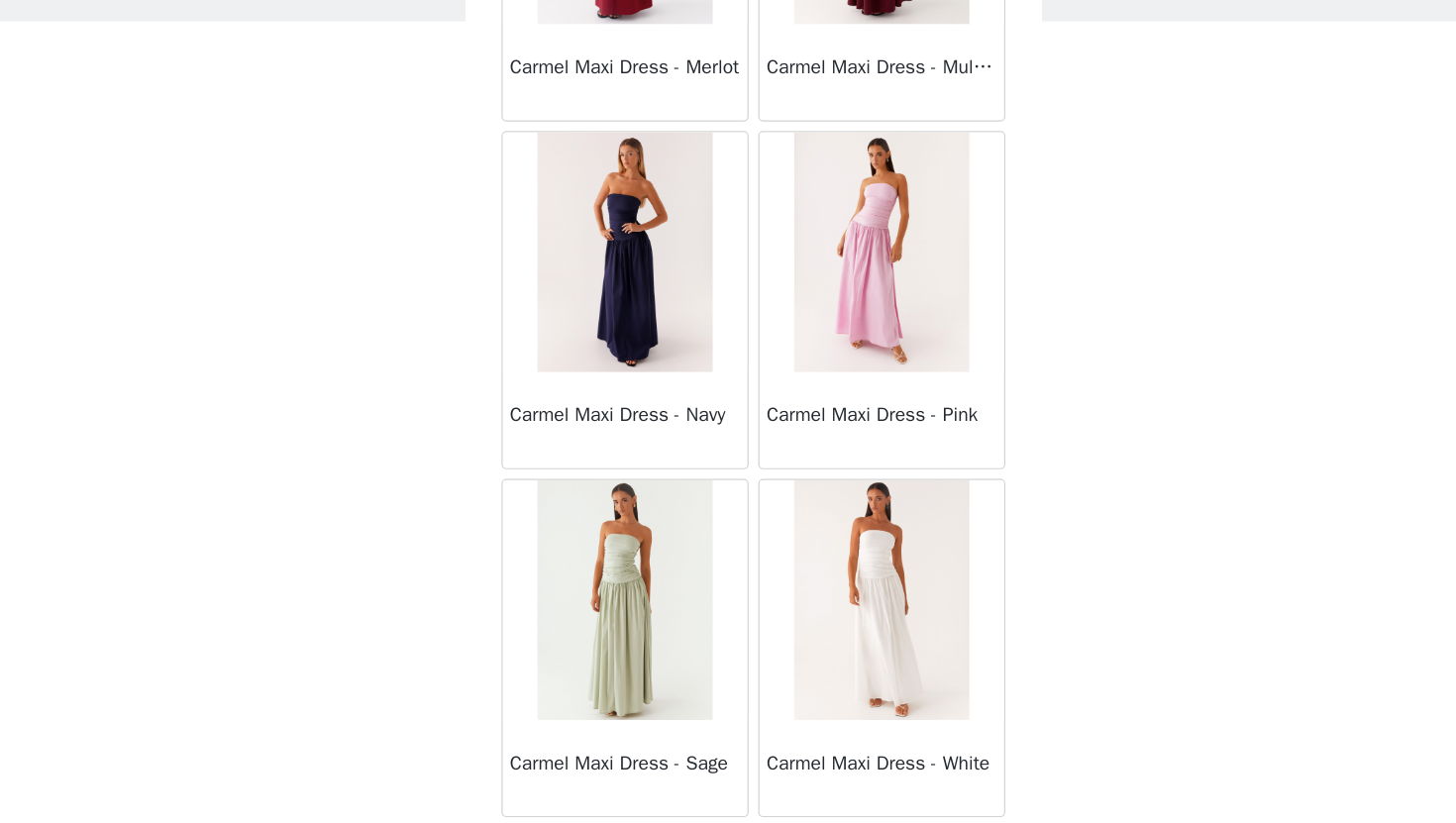 scroll, scrollTop: 10824, scrollLeft: 0, axis: vertical 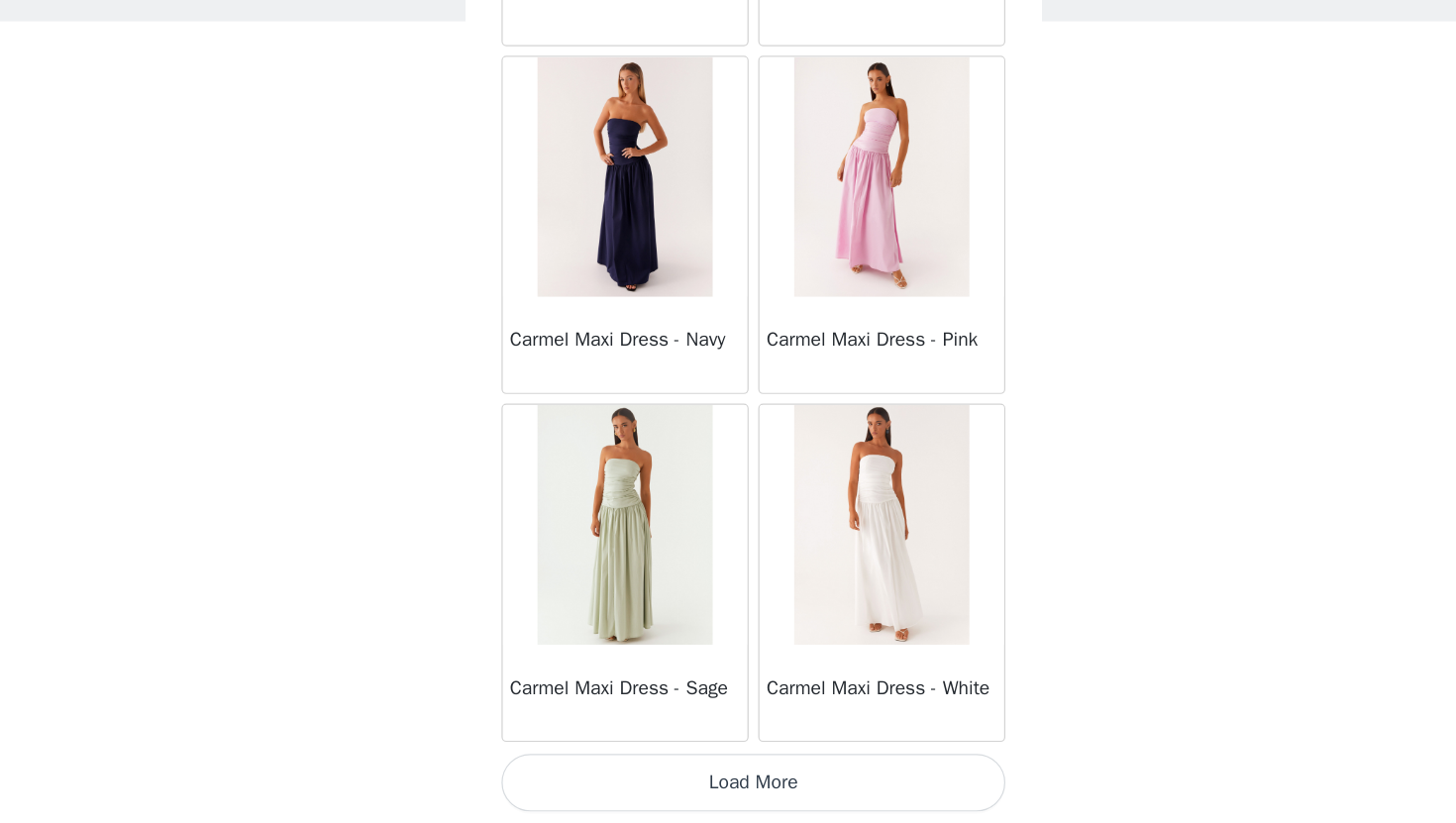 click on "Load More" at bounding box center [728, 789] 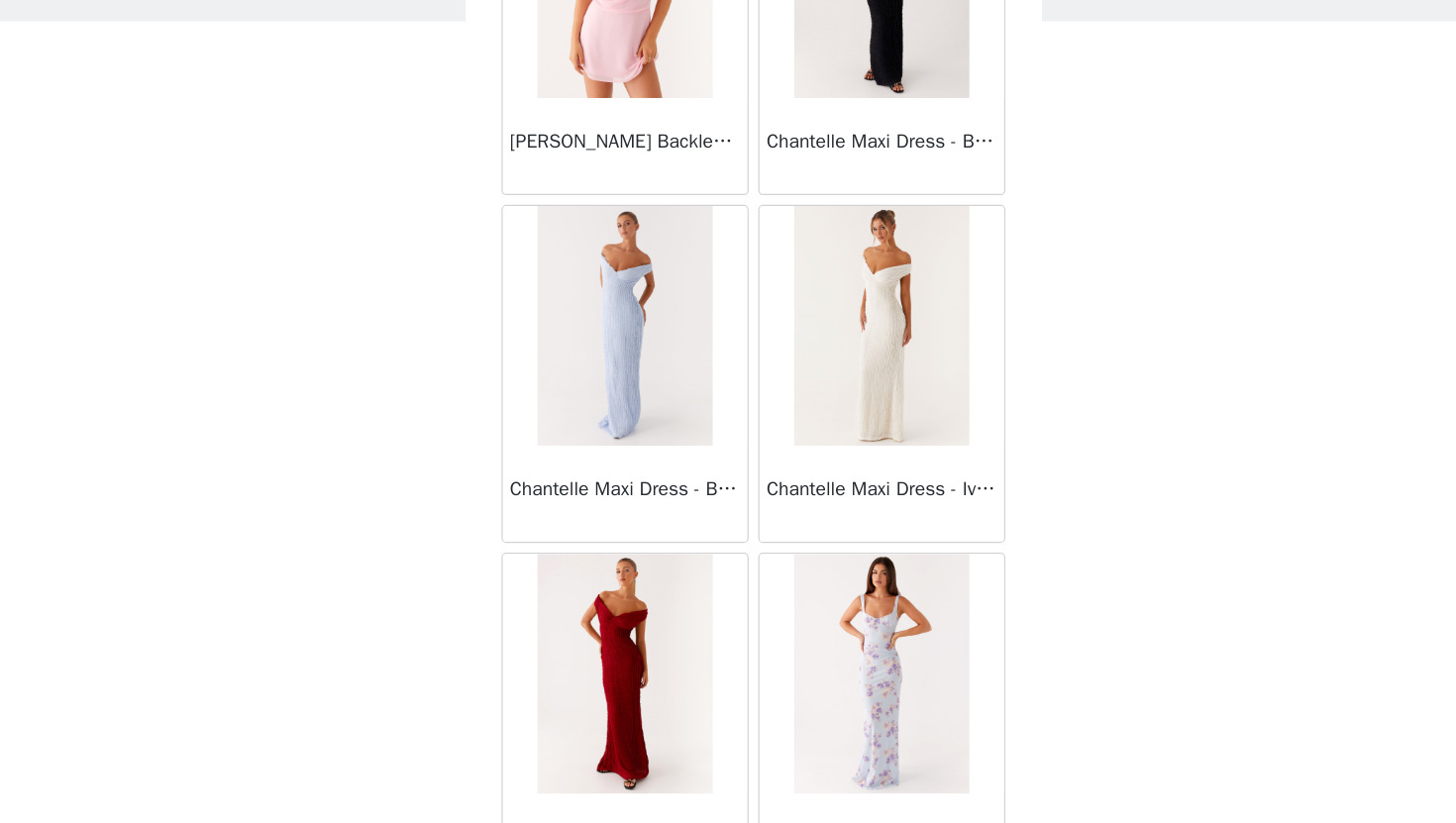 scroll, scrollTop: 13696, scrollLeft: 0, axis: vertical 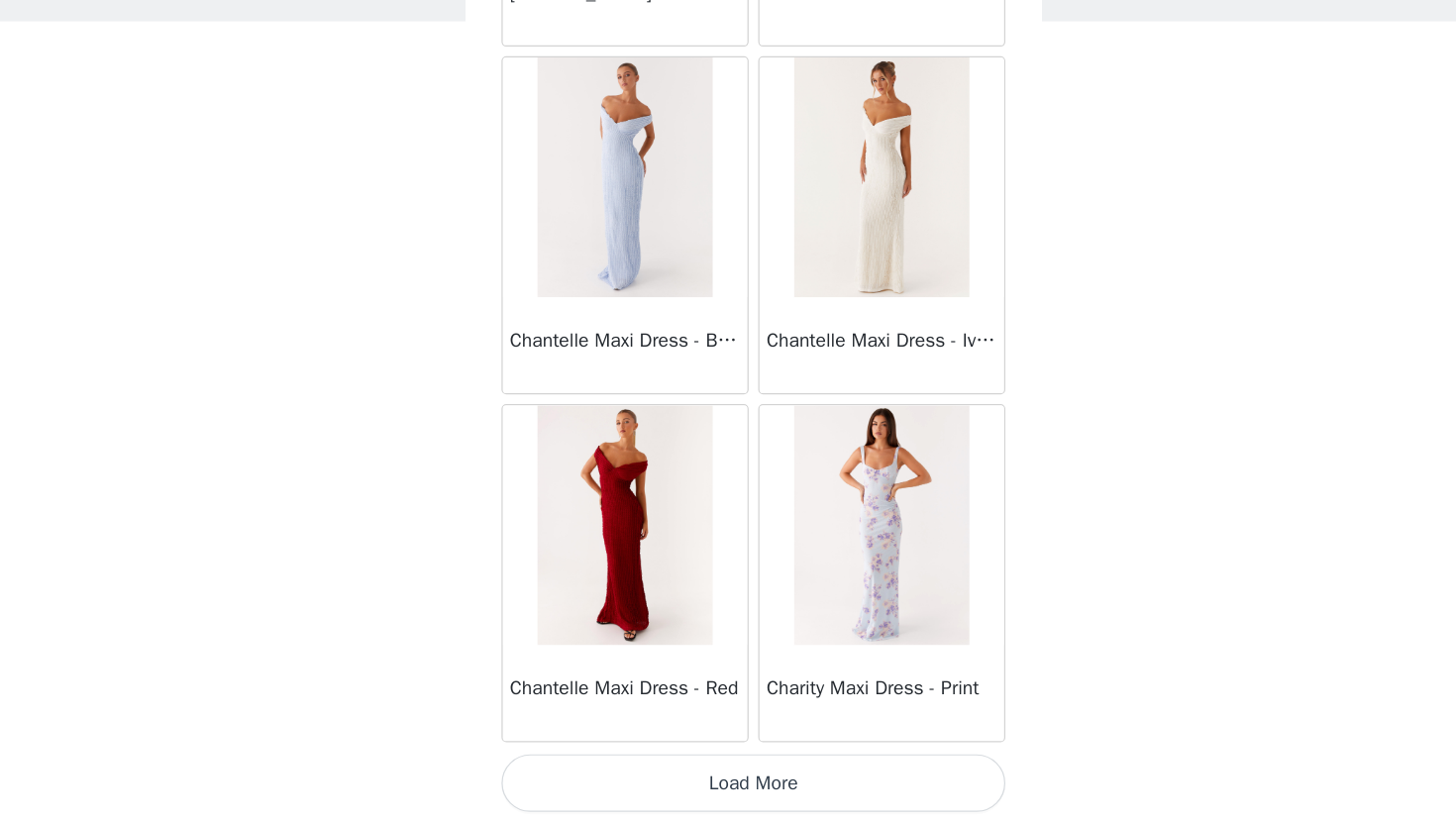 click on "Load More" at bounding box center (728, 789) 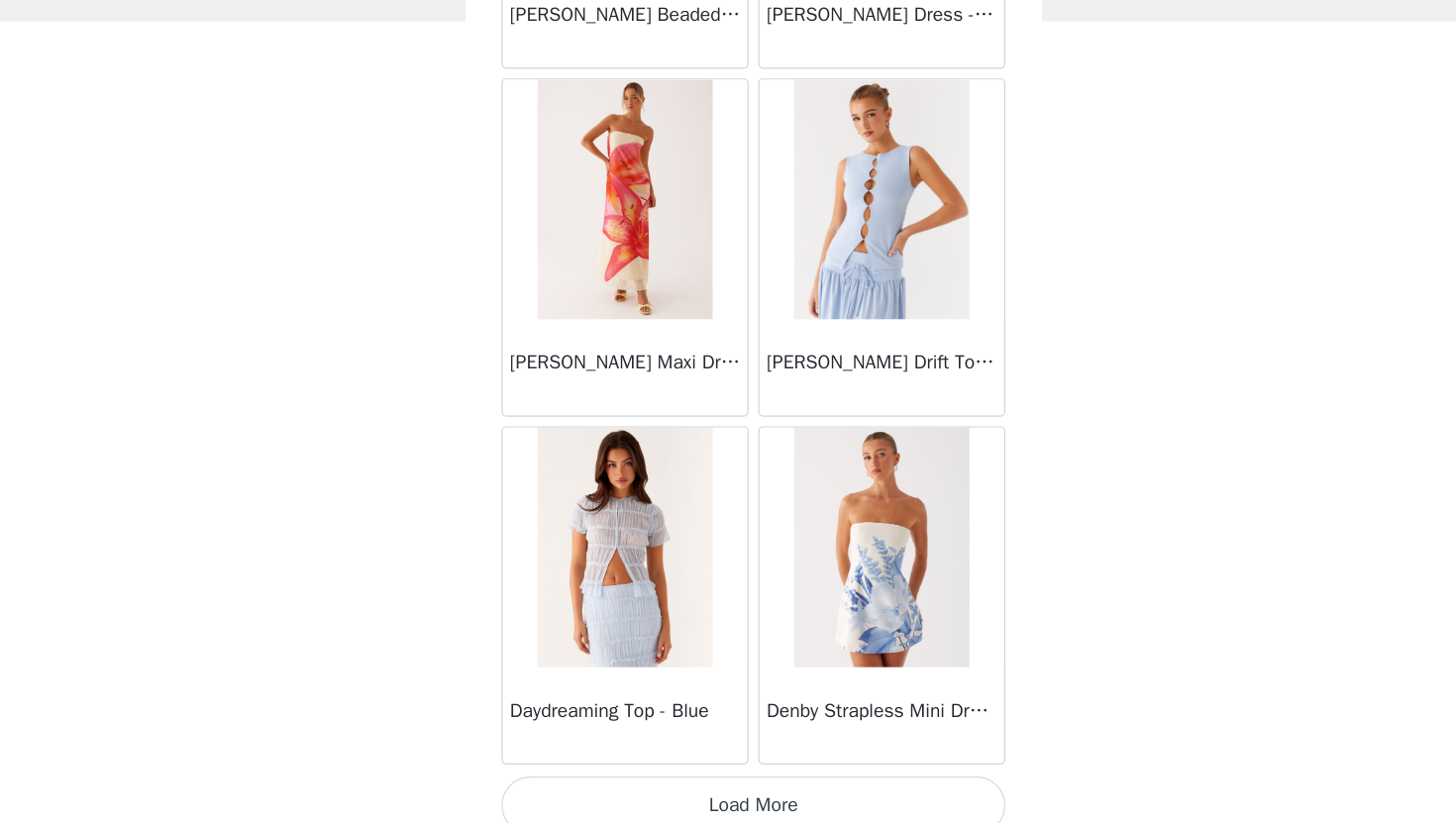 scroll, scrollTop: 16568, scrollLeft: 0, axis: vertical 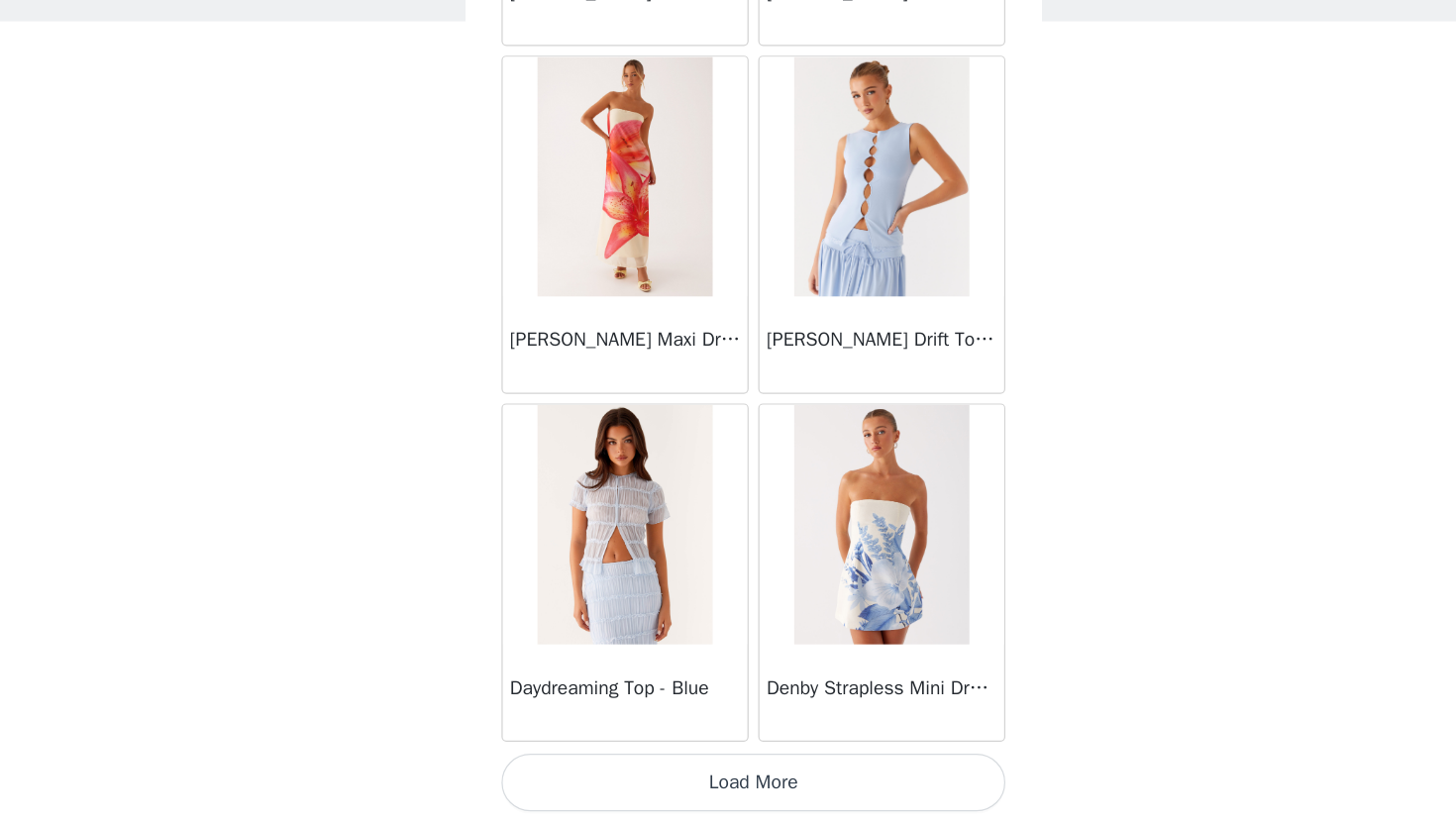 click on "Load More" at bounding box center (728, 789) 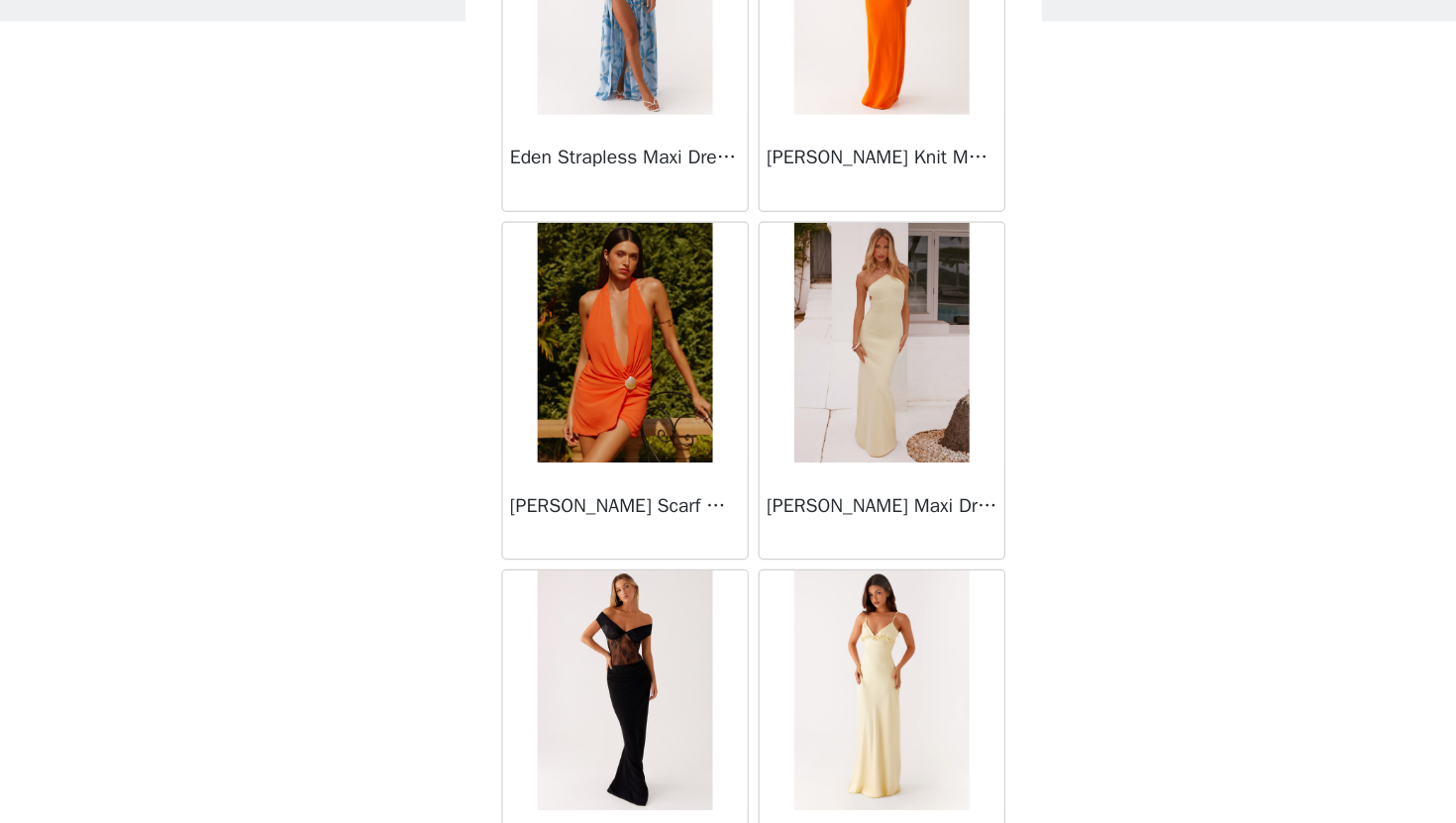 scroll, scrollTop: 19440, scrollLeft: 0, axis: vertical 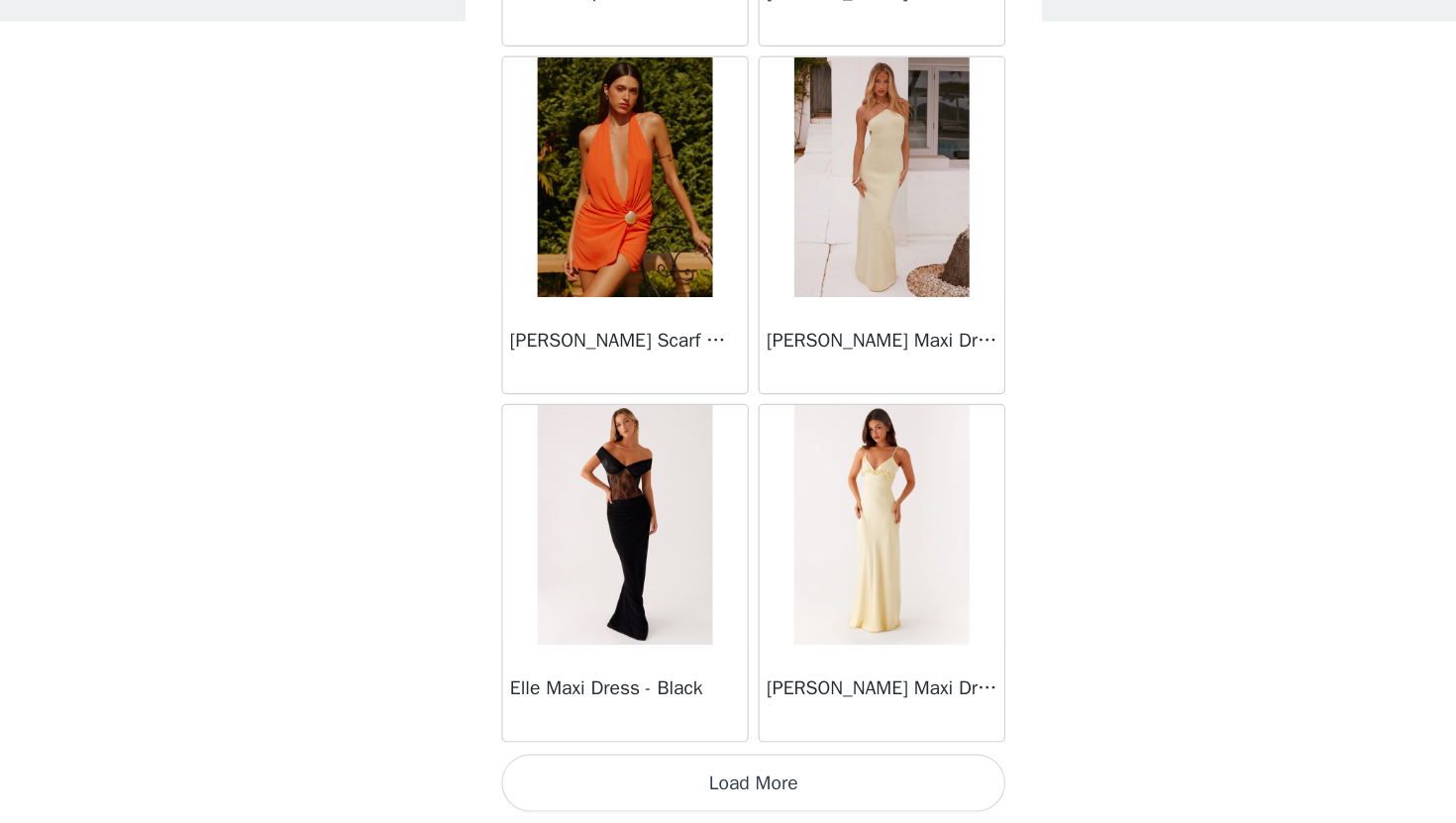 click on "Load More" at bounding box center [728, 789] 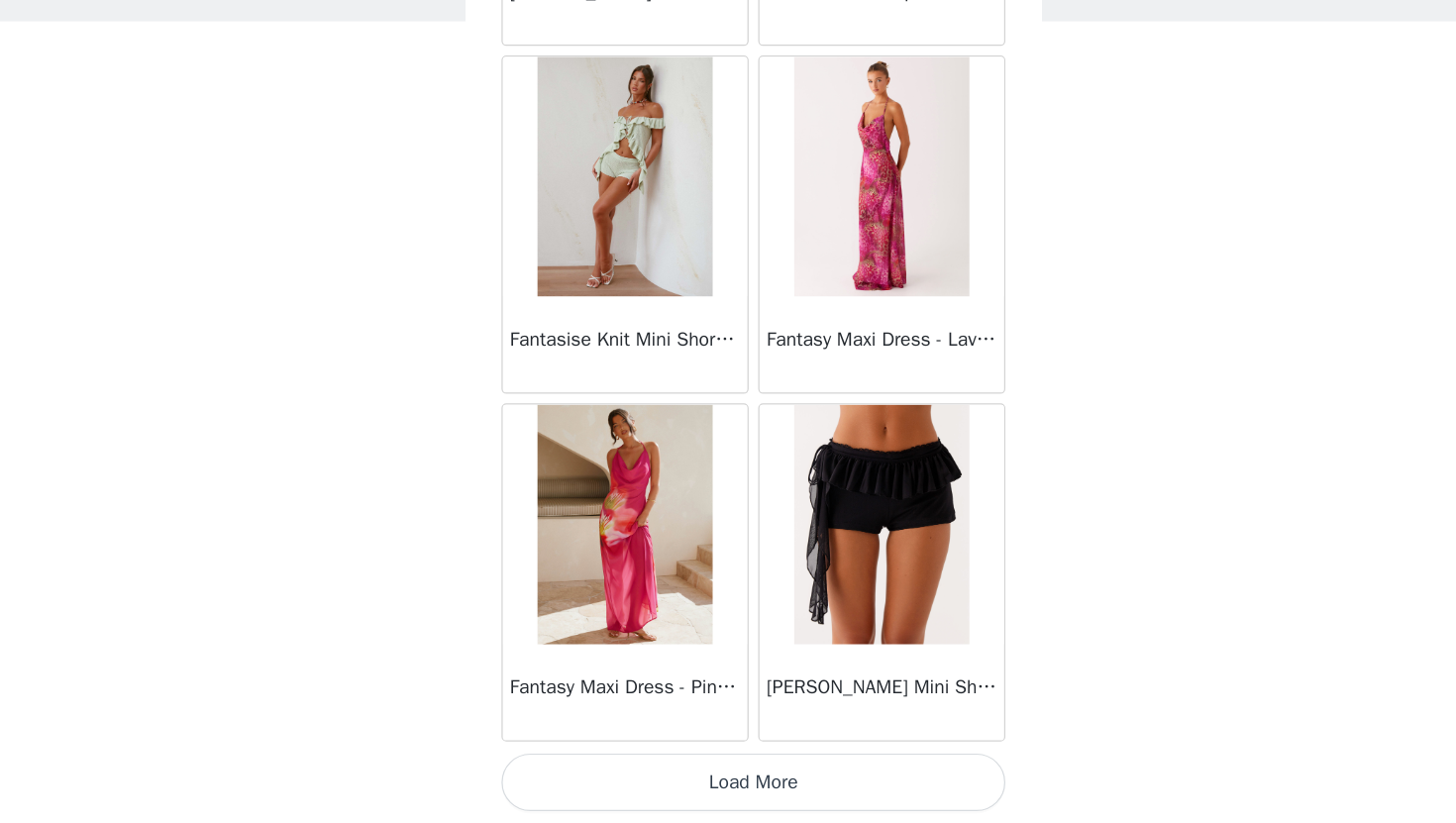 click on "Load More" at bounding box center [728, 789] 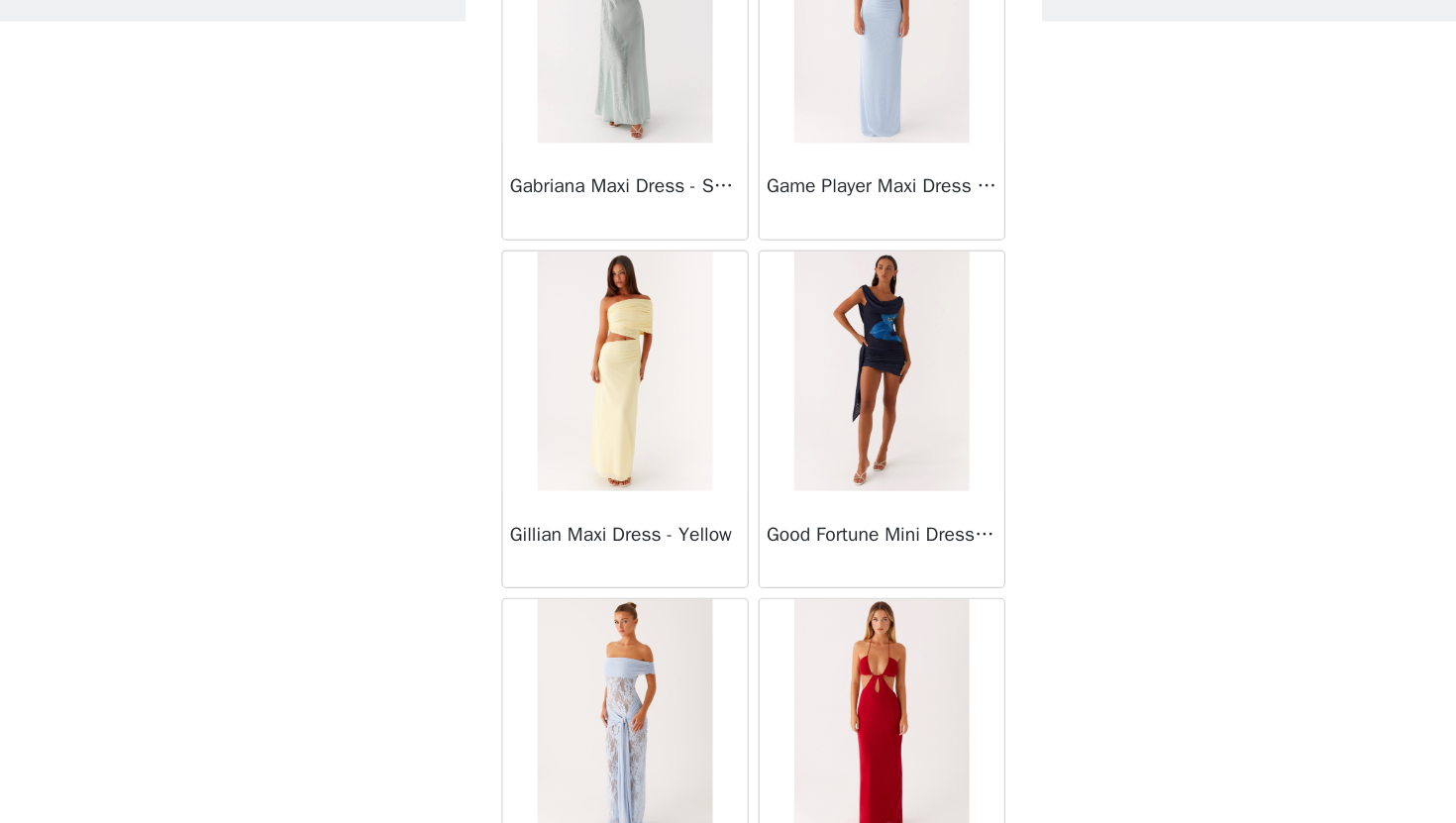 scroll, scrollTop: 25184, scrollLeft: 0, axis: vertical 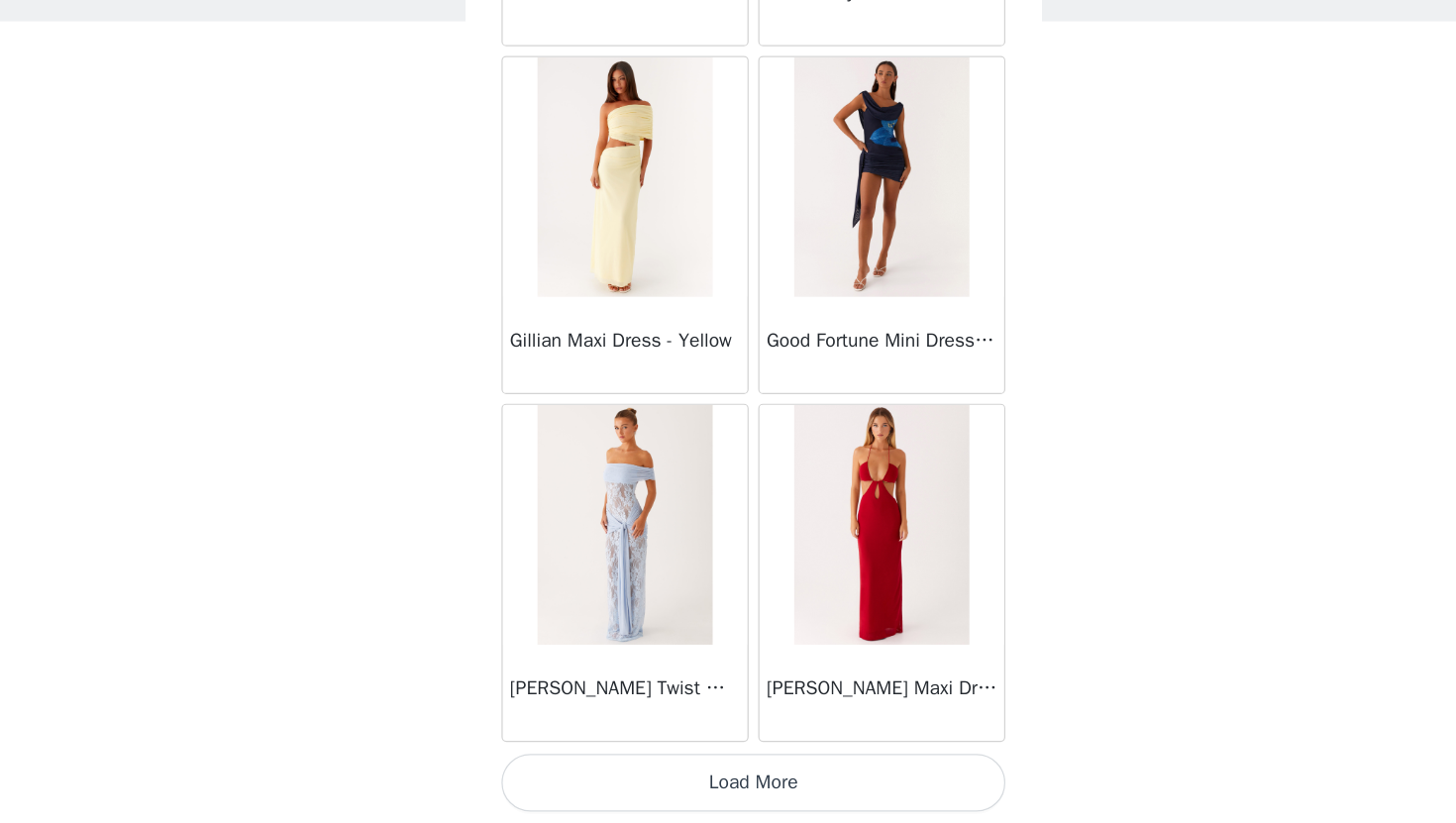 click on "Load More" at bounding box center [728, 789] 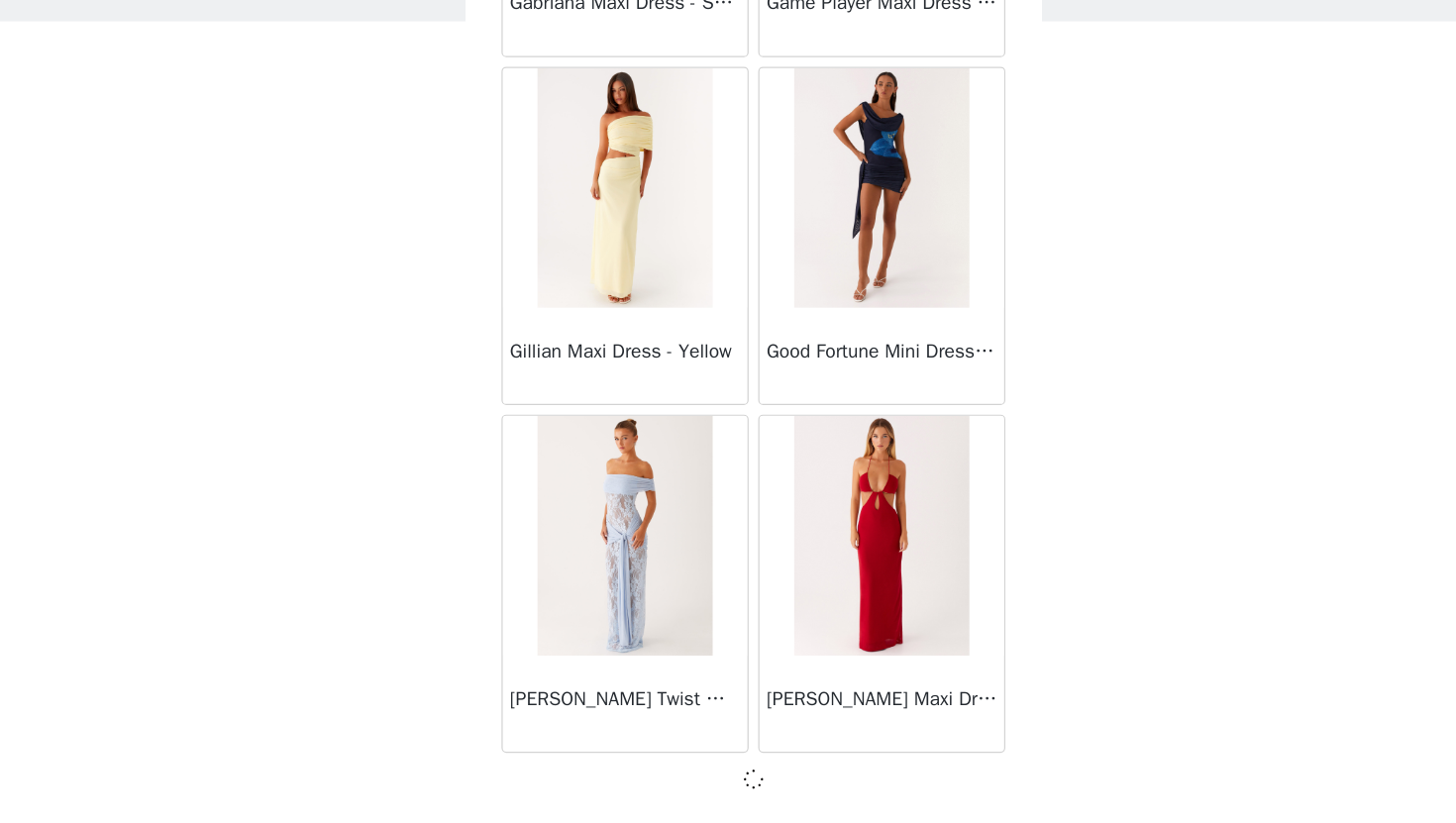 scroll, scrollTop: 25175, scrollLeft: 0, axis: vertical 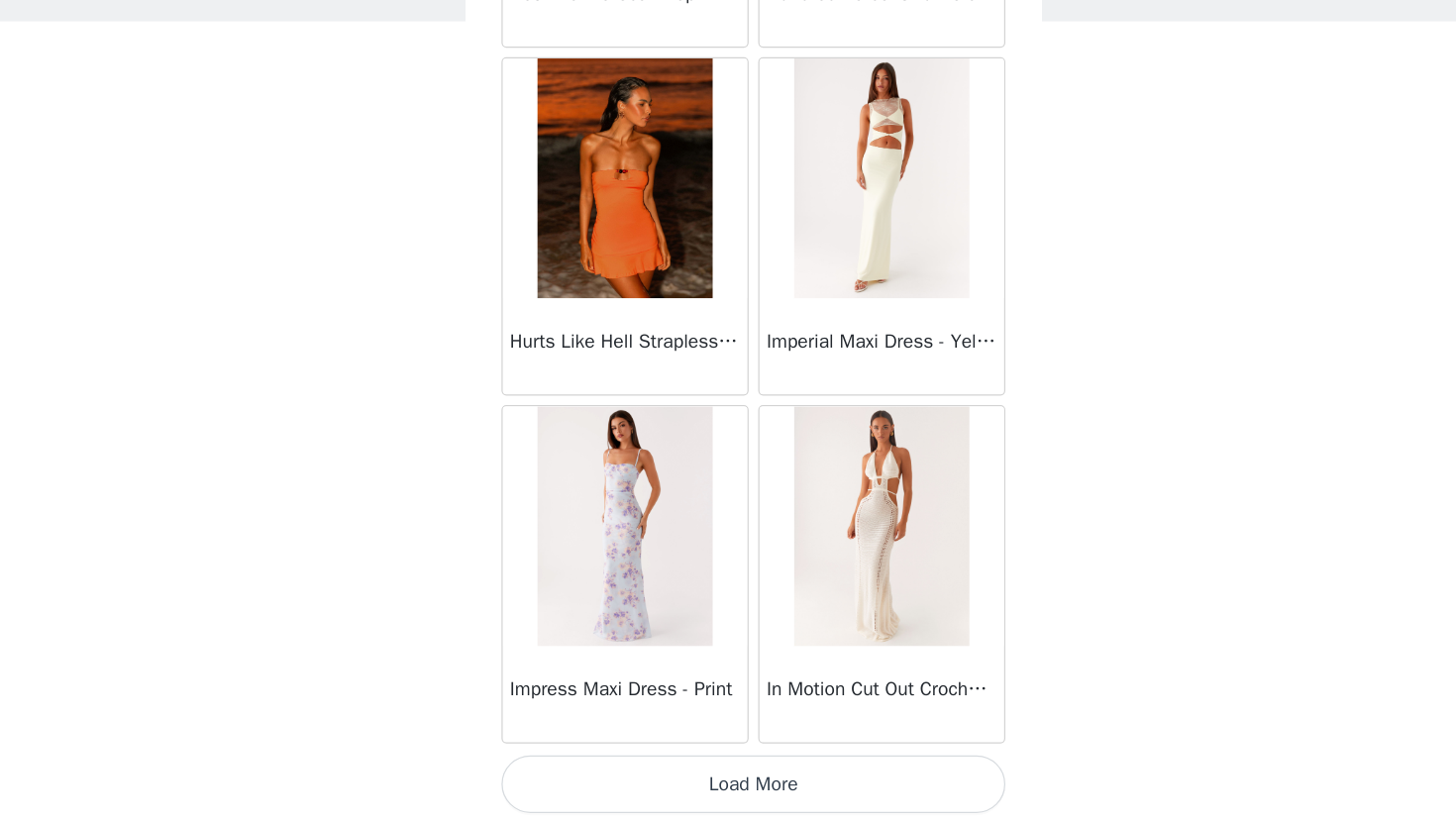 click on "Load More" at bounding box center (728, 790) 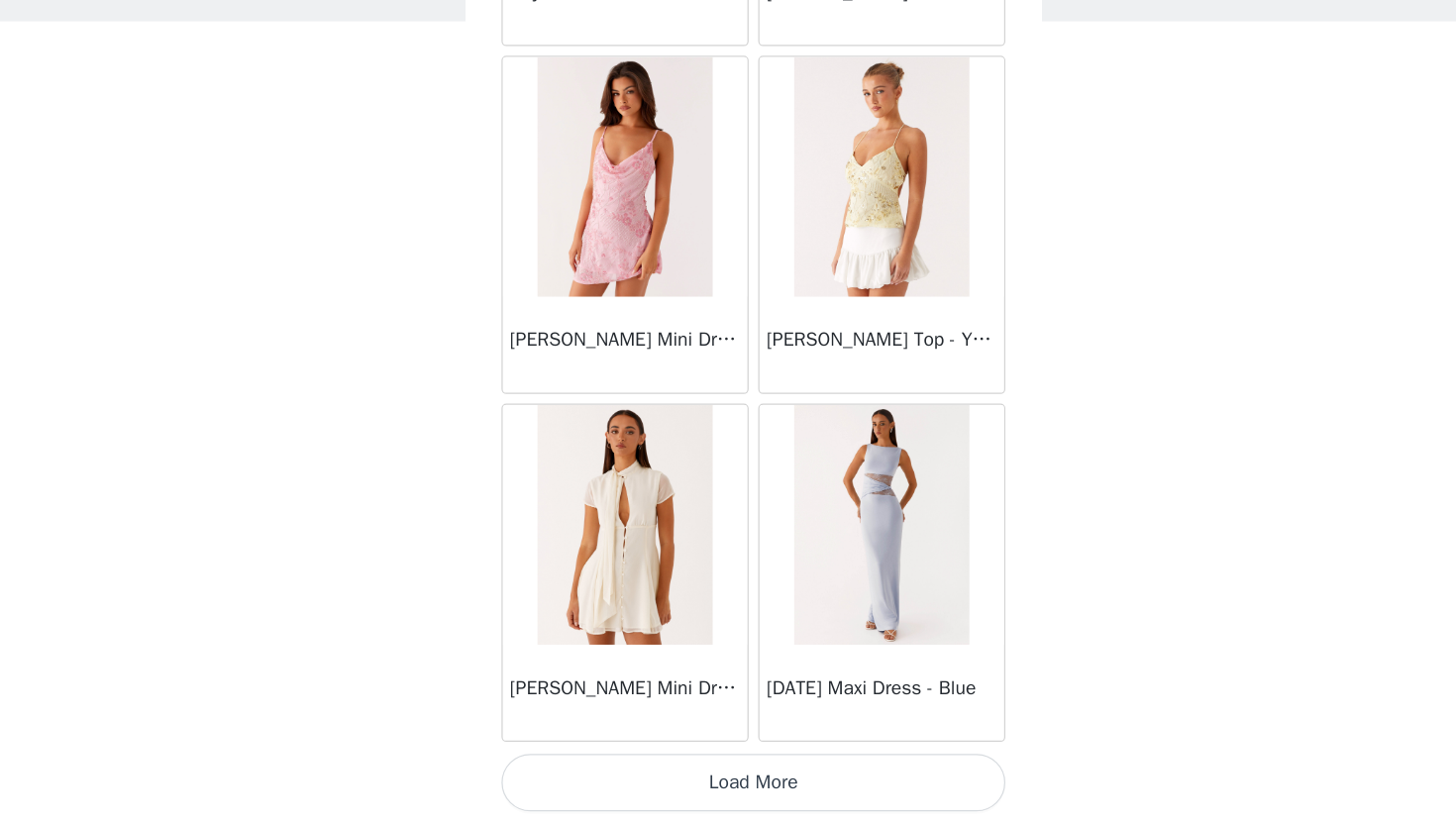click on "Load More" at bounding box center [728, 789] 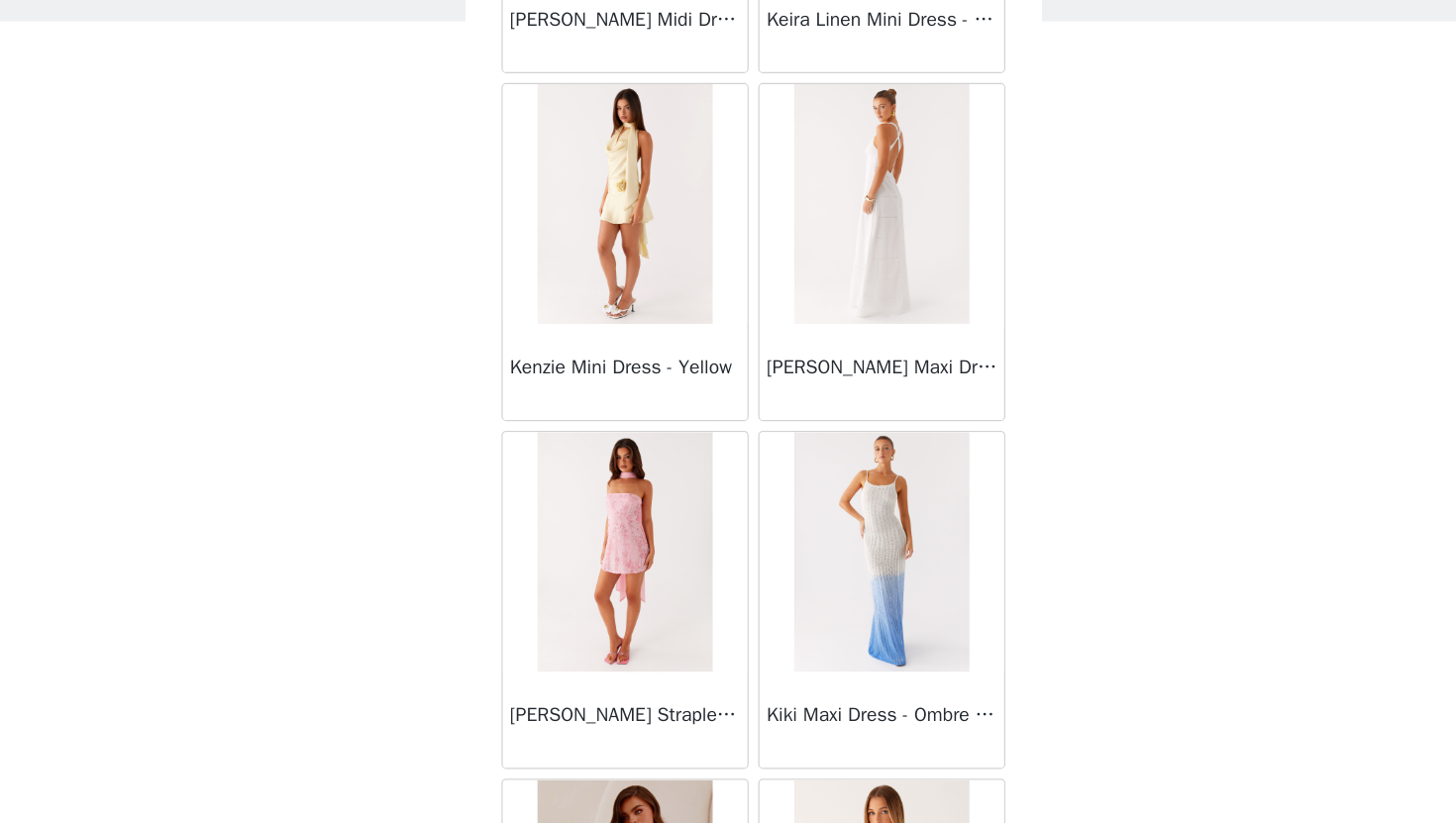 scroll, scrollTop: 32631, scrollLeft: 0, axis: vertical 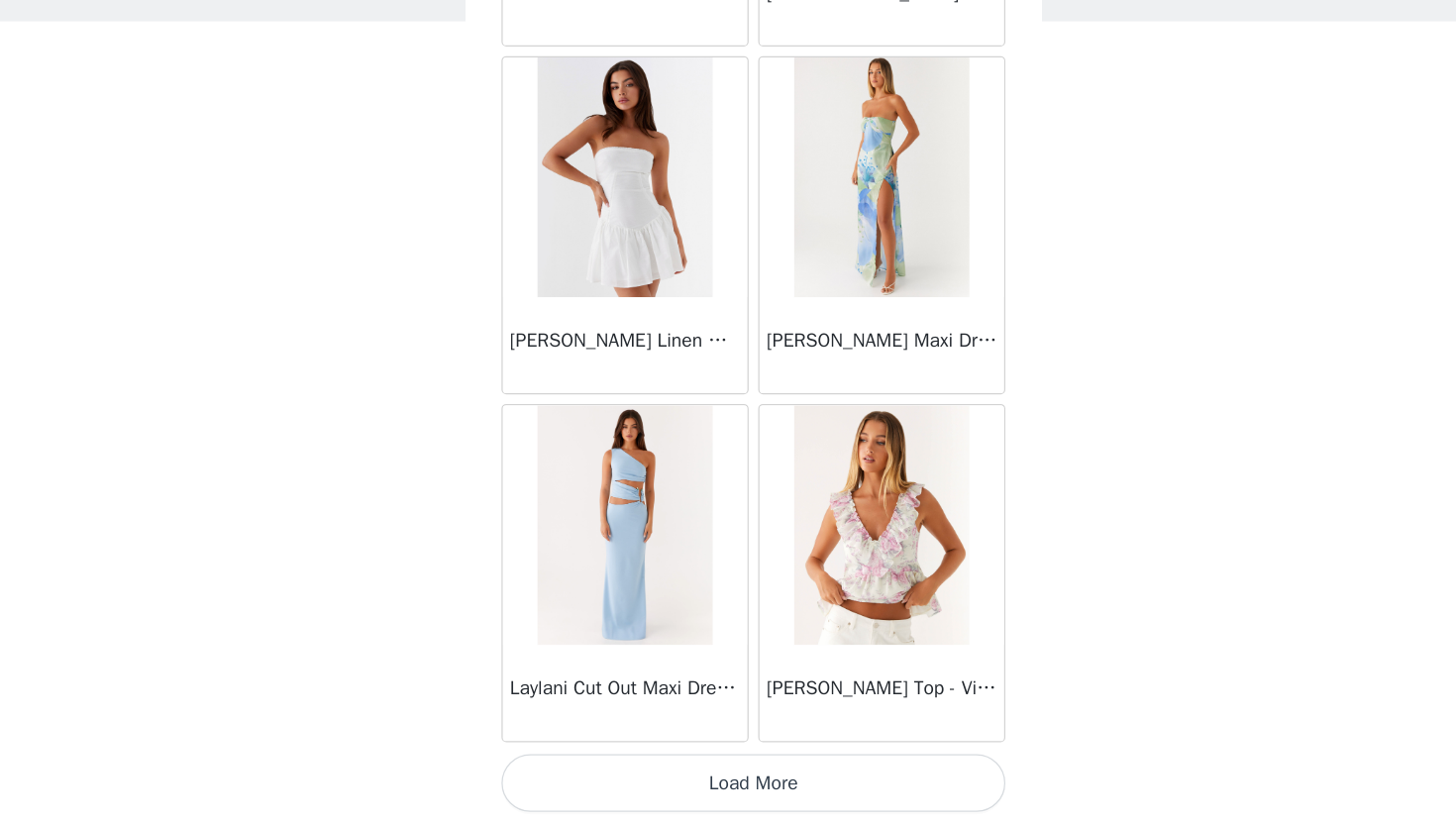 click on "Load More" at bounding box center [728, 789] 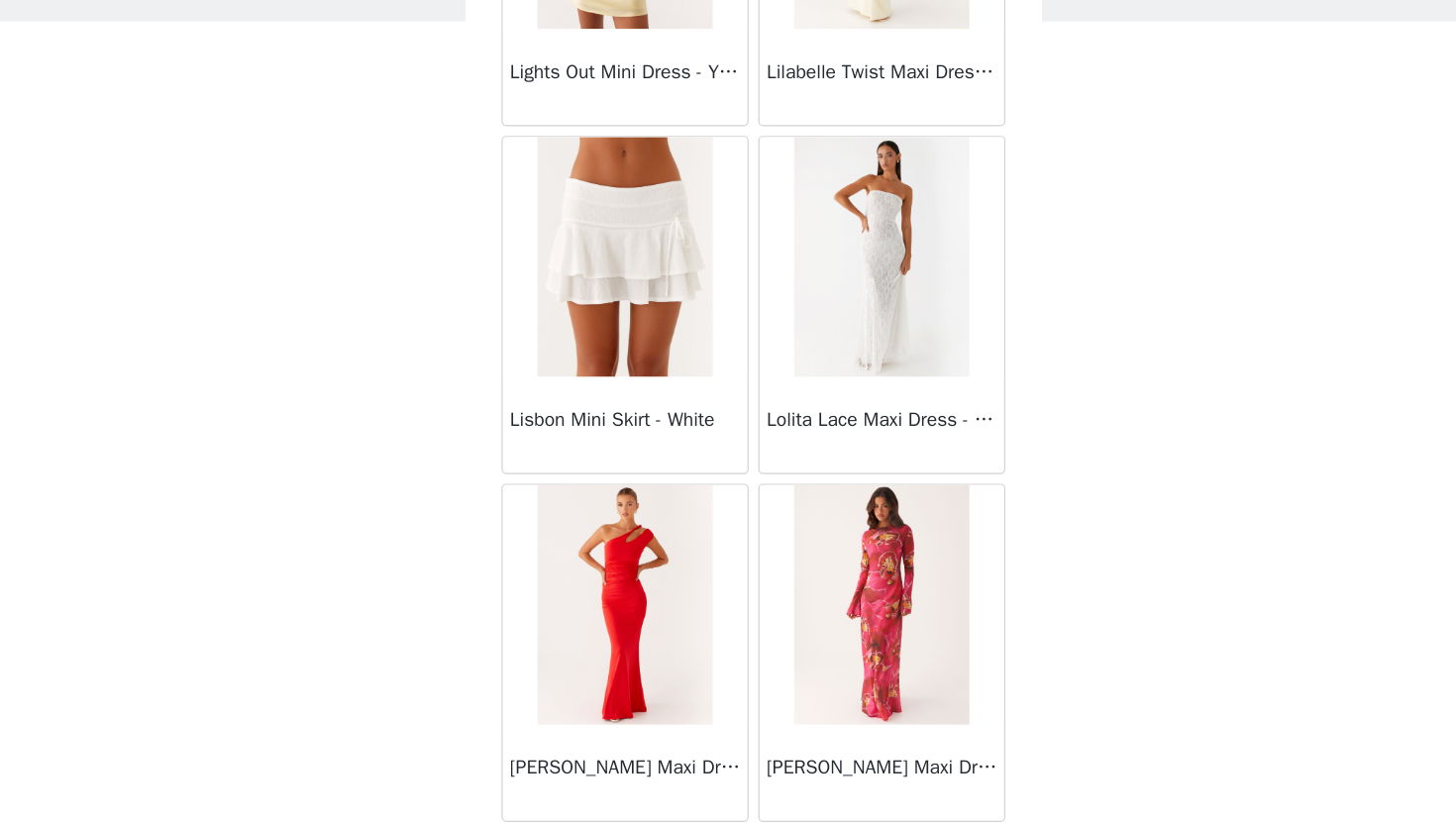 scroll, scrollTop: 35454, scrollLeft: 0, axis: vertical 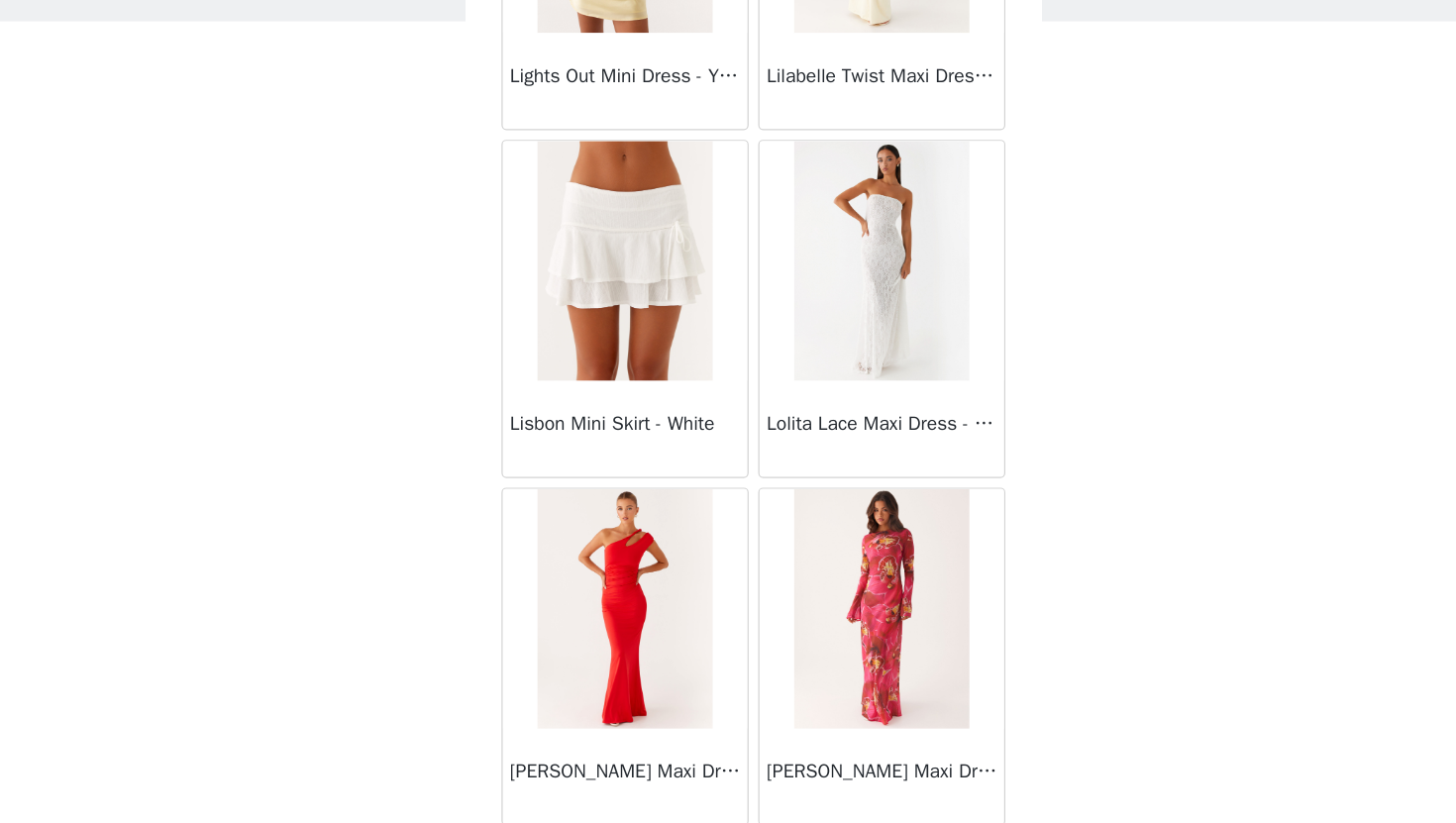 click at bounding box center (833, 359) 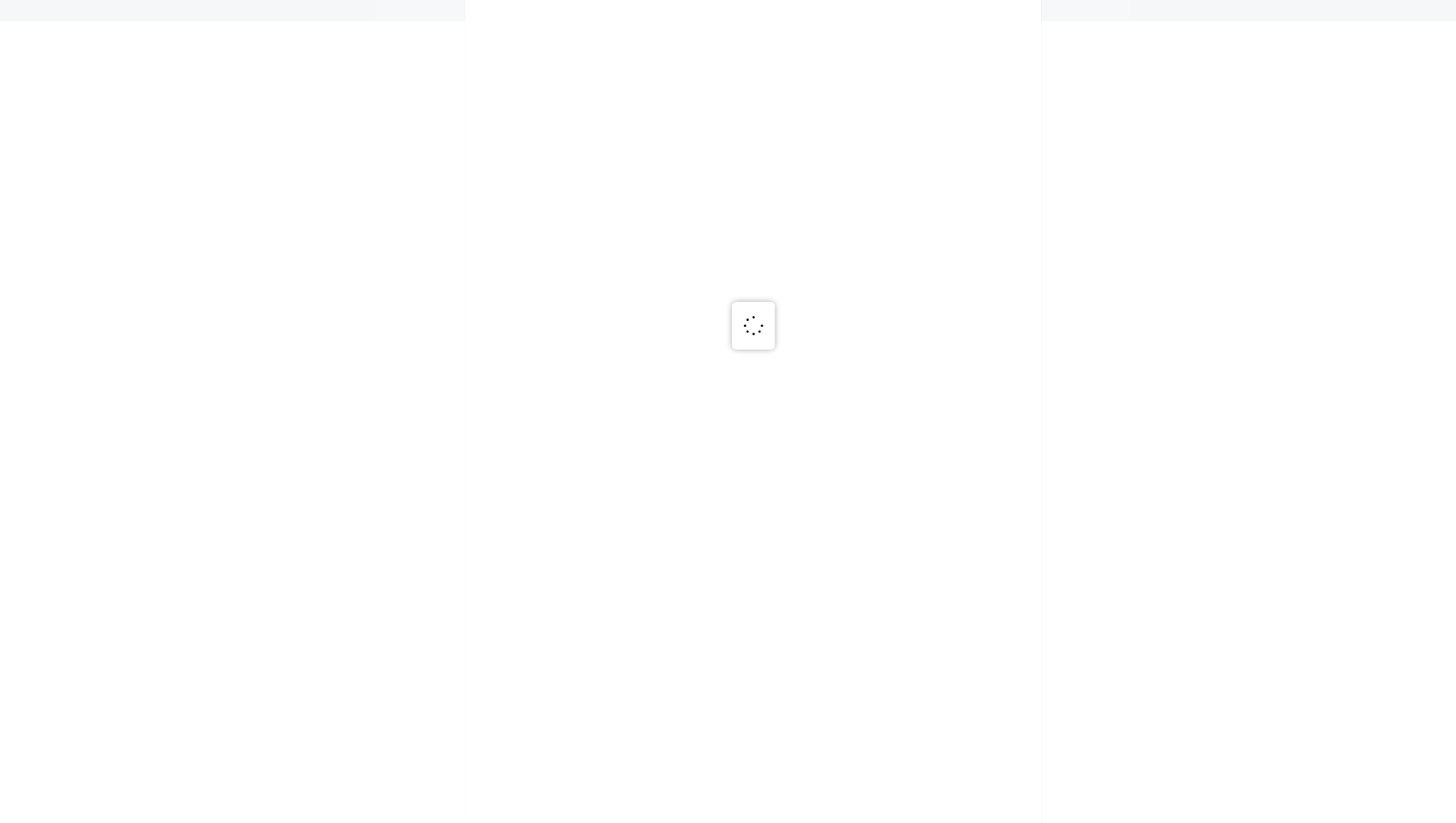 scroll, scrollTop: 0, scrollLeft: 0, axis: both 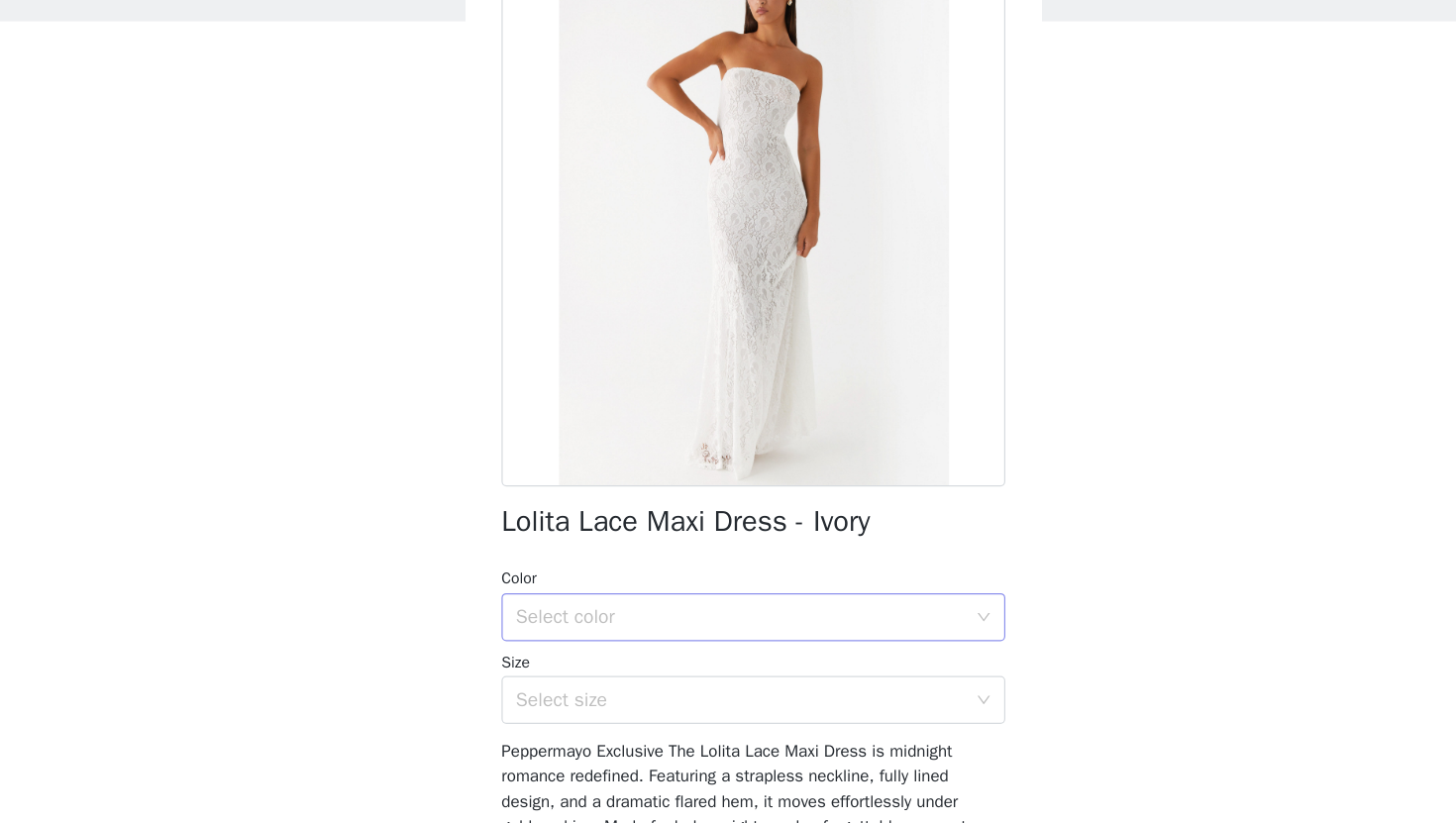 click on "Select color" at bounding box center (717, 653) 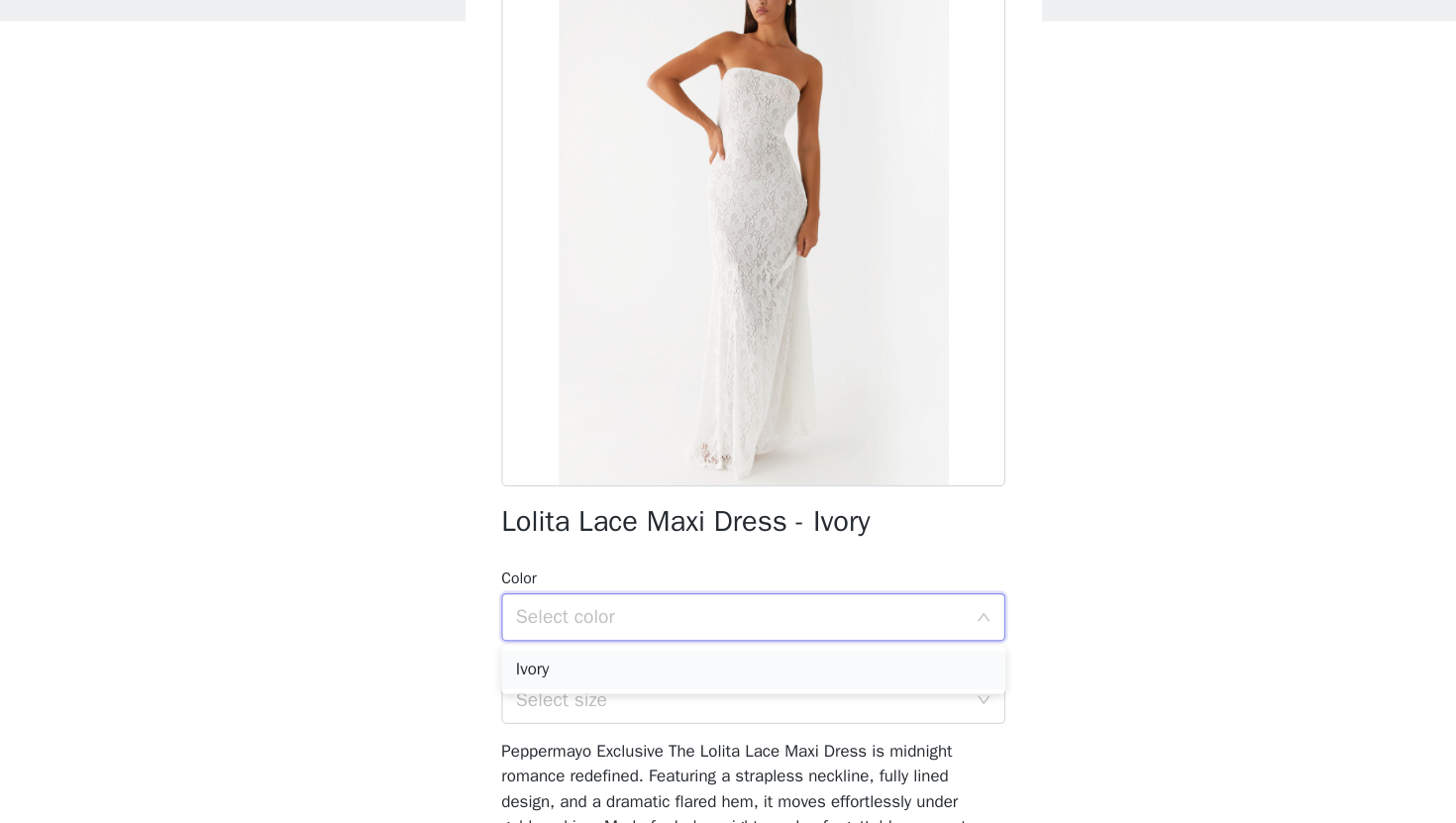 click on "Ivory" at bounding box center (728, 696) 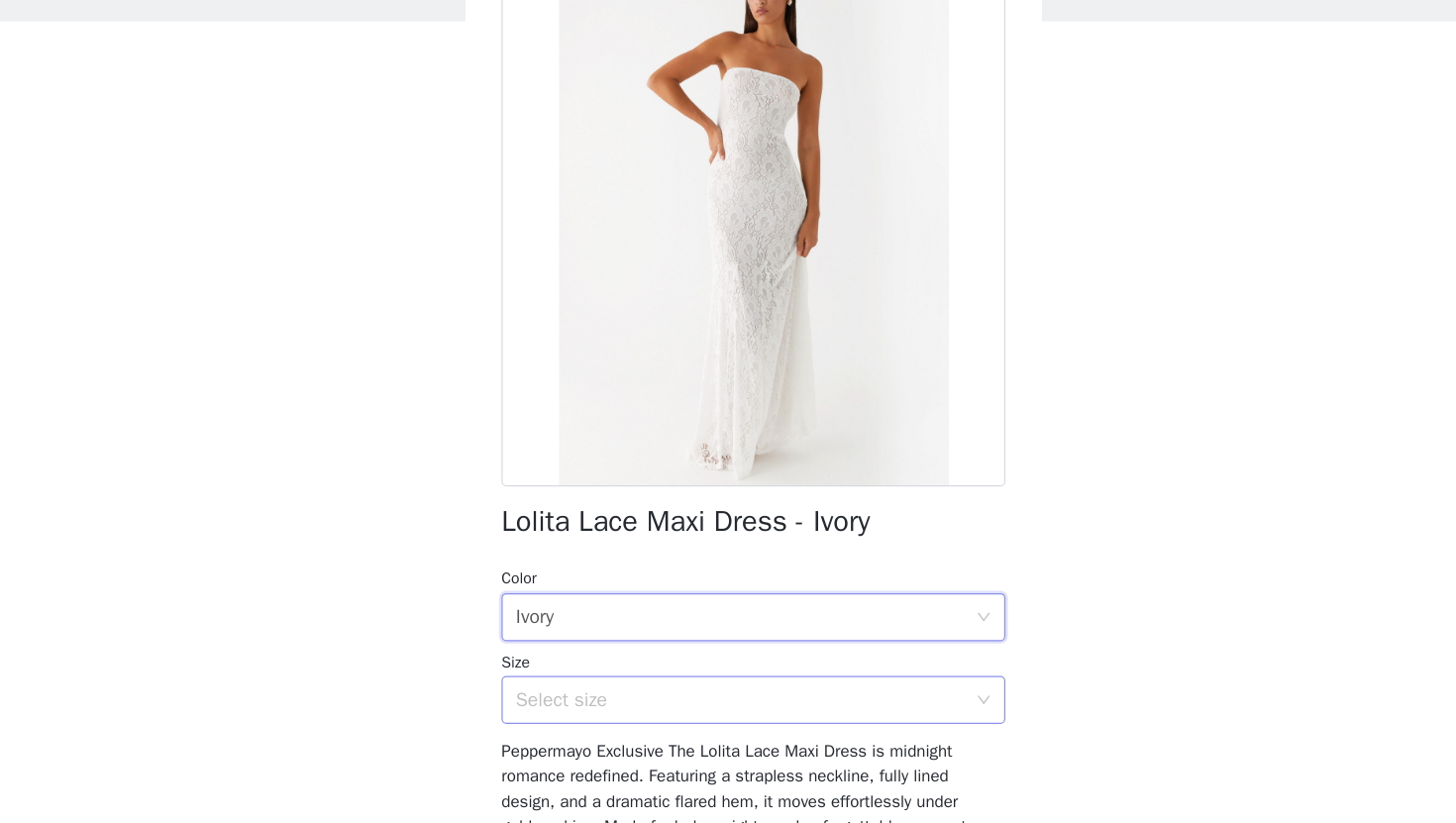 click on "Select size" at bounding box center (717, 721) 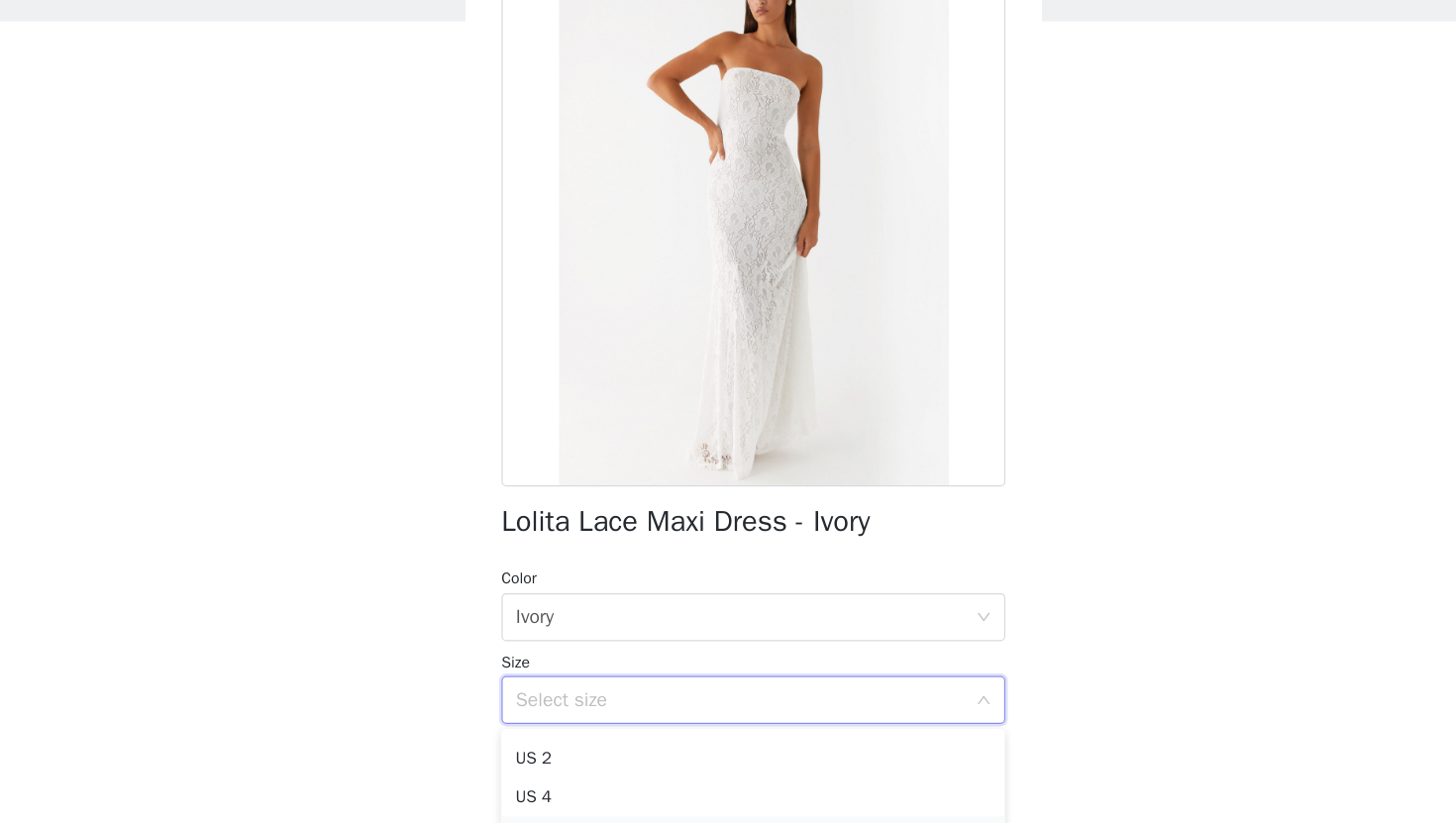 scroll, scrollTop: 22, scrollLeft: 0, axis: vertical 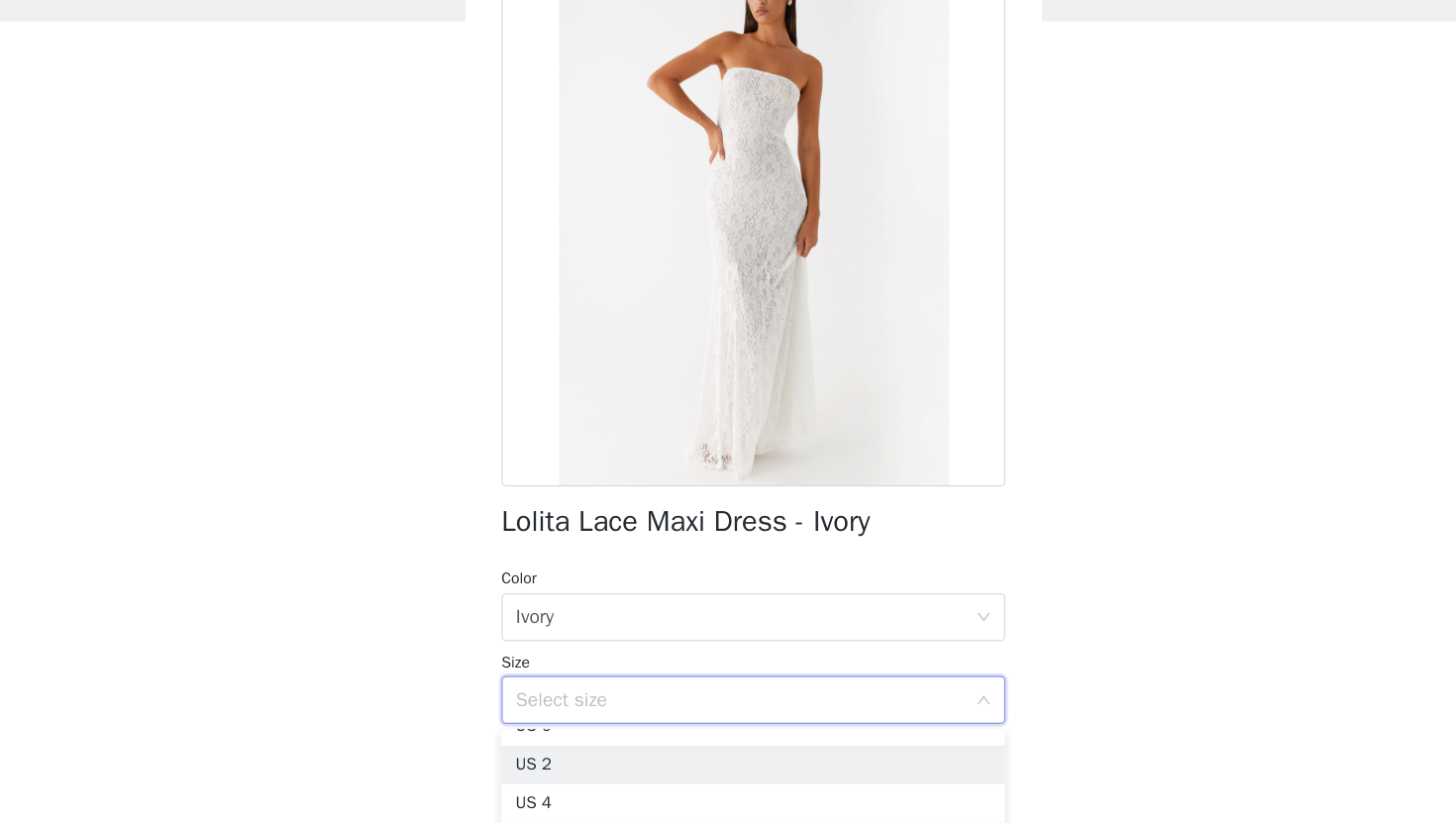 click on "US 2" at bounding box center (728, 774) 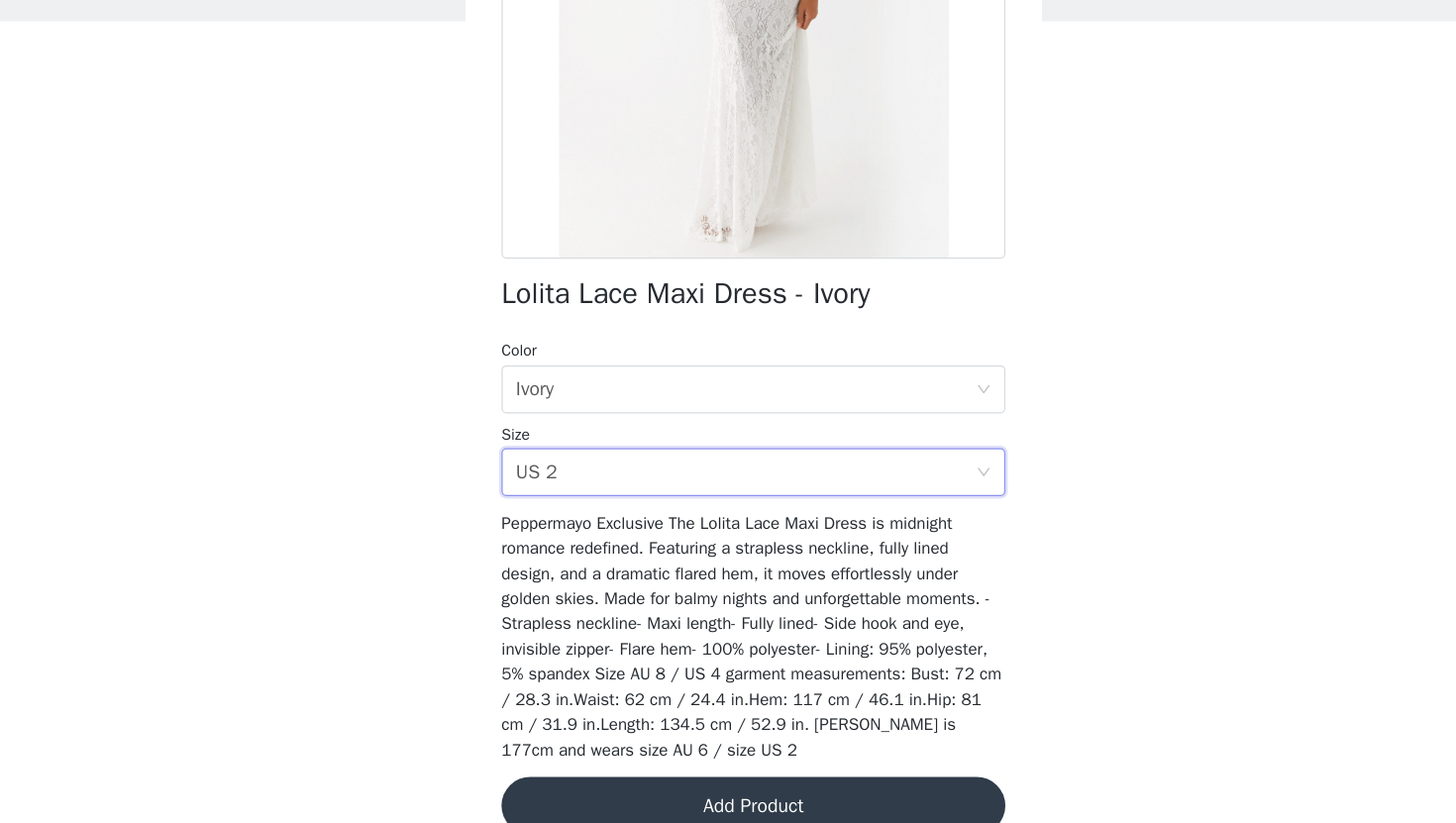 scroll, scrollTop: 221, scrollLeft: 0, axis: vertical 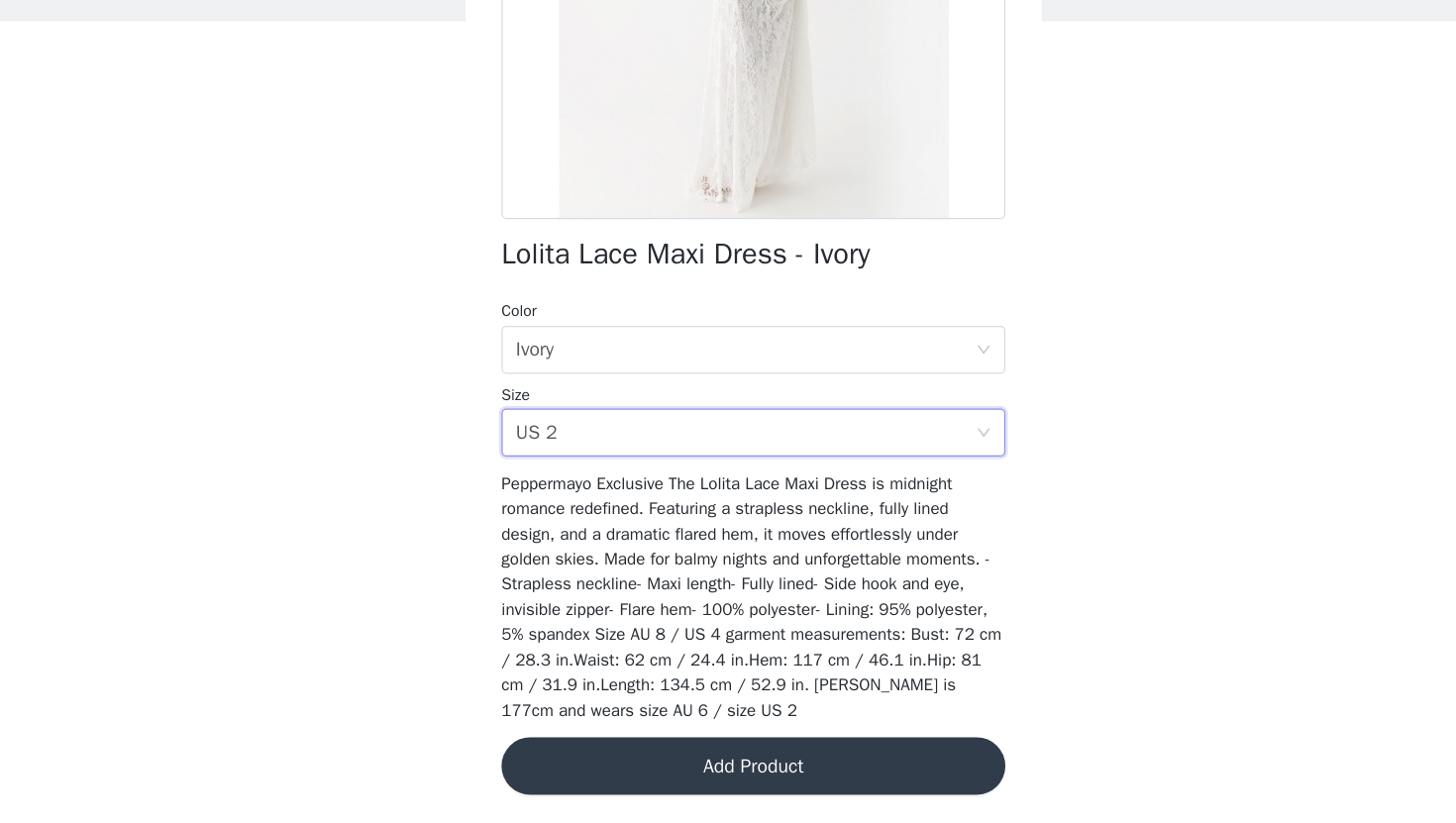 click on "Add Product" at bounding box center [728, 775] 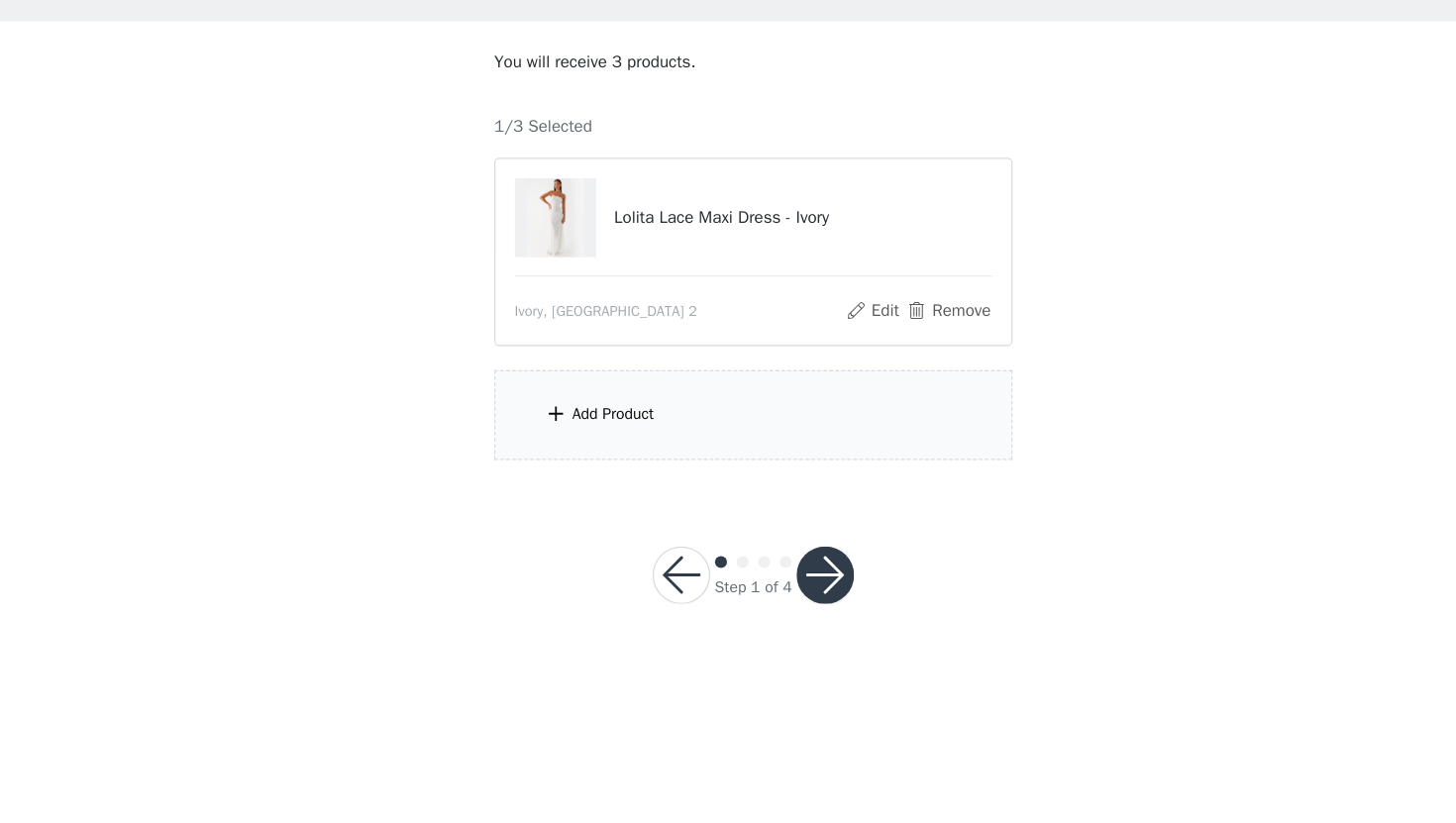 click on "Add Product" at bounding box center (728, 485) 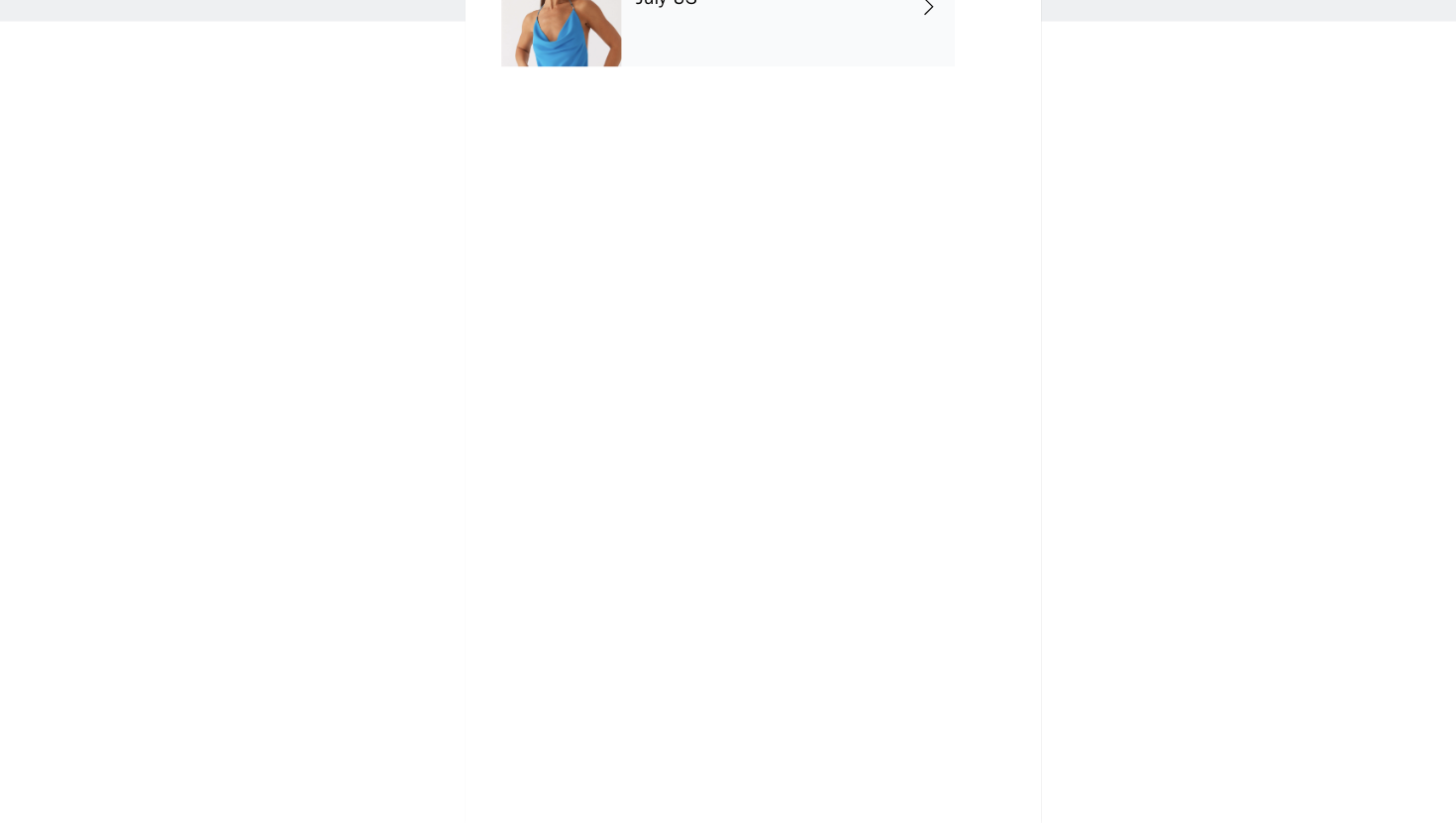click on "July US" at bounding box center [757, 149] 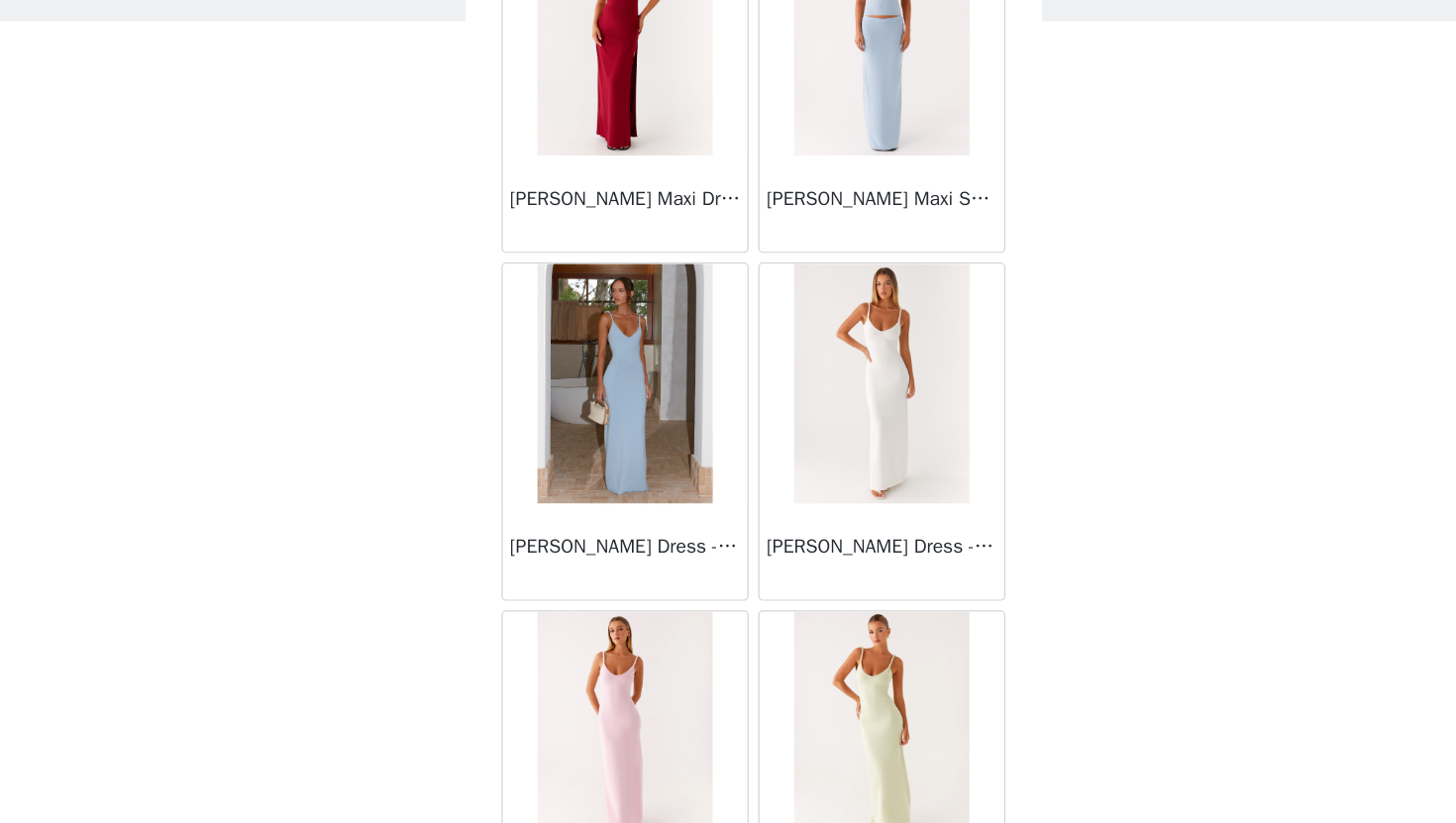 scroll, scrollTop: 2208, scrollLeft: 0, axis: vertical 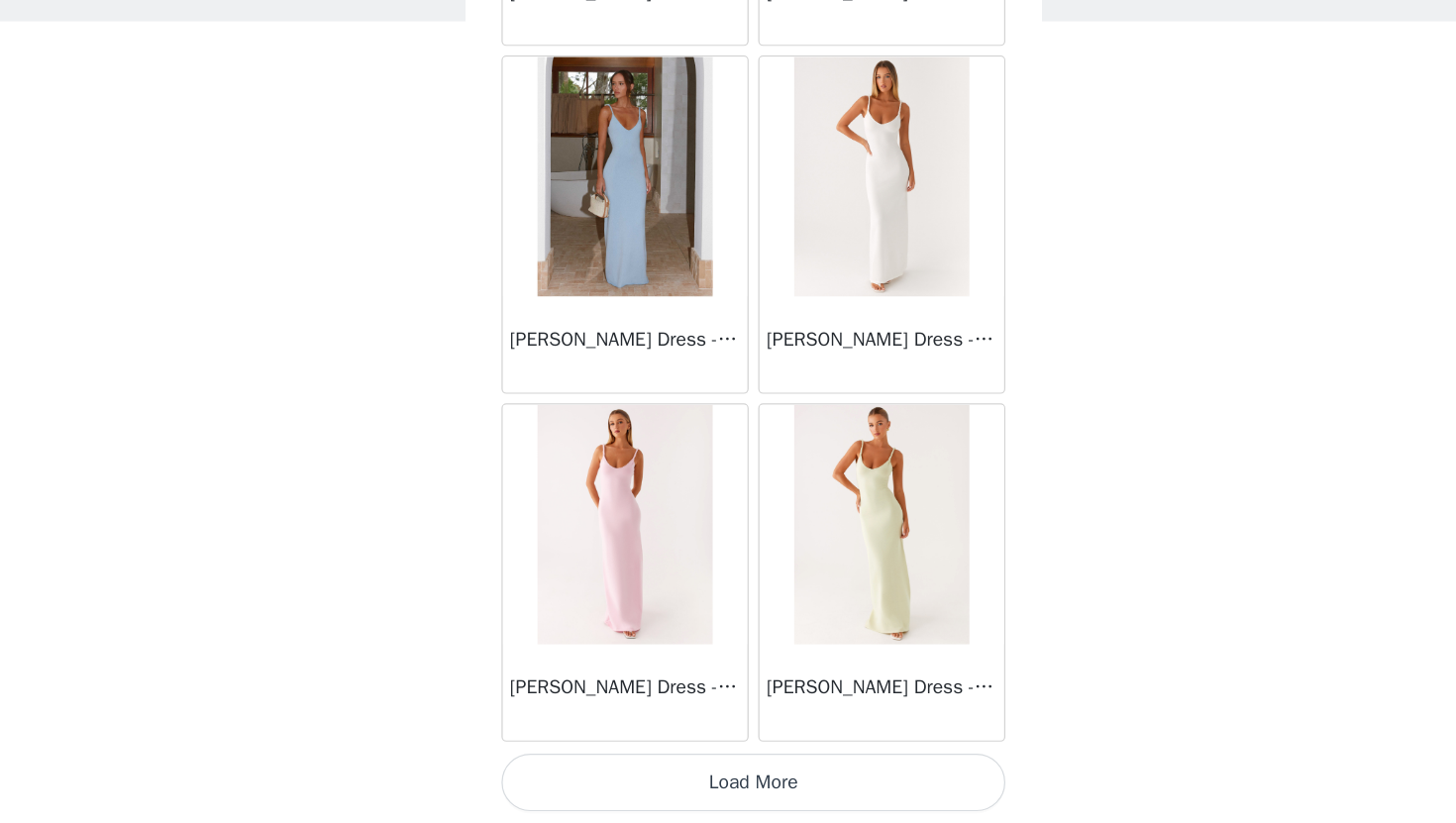 click on "Load More" at bounding box center (728, 789) 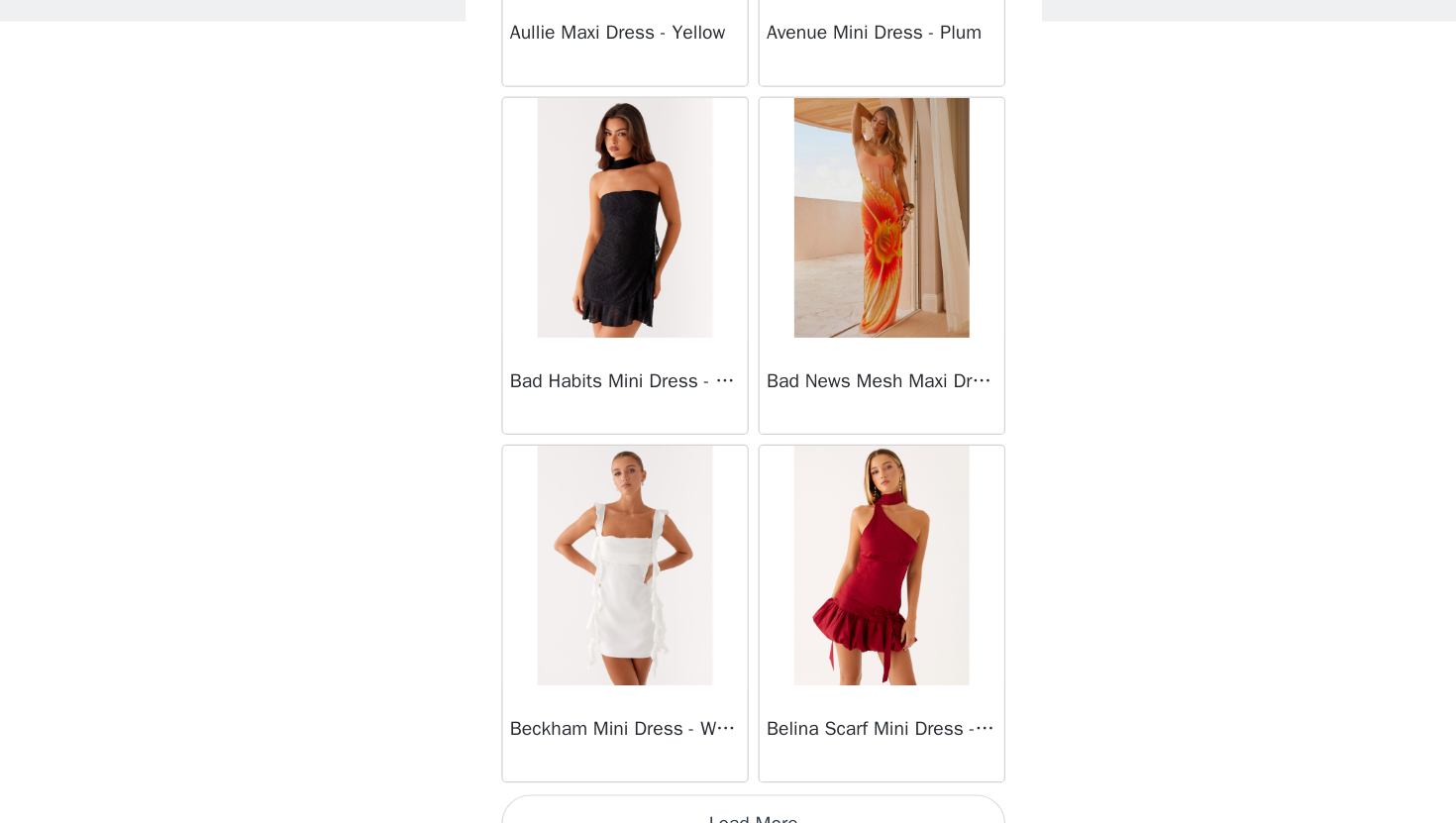 scroll, scrollTop: 5080, scrollLeft: 0, axis: vertical 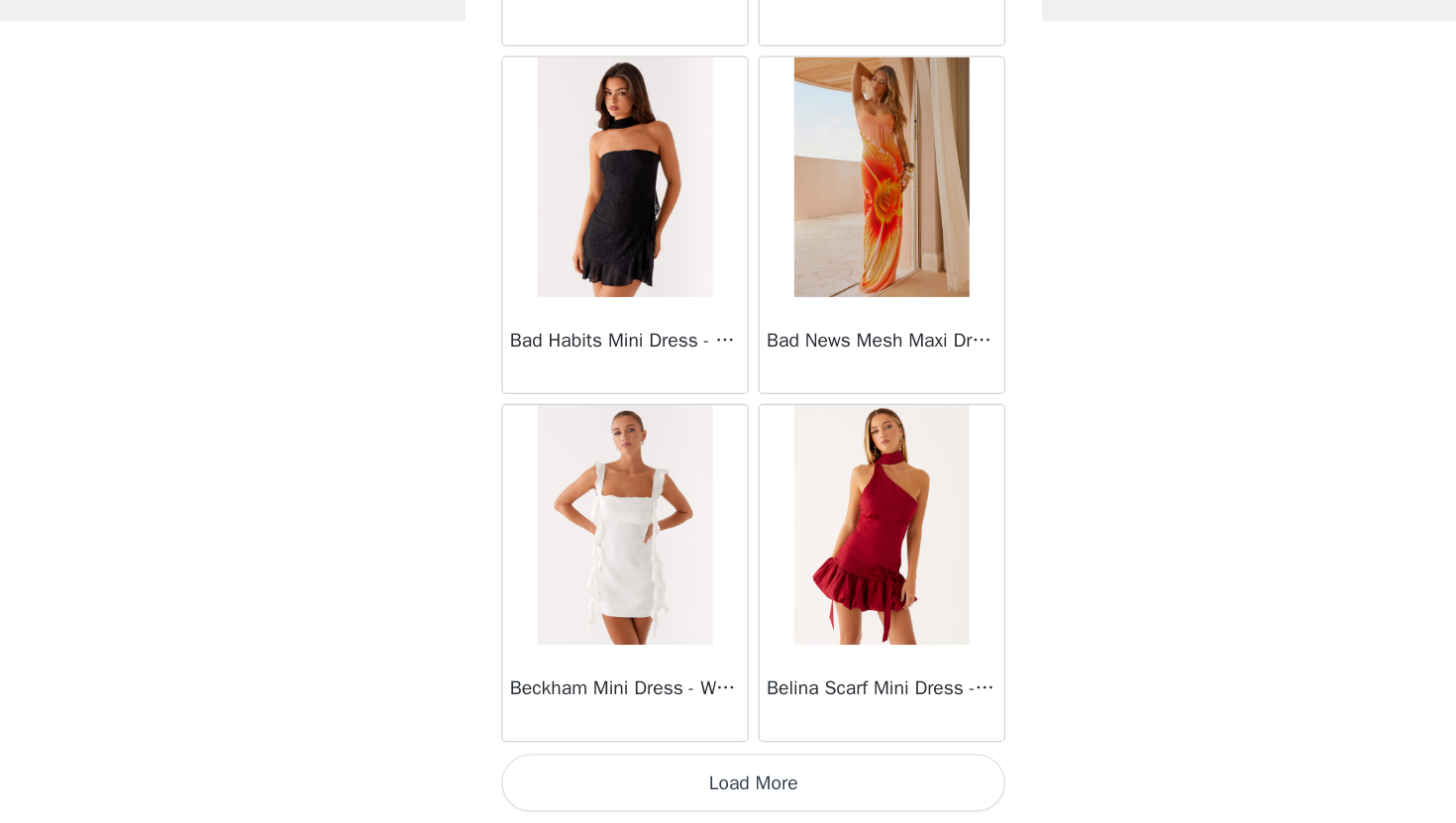 click on "Load More" at bounding box center [728, 789] 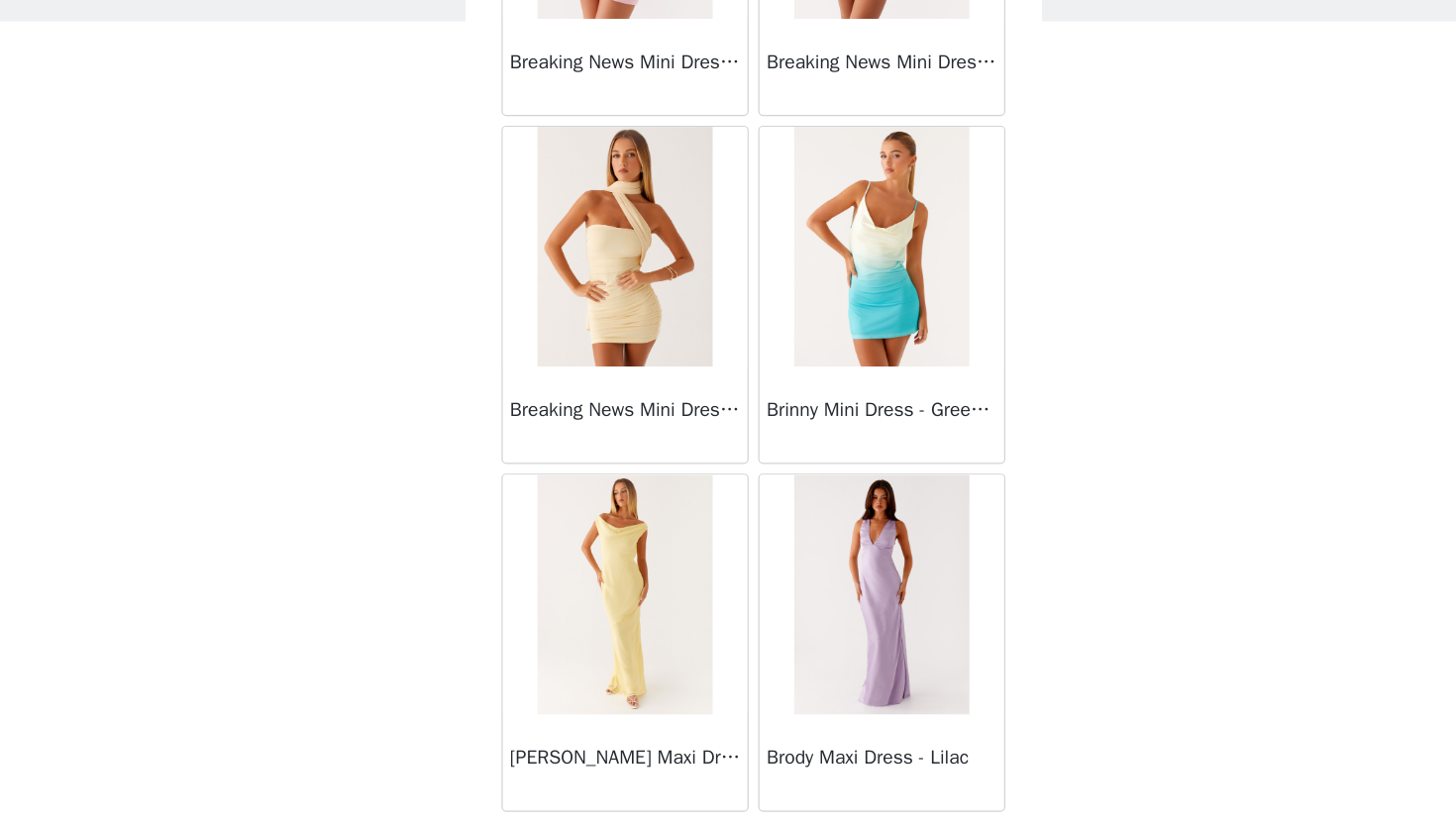 scroll, scrollTop: 7952, scrollLeft: 0, axis: vertical 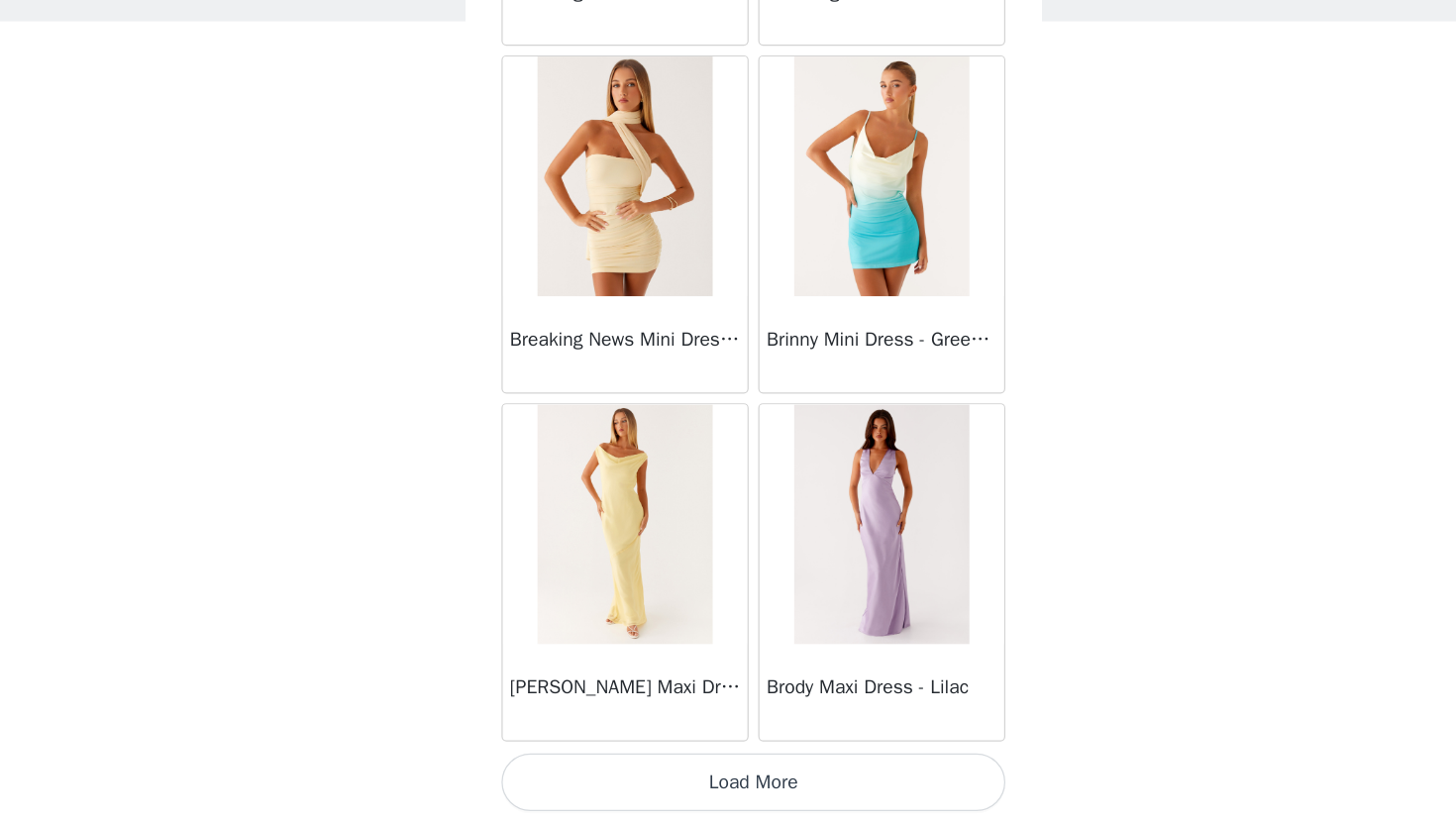click on "Load More" at bounding box center (728, 789) 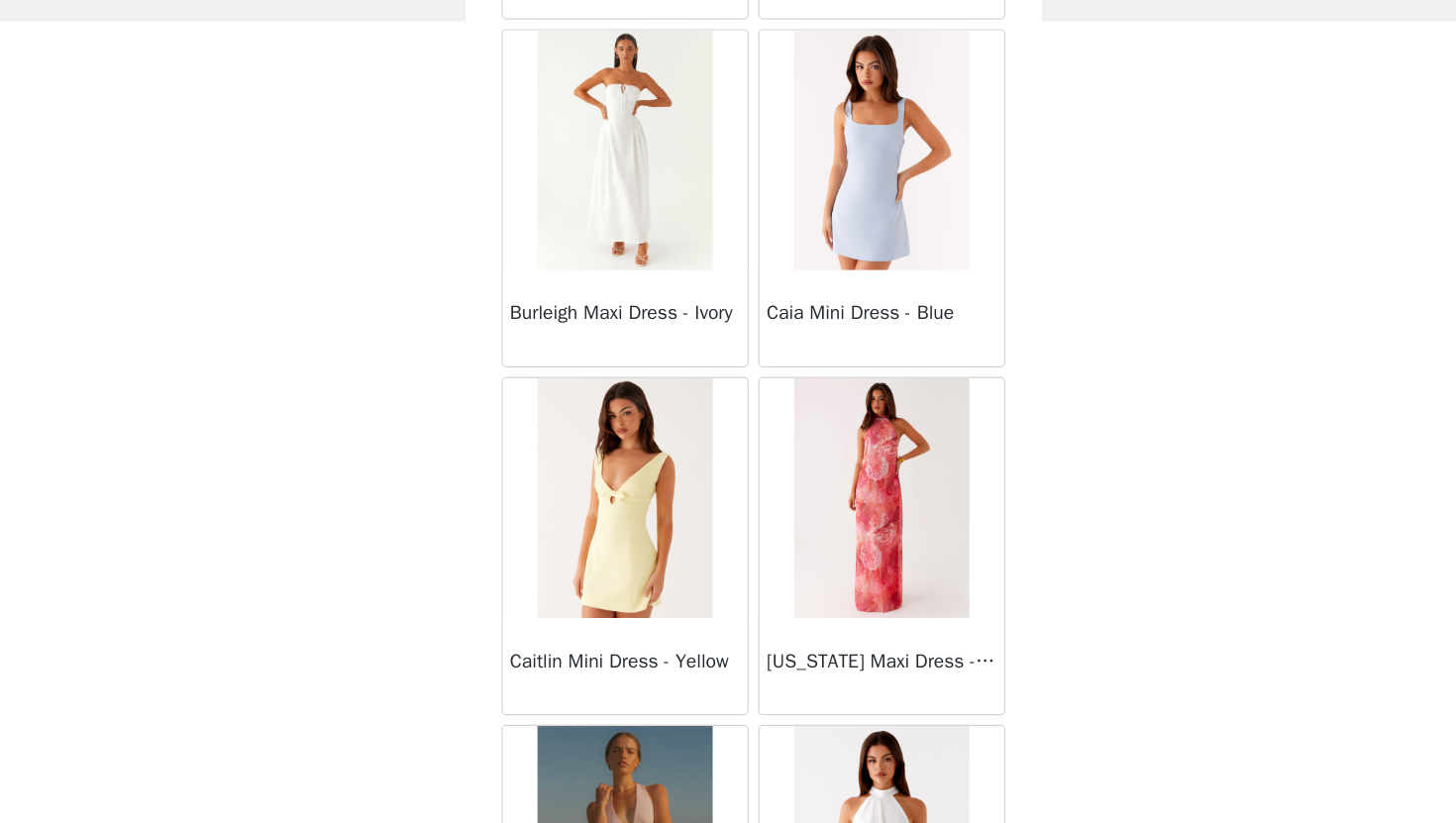 scroll, scrollTop: 8550, scrollLeft: 0, axis: vertical 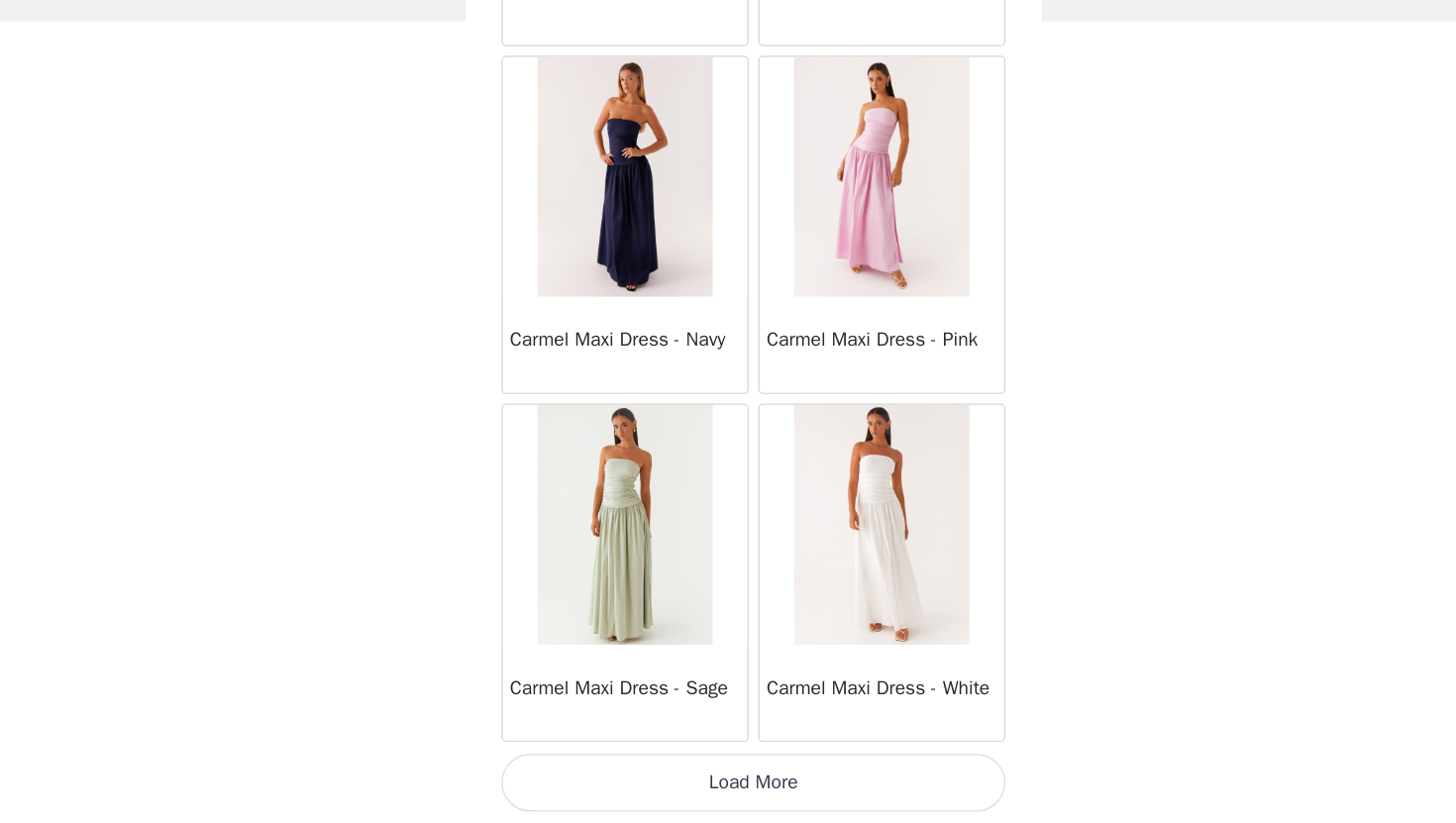 click on "Load More" at bounding box center [728, 789] 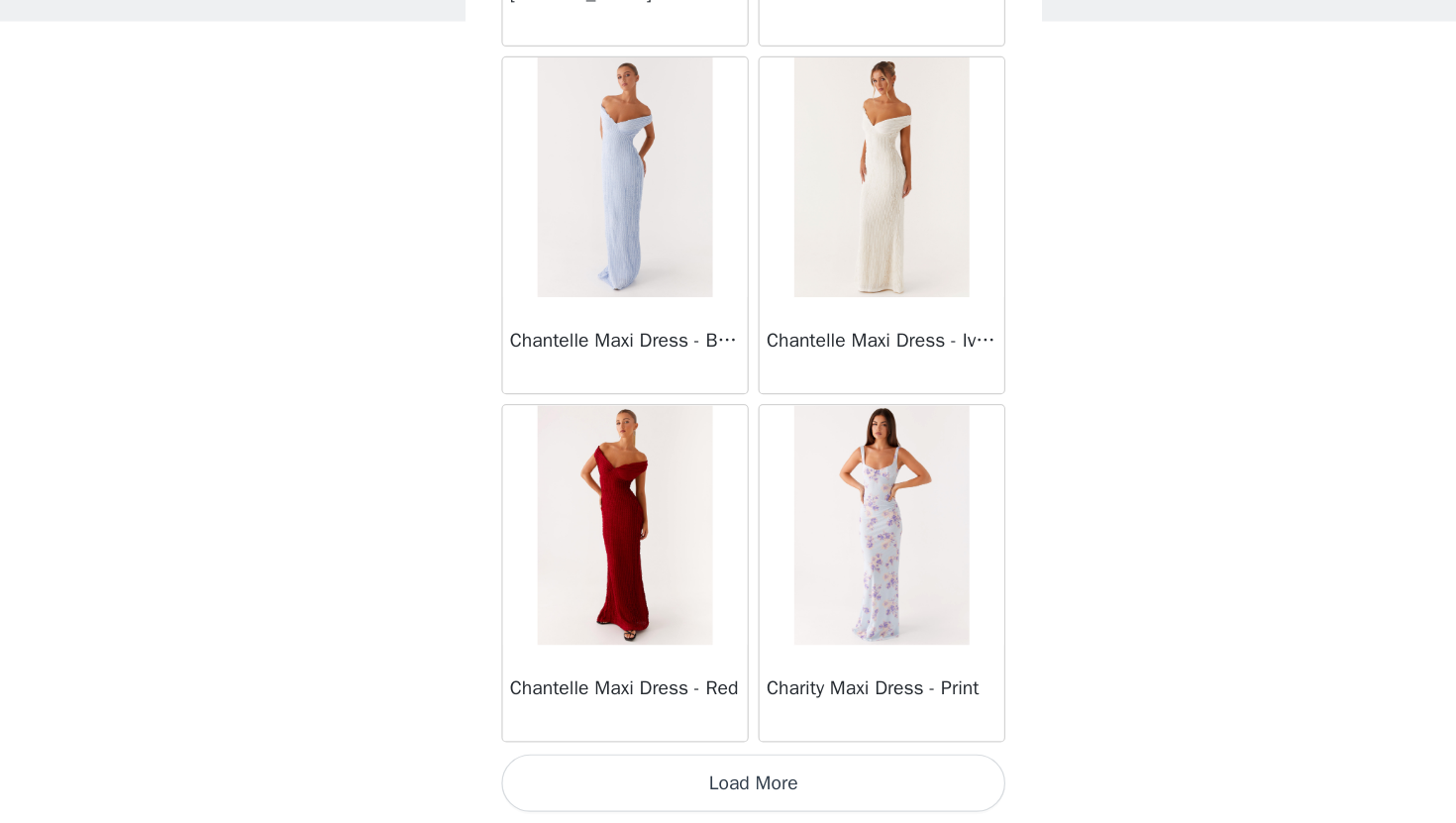 scroll, scrollTop: 13682, scrollLeft: 0, axis: vertical 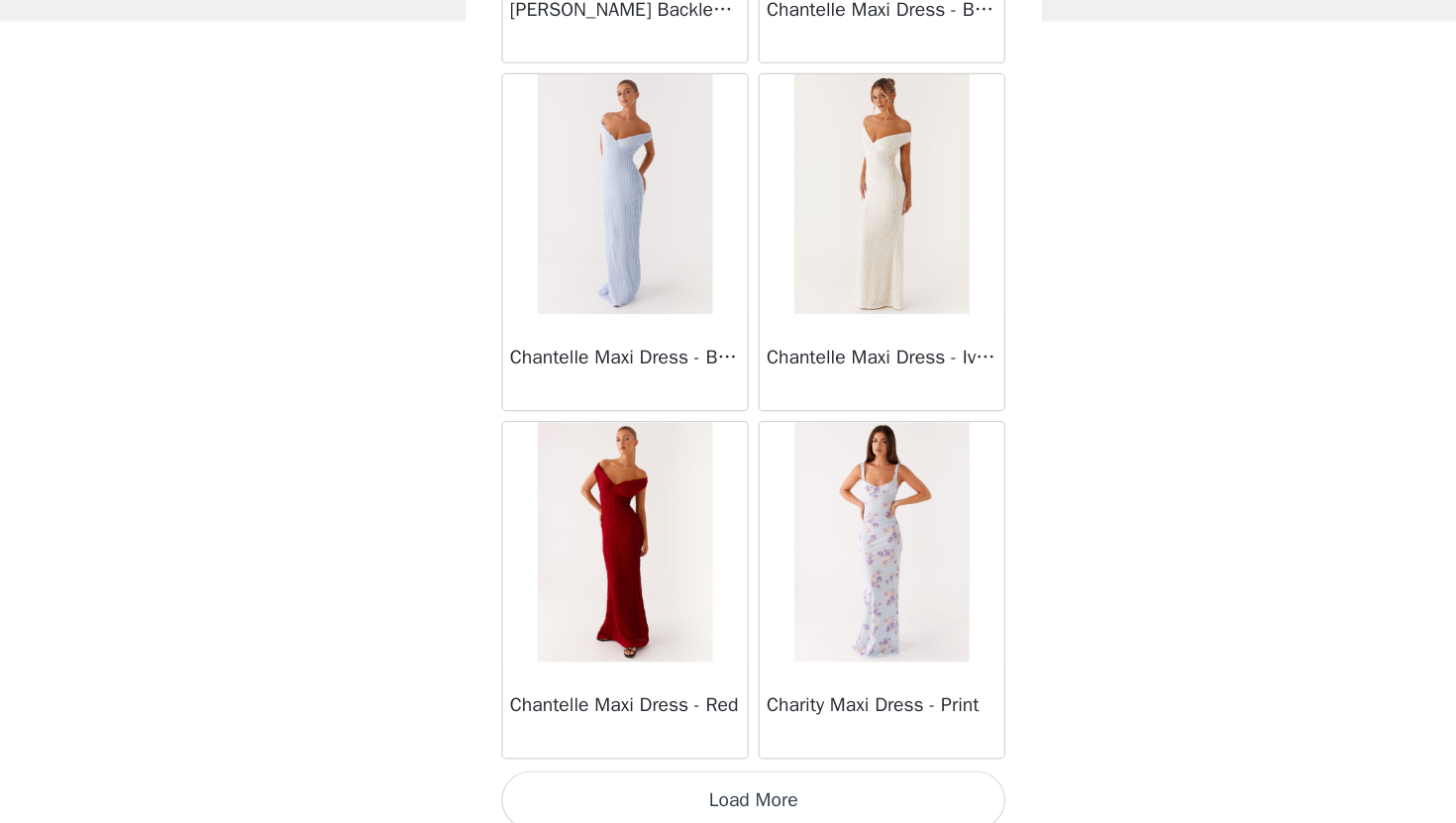 click on "Load More" at bounding box center (728, 803) 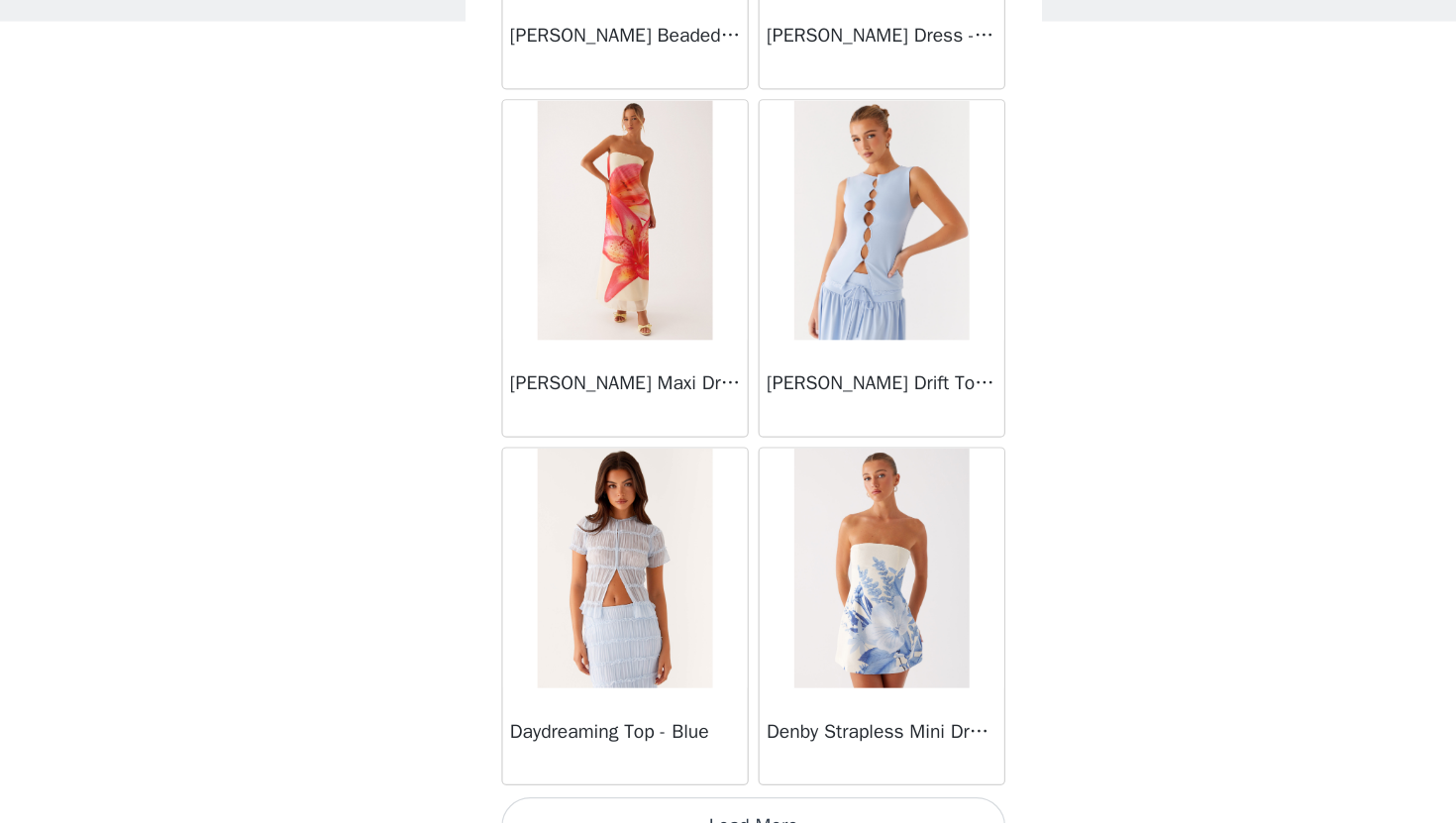 scroll, scrollTop: 16568, scrollLeft: 0, axis: vertical 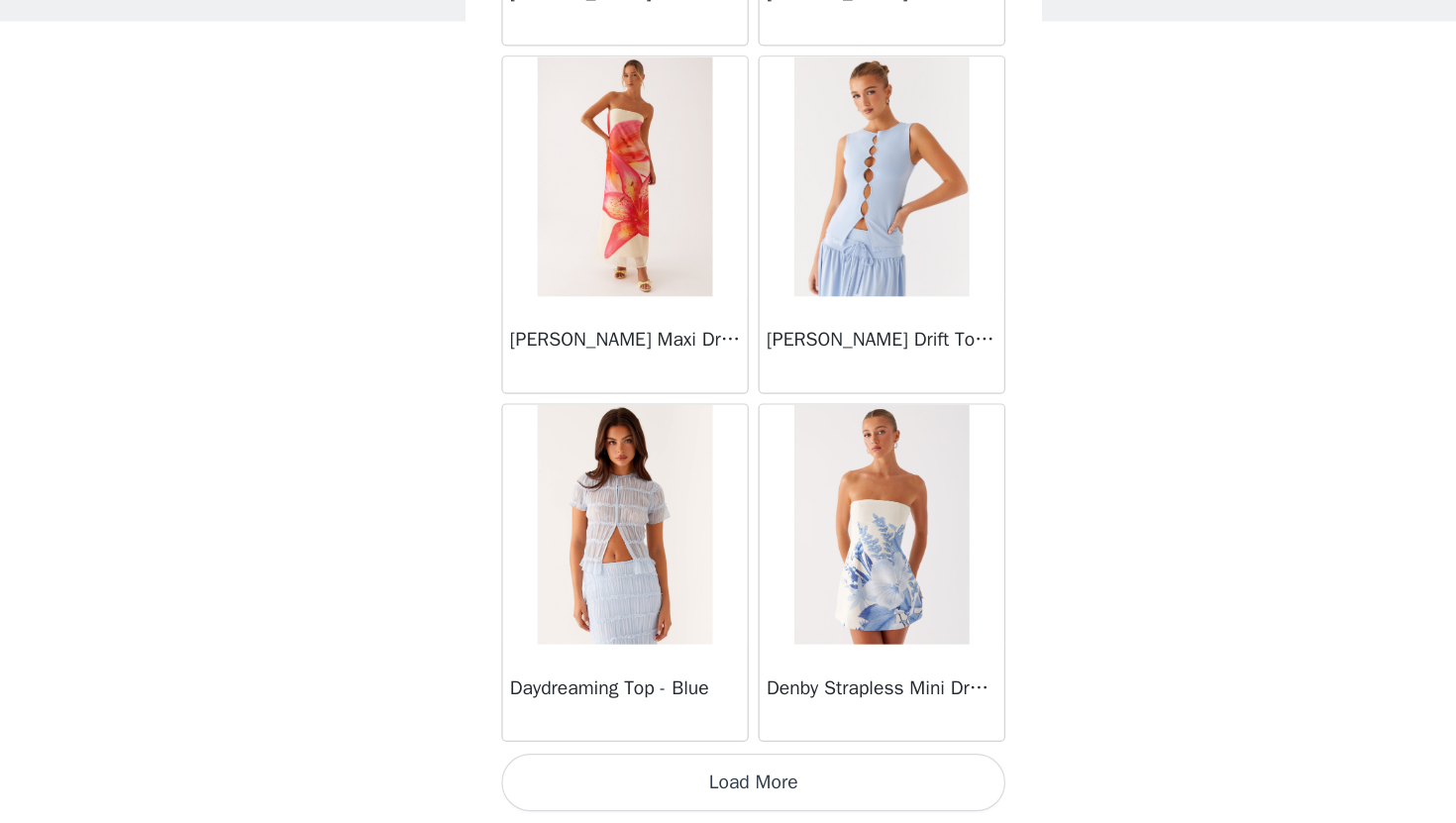 click on "Load More" at bounding box center (728, 789) 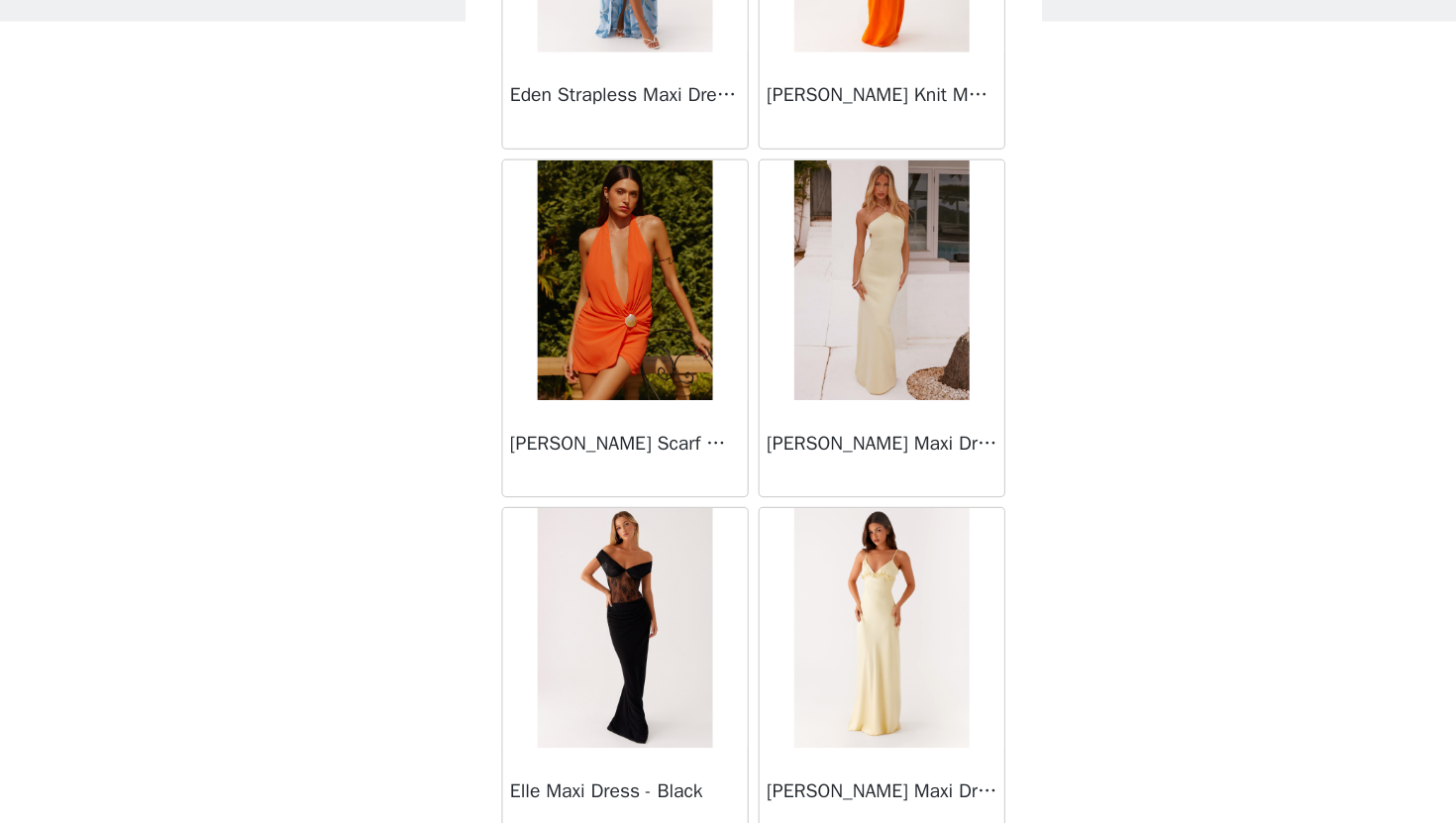 scroll, scrollTop: 19440, scrollLeft: 0, axis: vertical 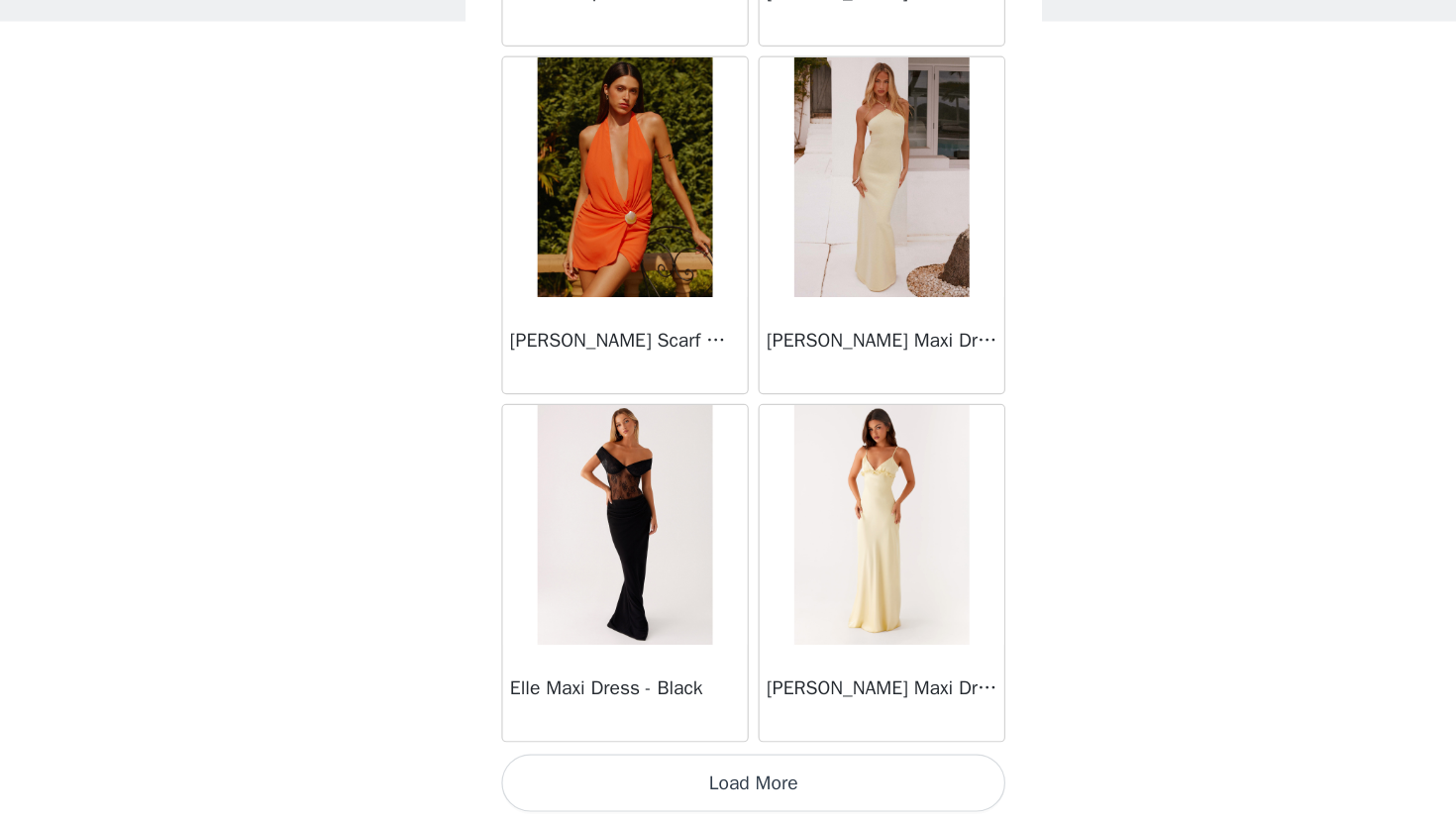 click on "Load More" at bounding box center [728, 789] 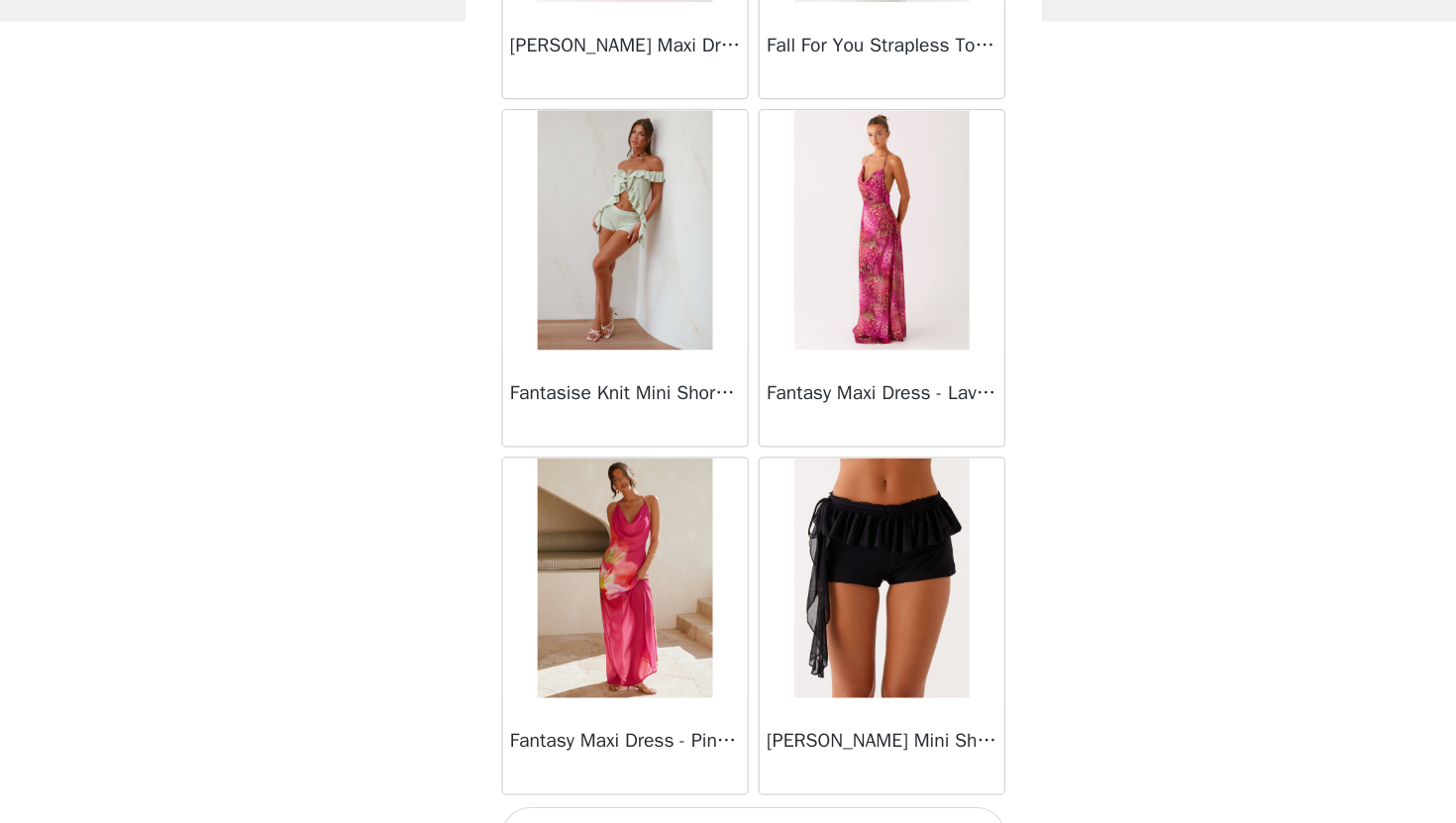 scroll, scrollTop: 22312, scrollLeft: 0, axis: vertical 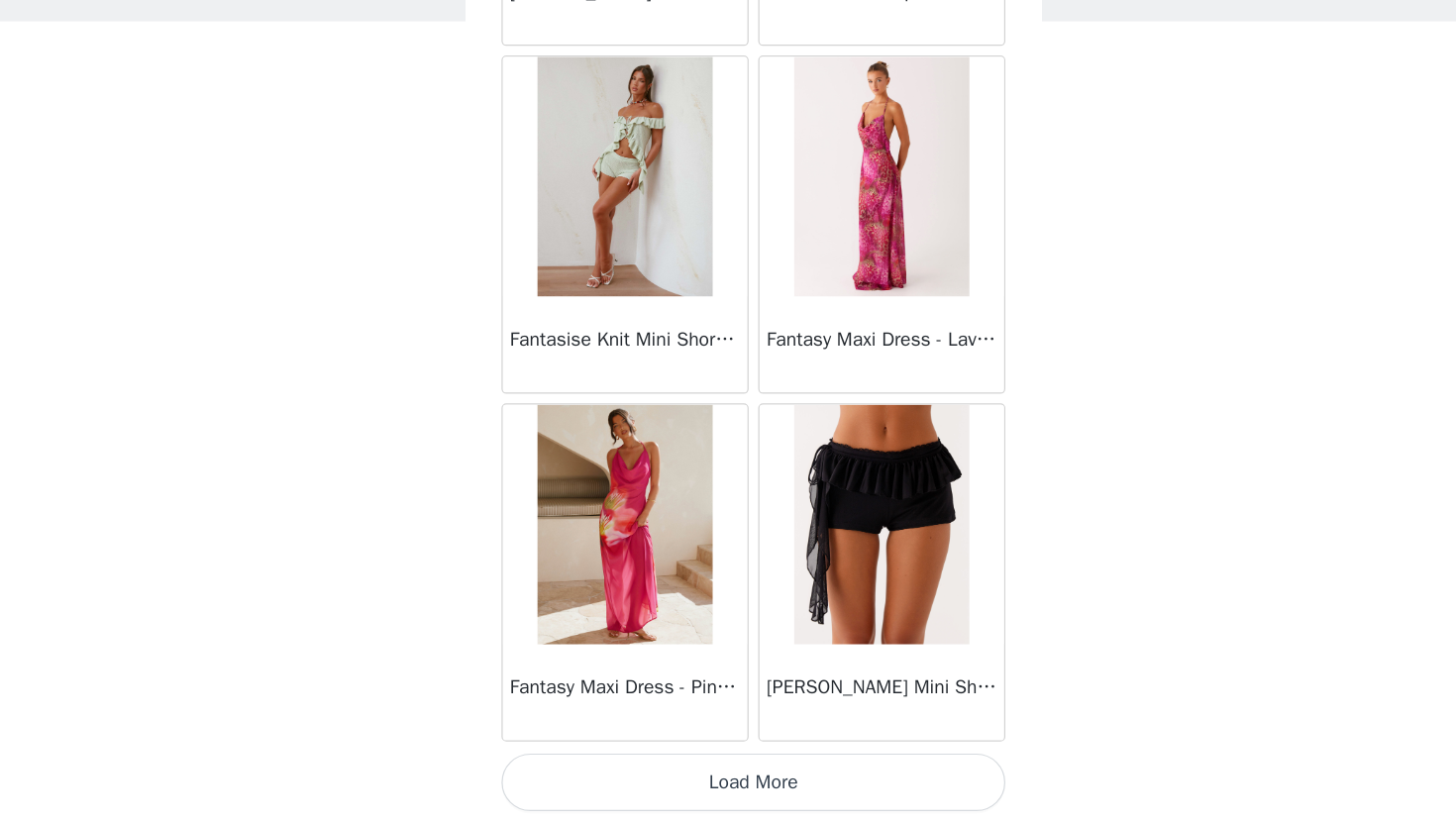click on "Load More" at bounding box center [728, 789] 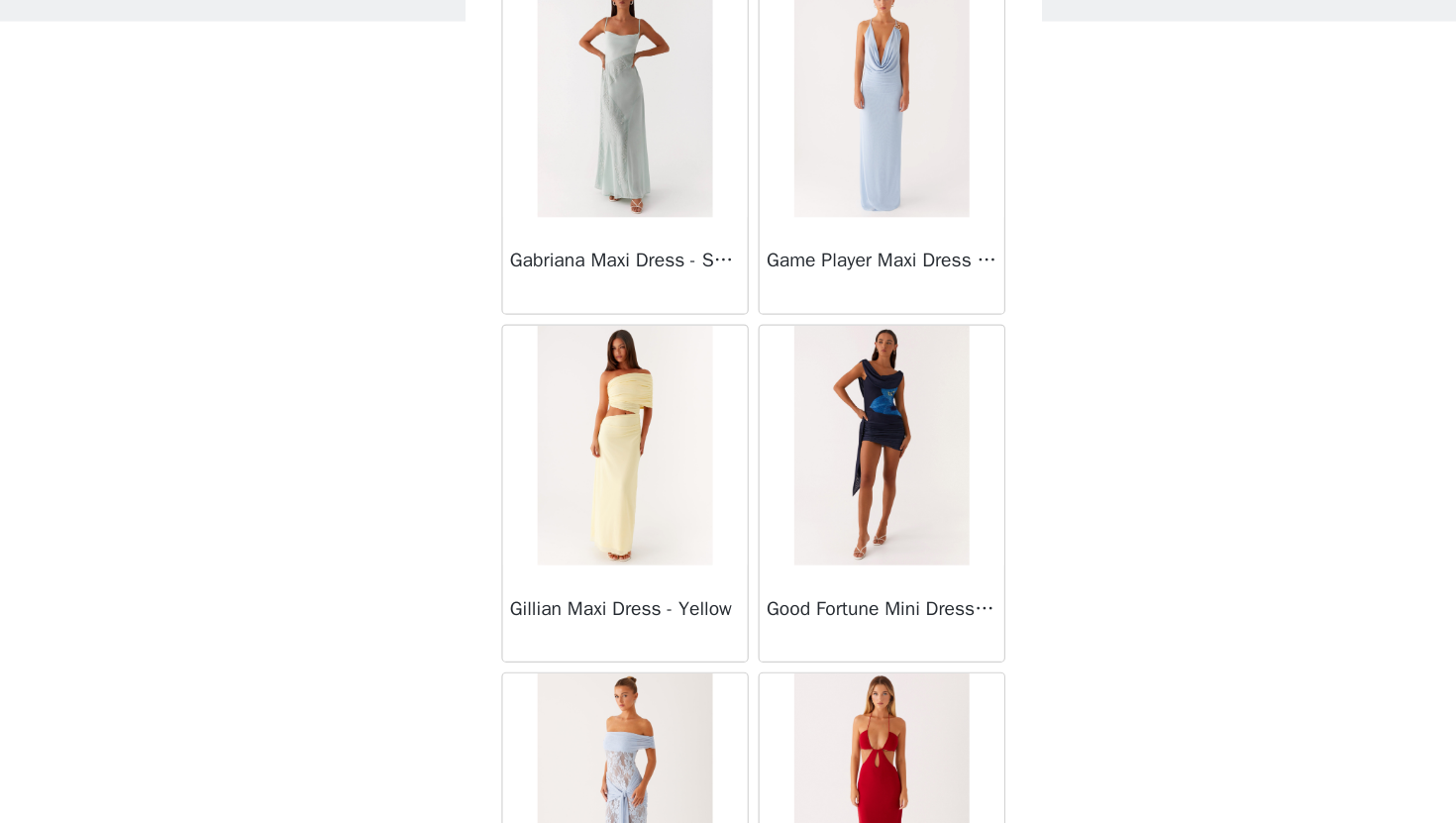 scroll, scrollTop: 25184, scrollLeft: 0, axis: vertical 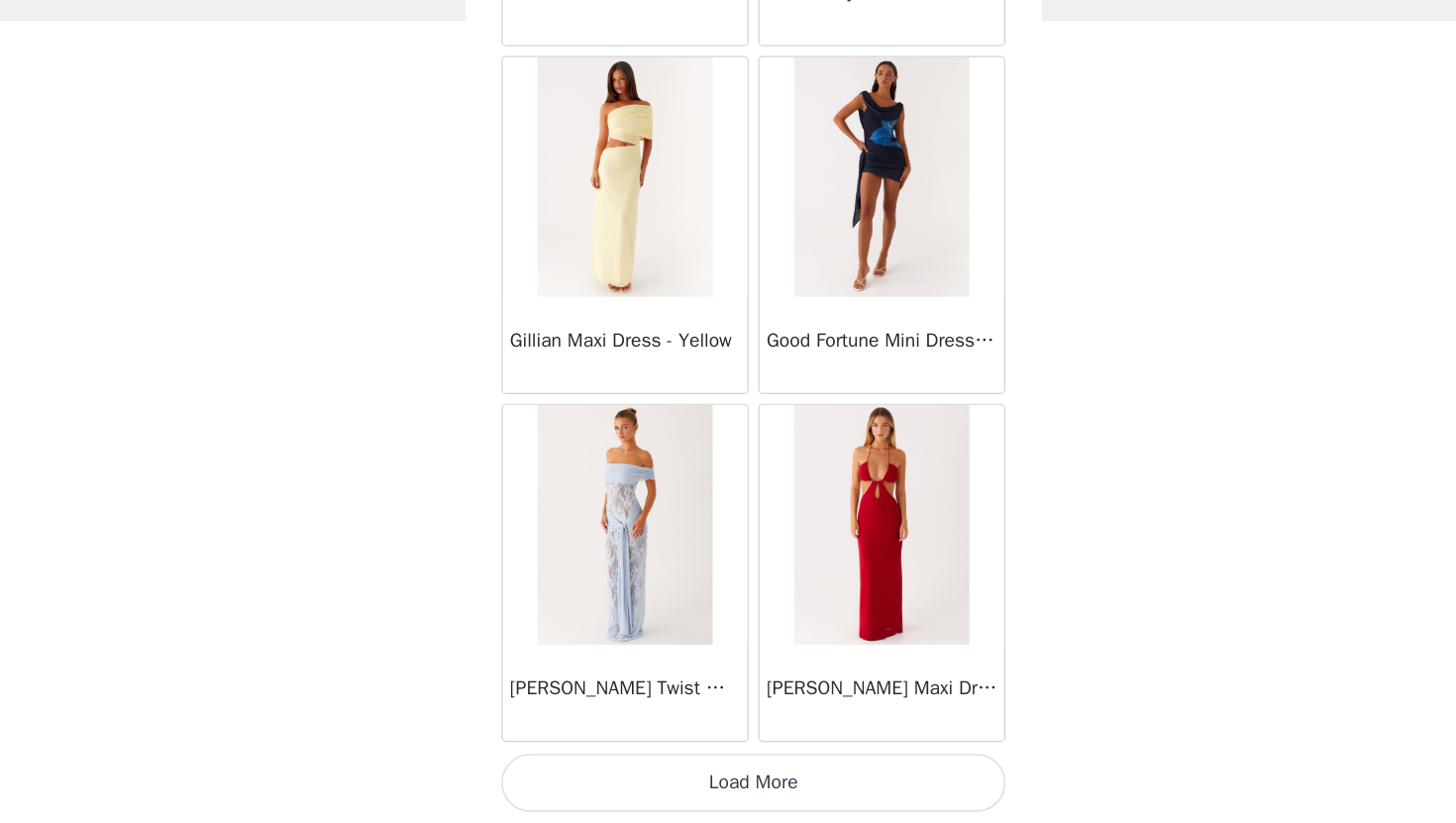 click on "Load More" at bounding box center (728, 789) 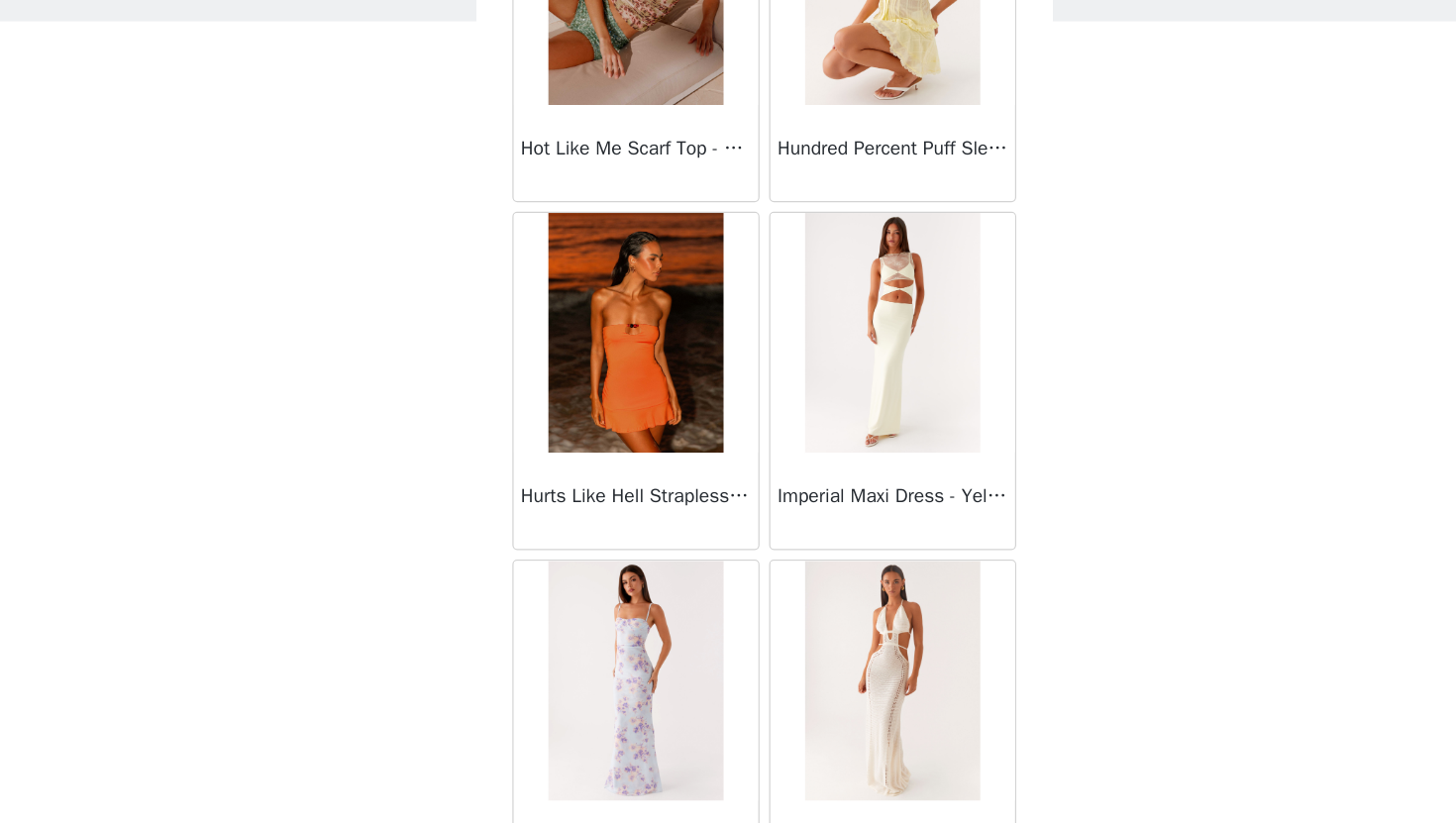 scroll, scrollTop: 28056, scrollLeft: 0, axis: vertical 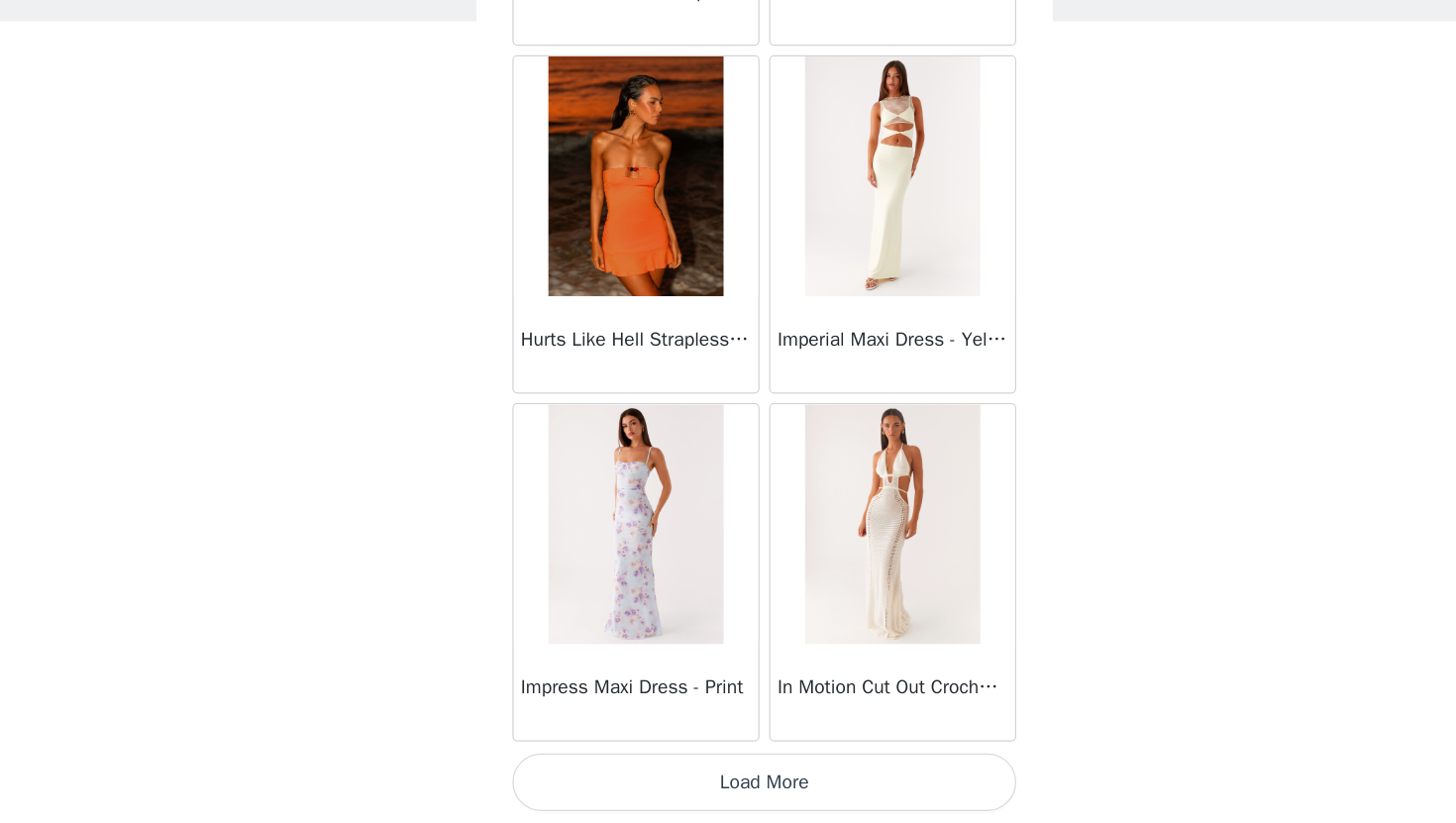 click on "Load More" at bounding box center (728, 789) 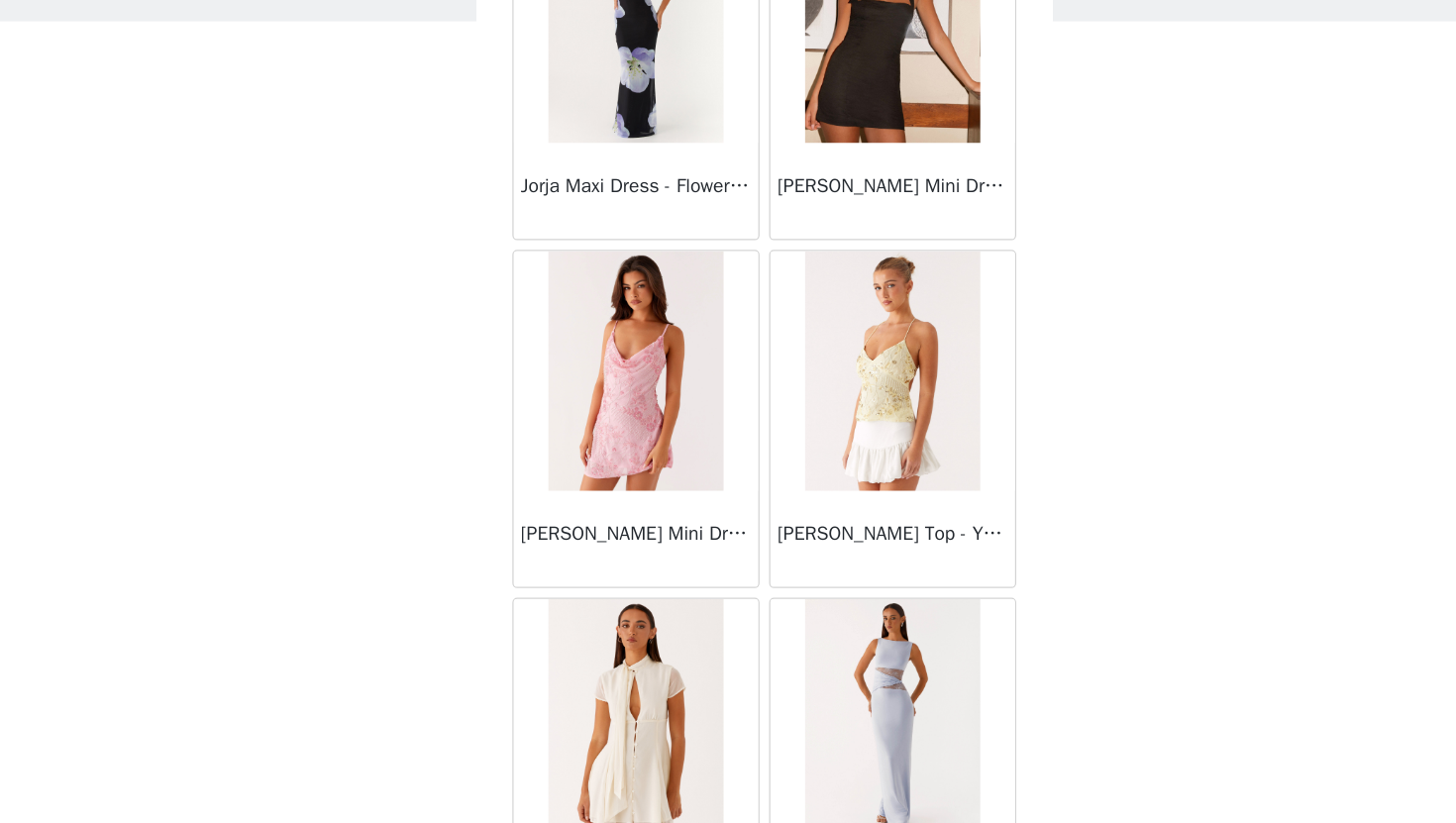 scroll, scrollTop: 30928, scrollLeft: 0, axis: vertical 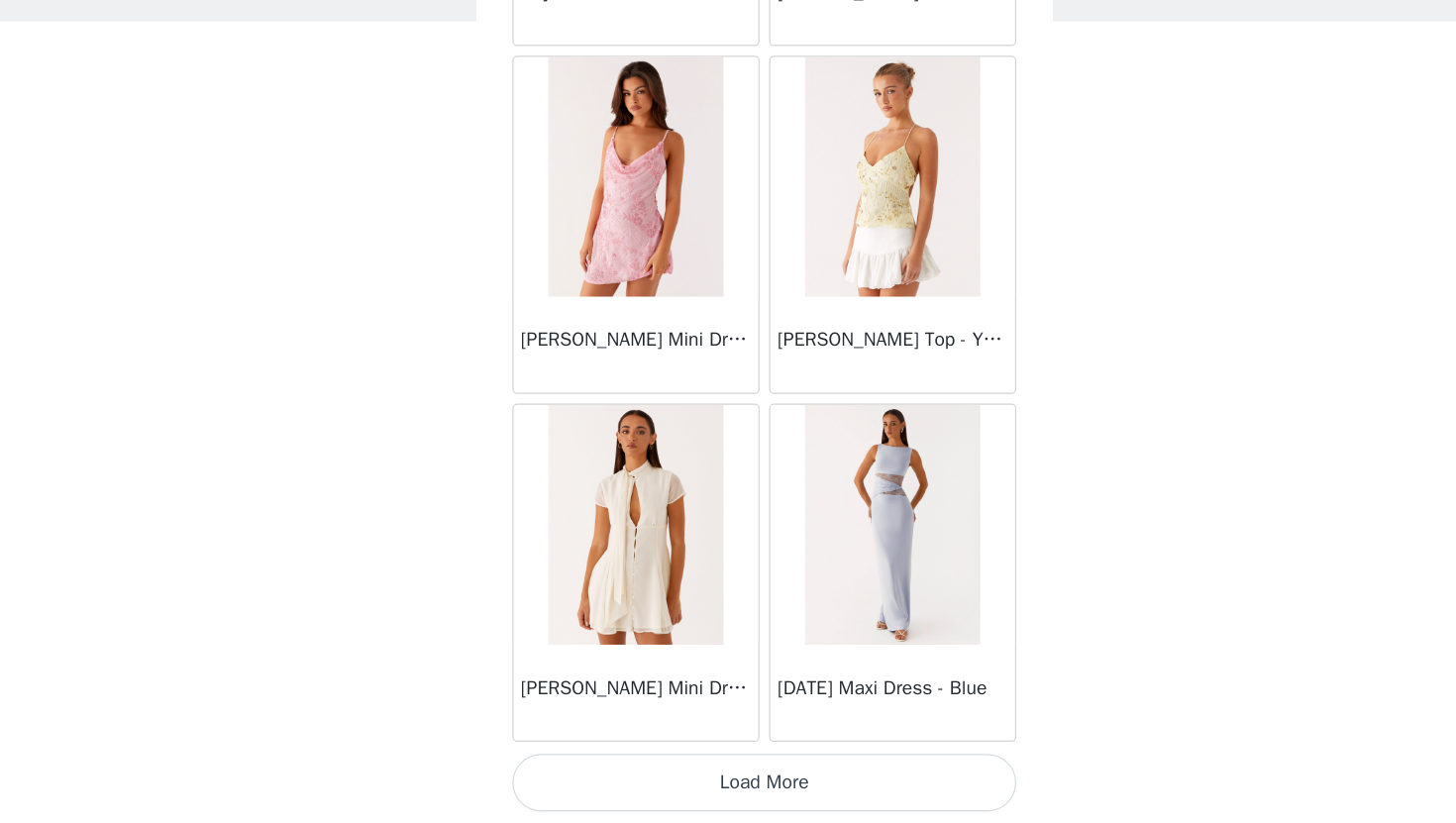 click on "Load More" at bounding box center [728, 789] 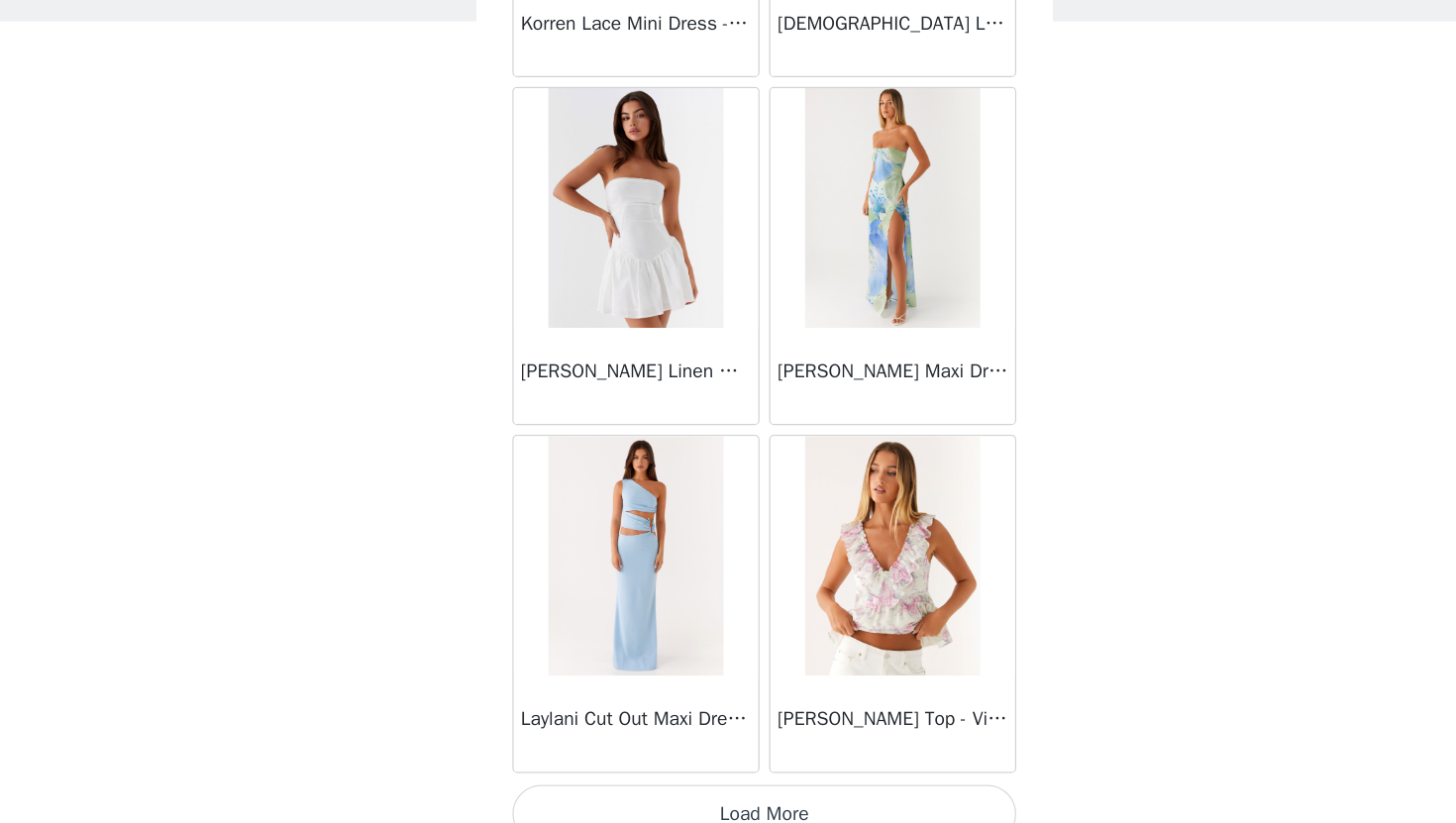 scroll, scrollTop: 33800, scrollLeft: 0, axis: vertical 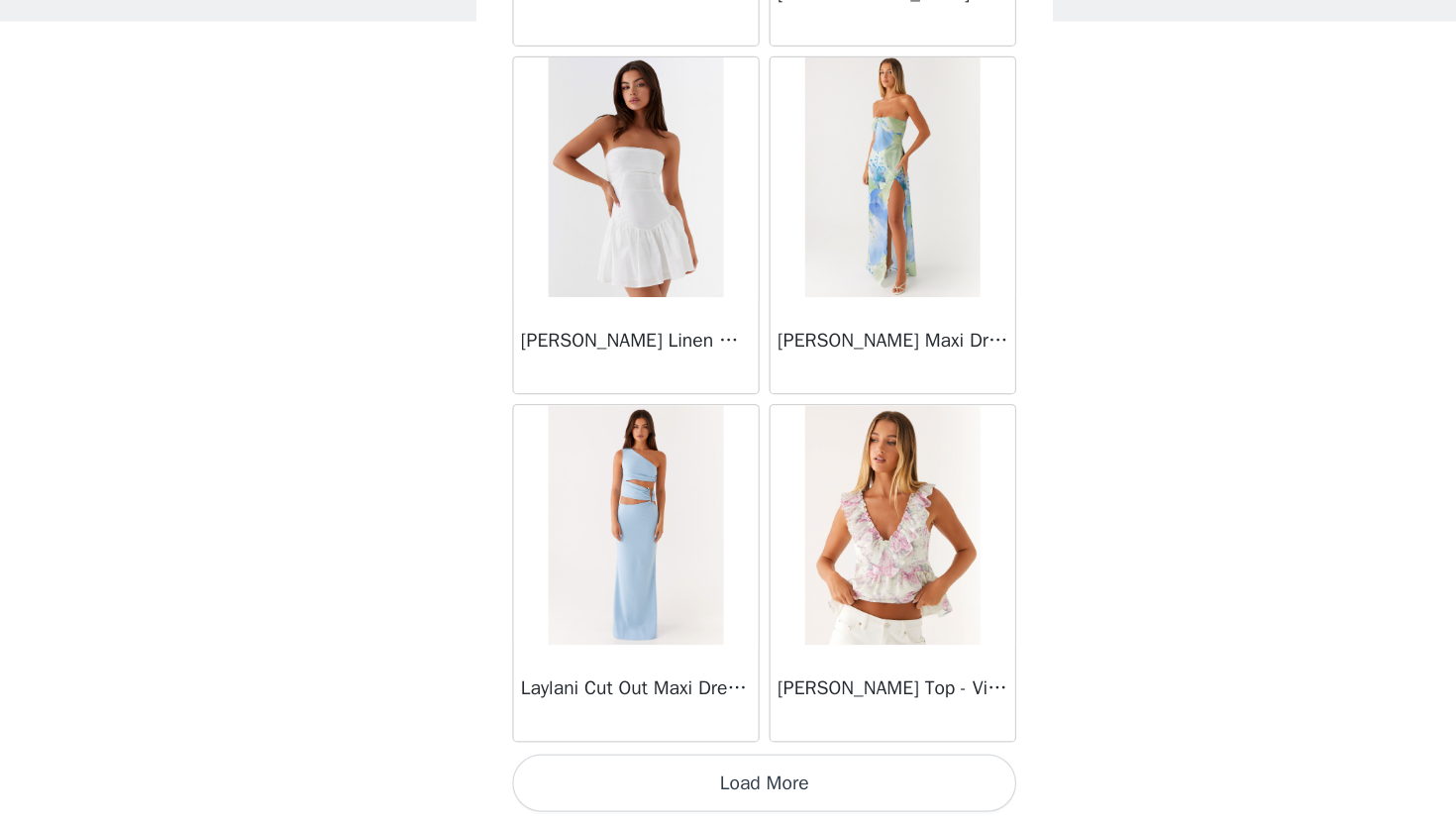 click on "Load More" at bounding box center [728, 789] 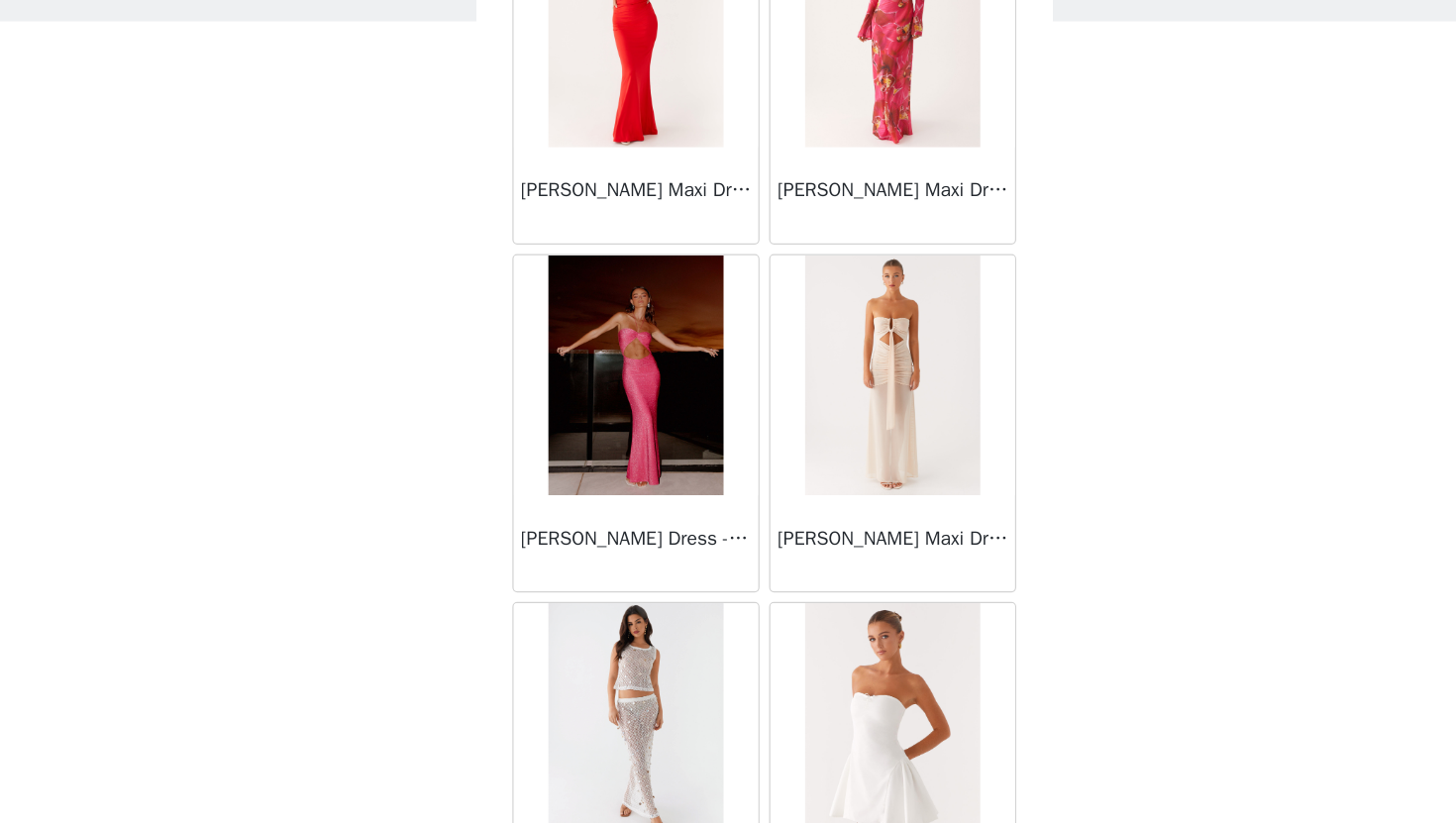 scroll, scrollTop: 36127, scrollLeft: 0, axis: vertical 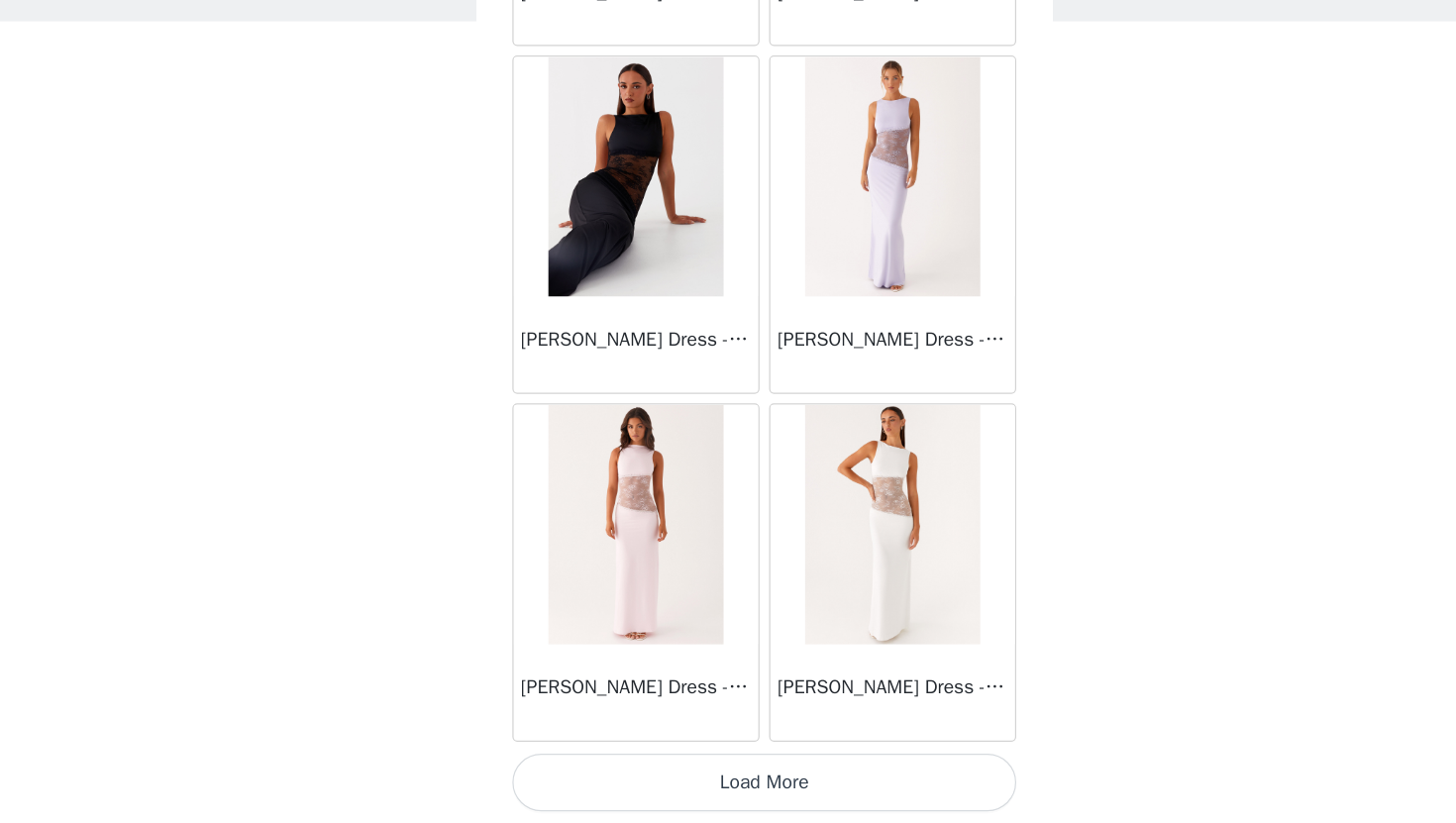 click on "Load More" at bounding box center [728, 789] 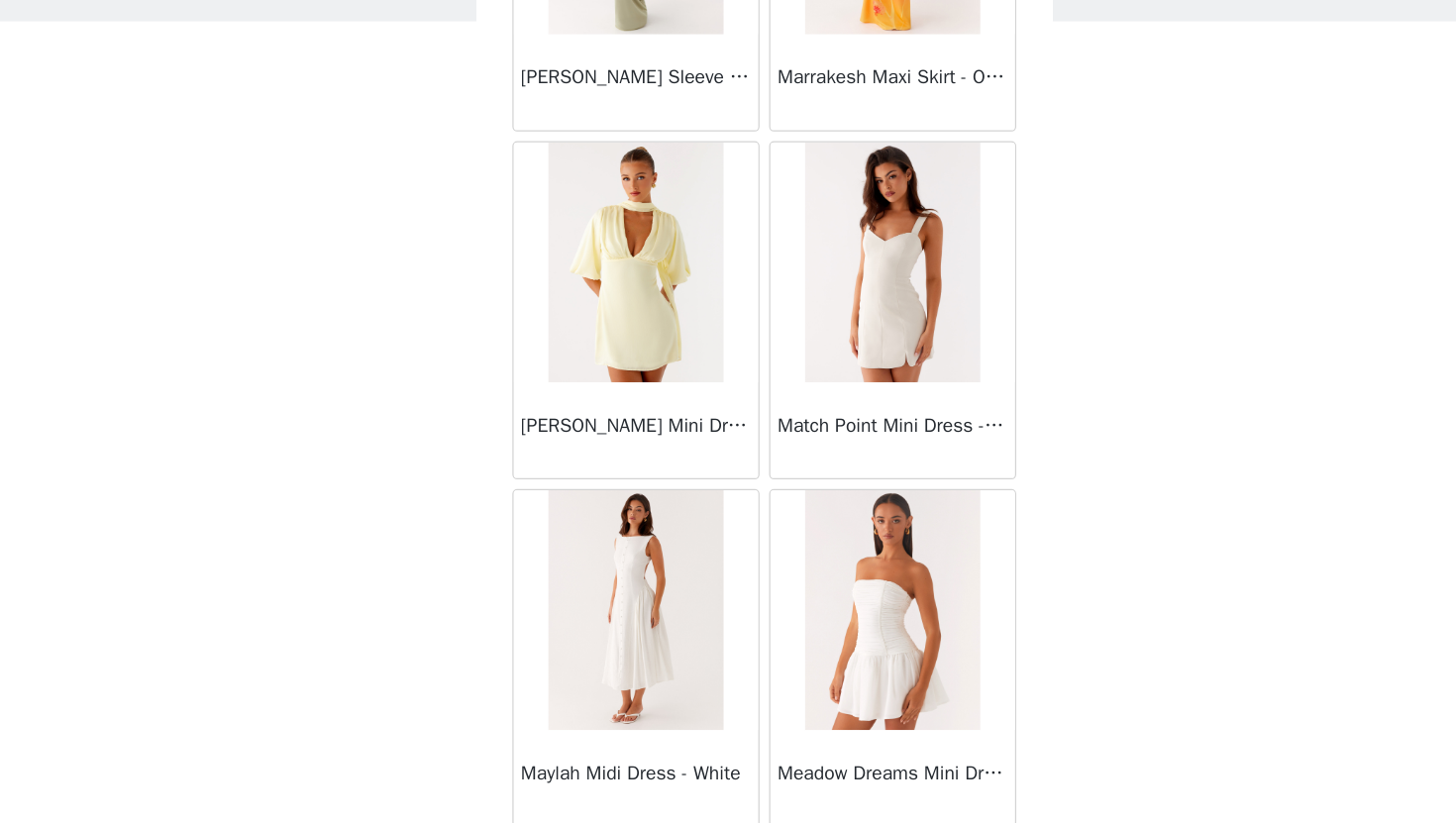 scroll, scrollTop: 39545, scrollLeft: 0, axis: vertical 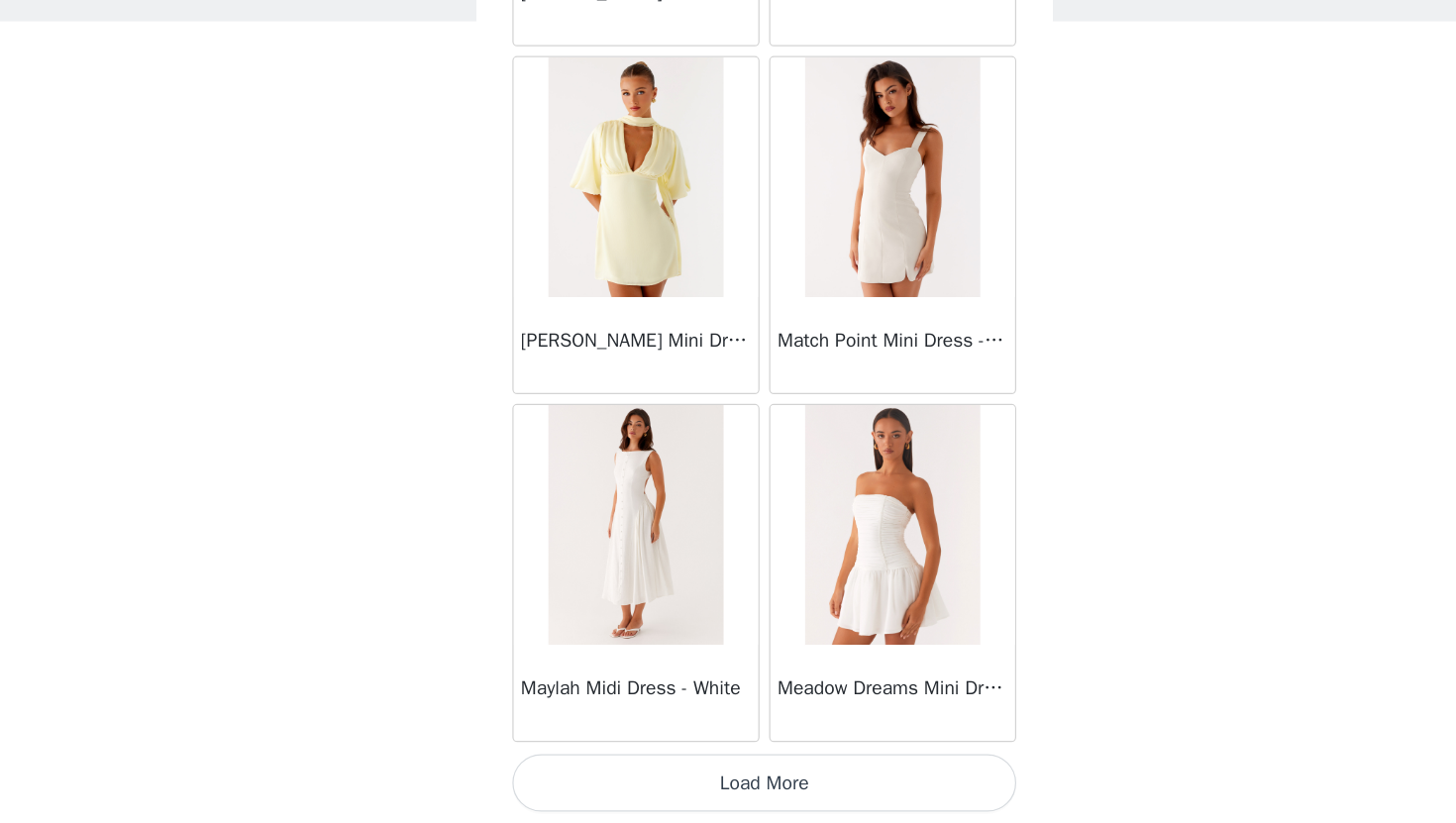 click at bounding box center (621, 289) 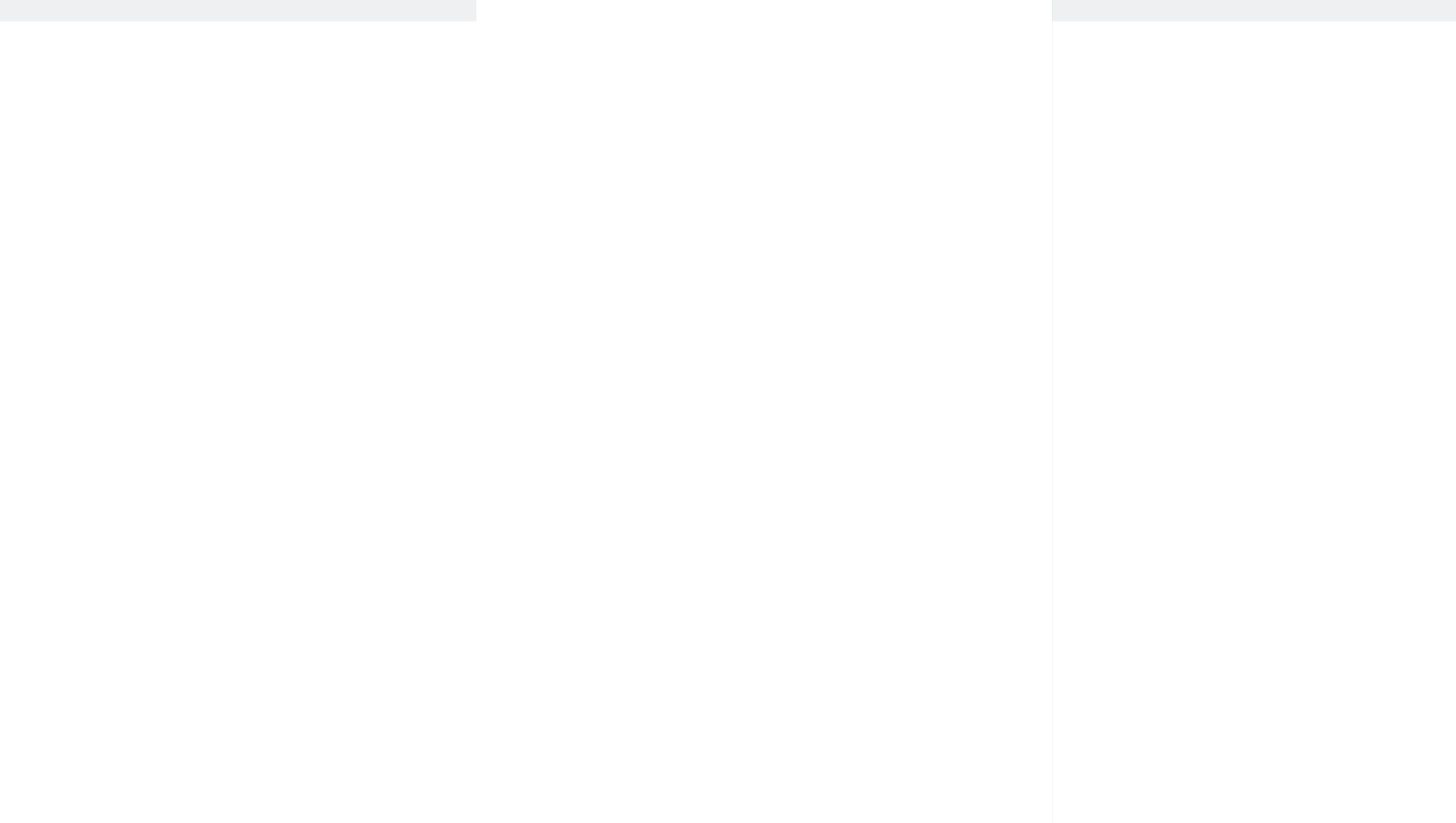 scroll, scrollTop: 242, scrollLeft: 0, axis: vertical 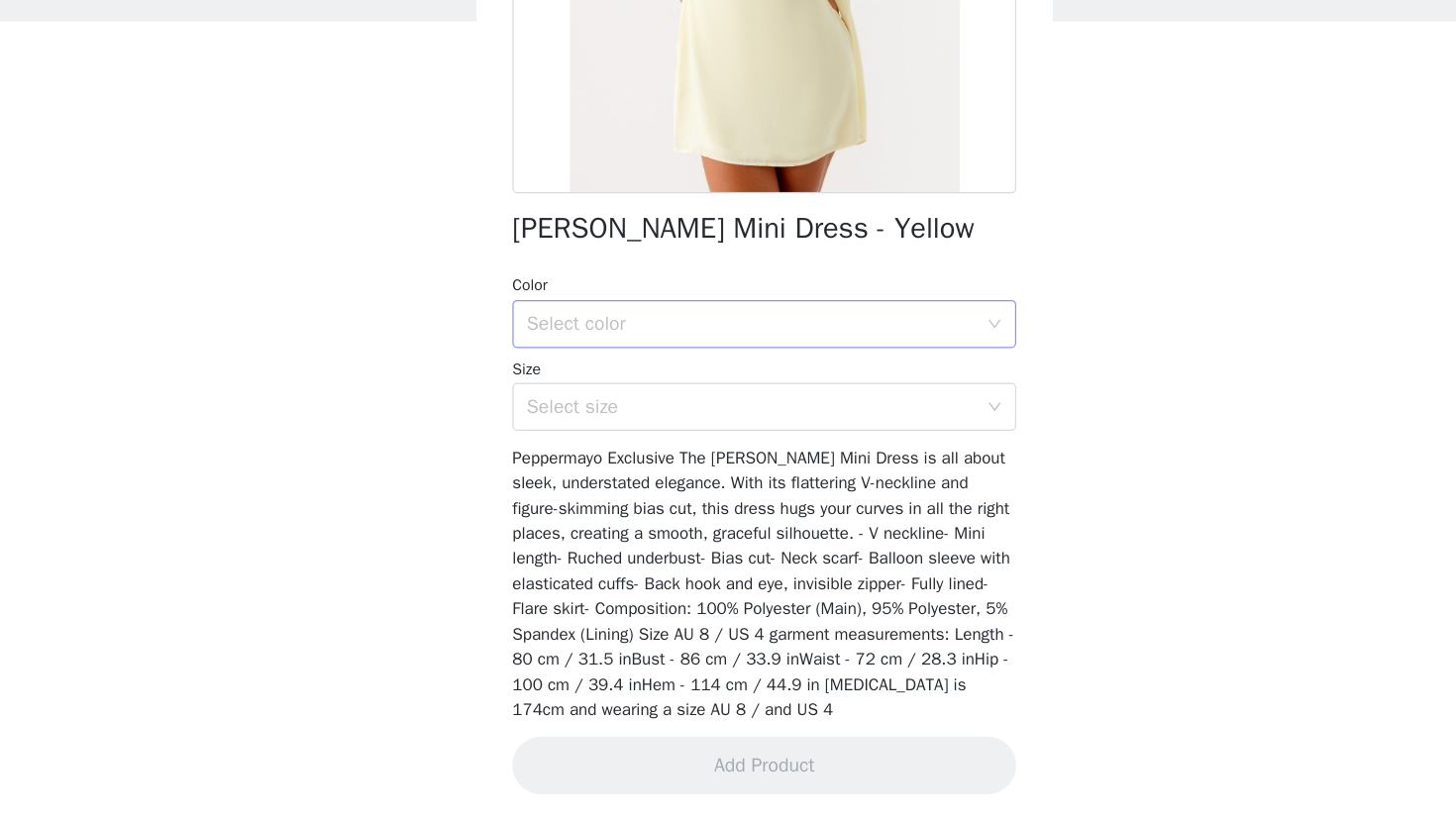 click on "Select color" at bounding box center [717, 411] 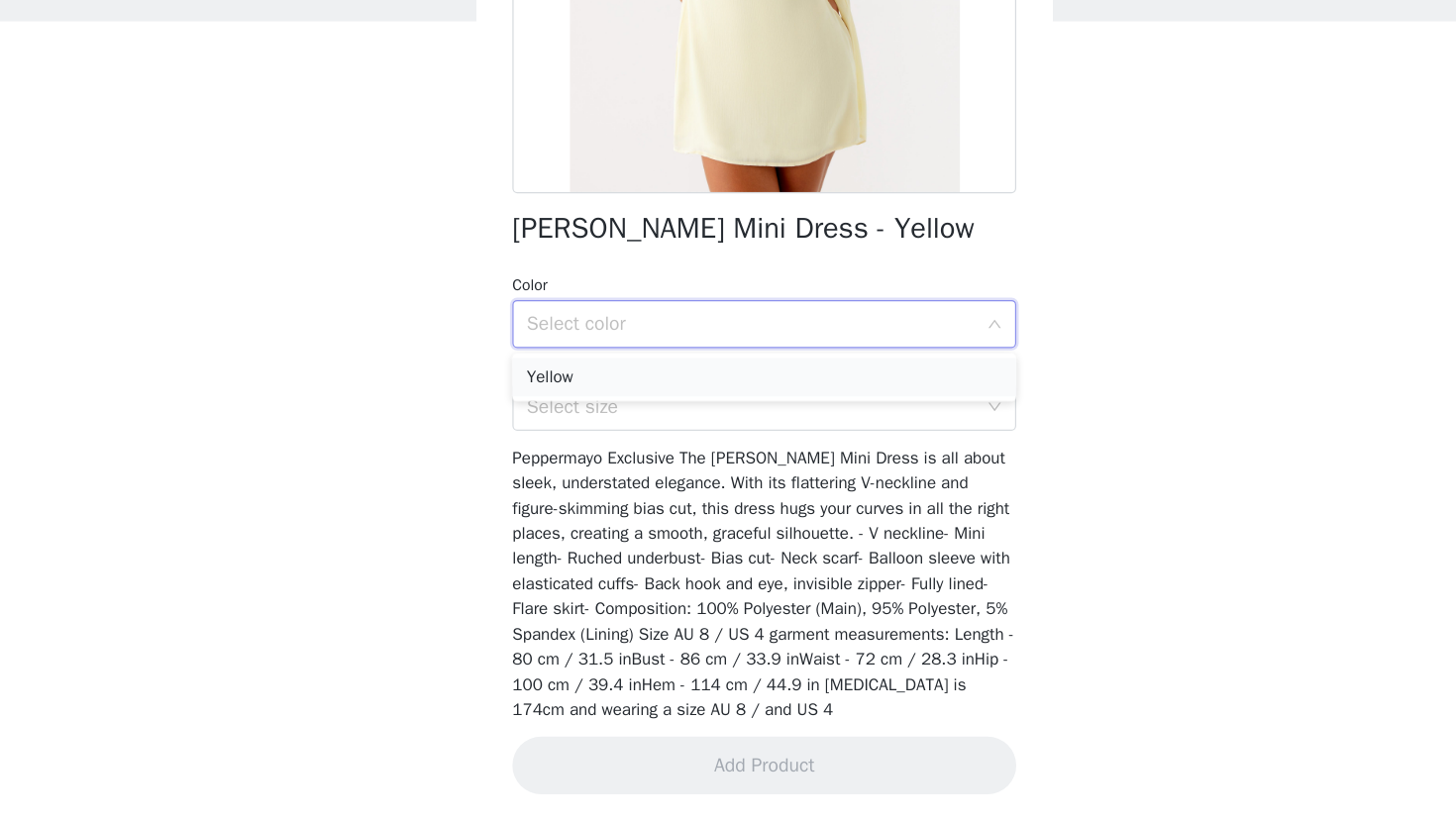 click on "Yellow" at bounding box center [728, 455] 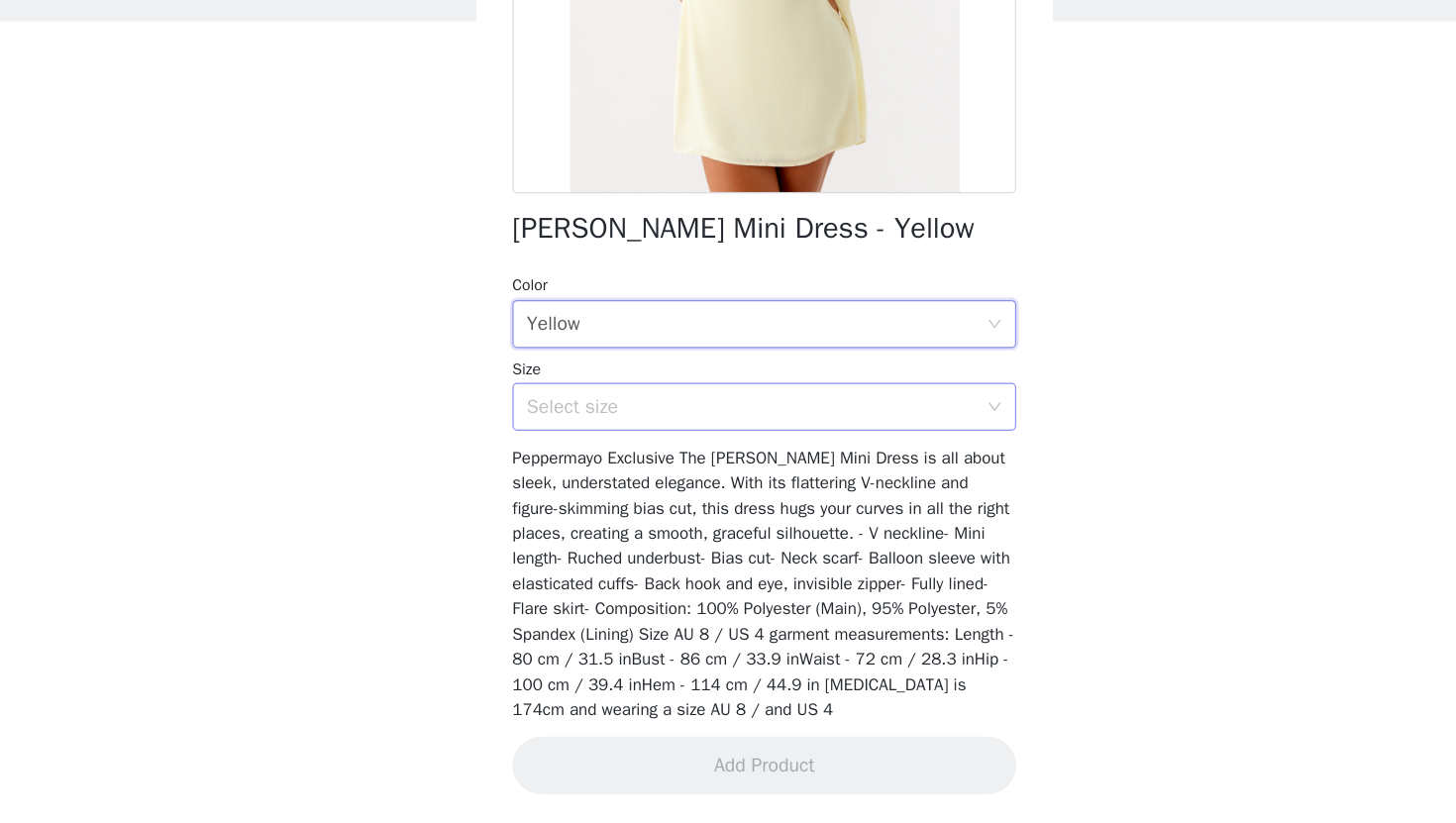 click on "Select size" at bounding box center [717, 479] 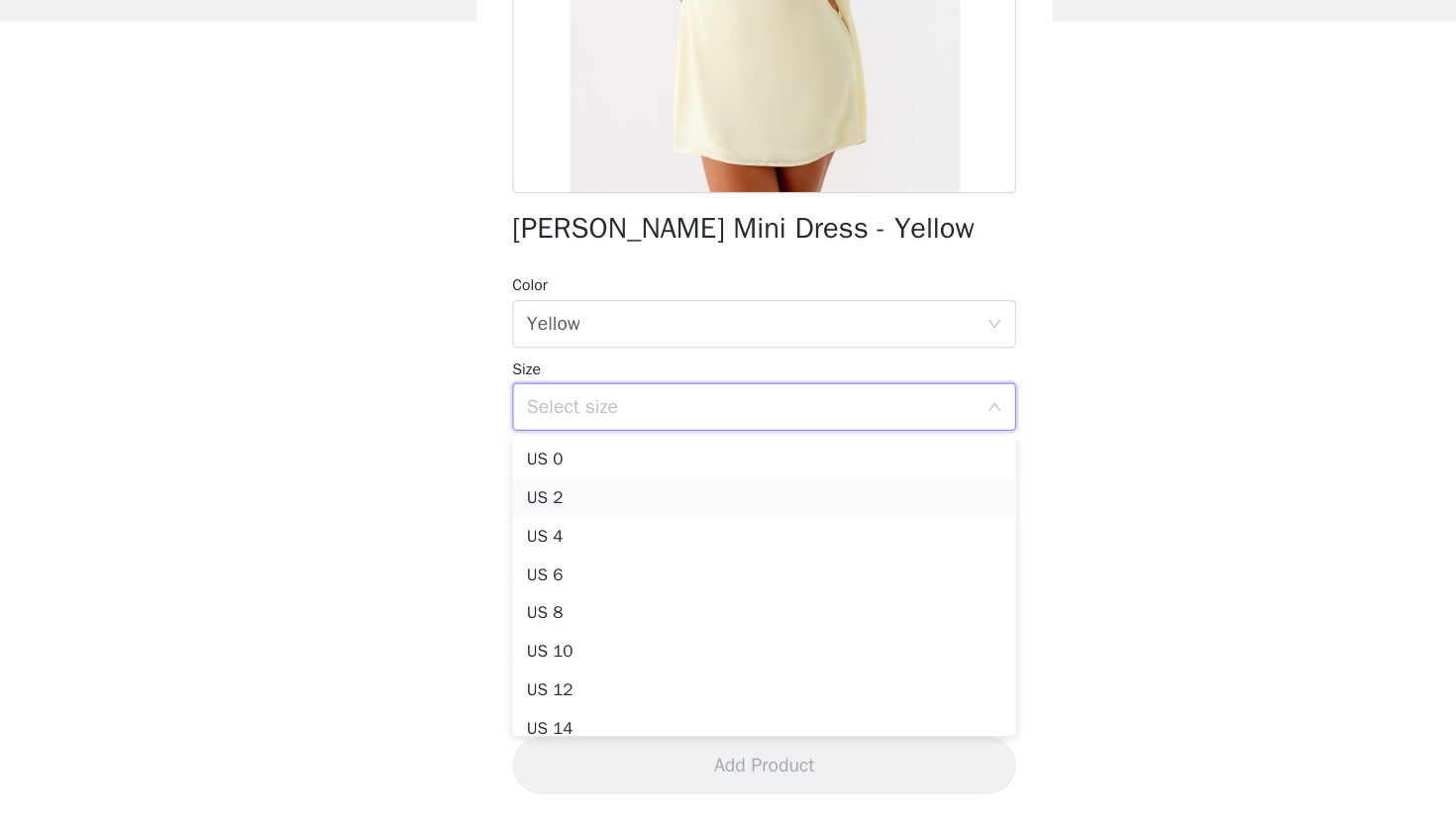 click on "US 2" at bounding box center [728, 555] 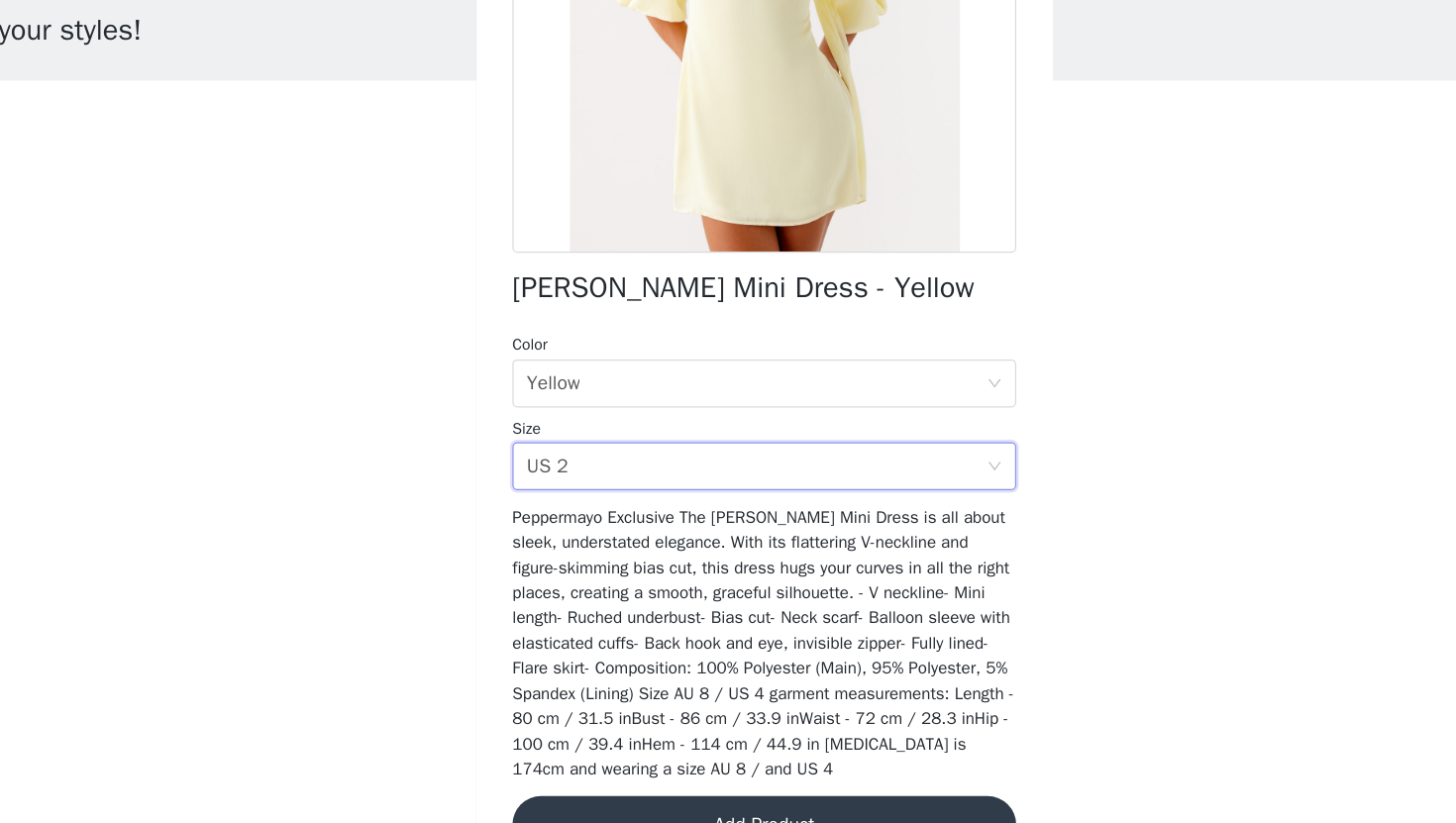 scroll, scrollTop: 0, scrollLeft: 0, axis: both 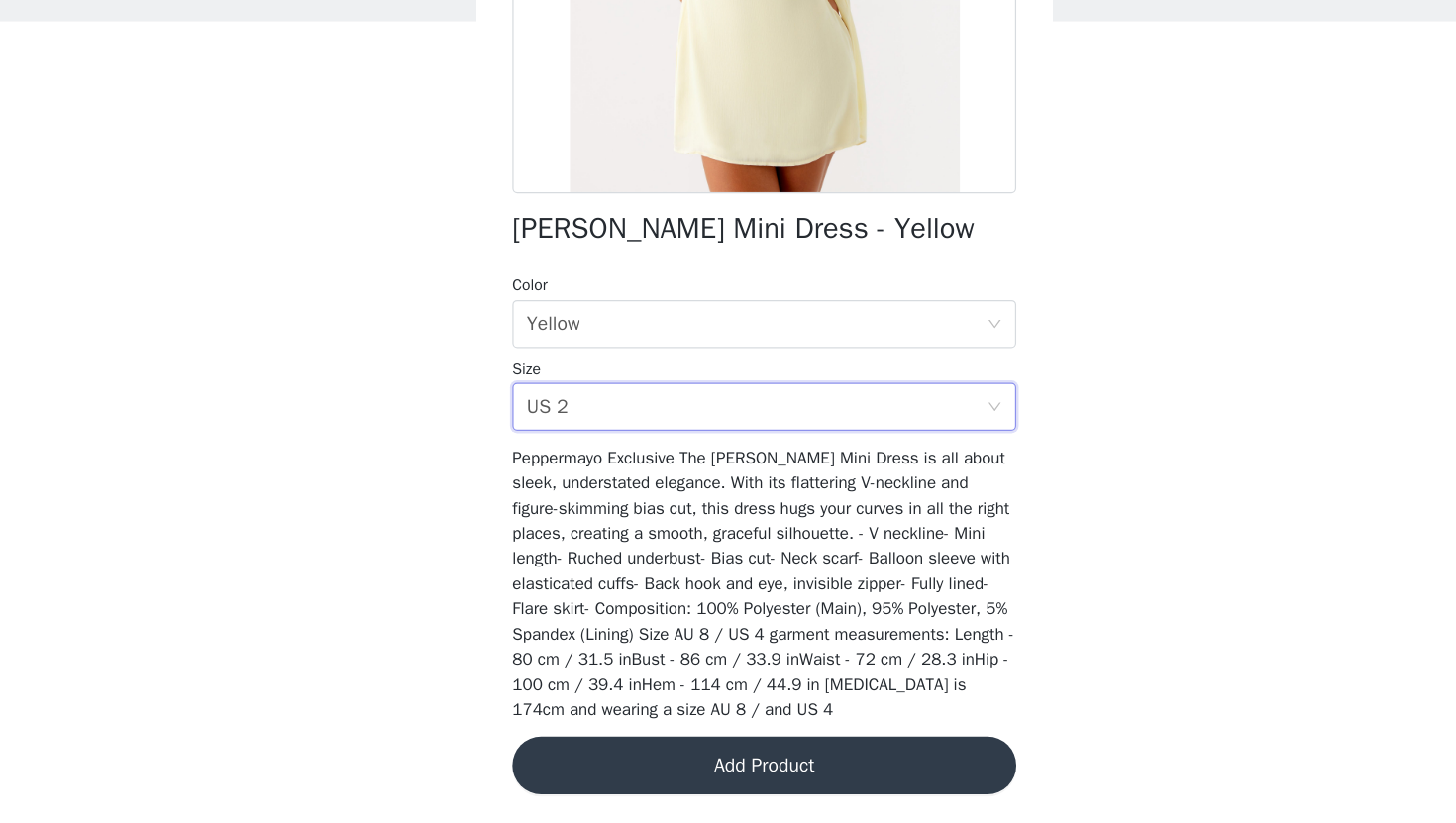 click on "Add Product" at bounding box center [728, 775] 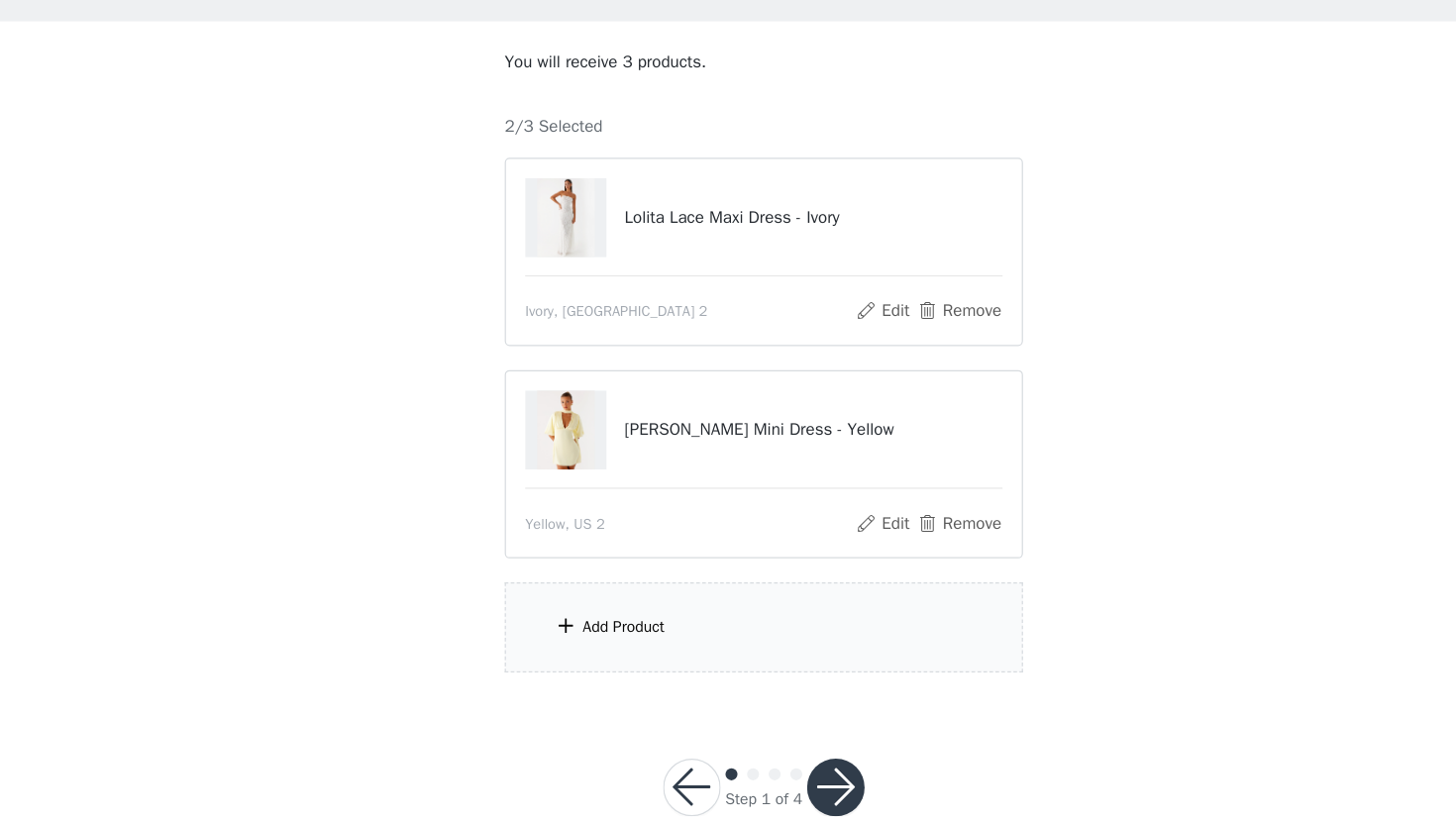 click on "Add Product" at bounding box center (612, 661) 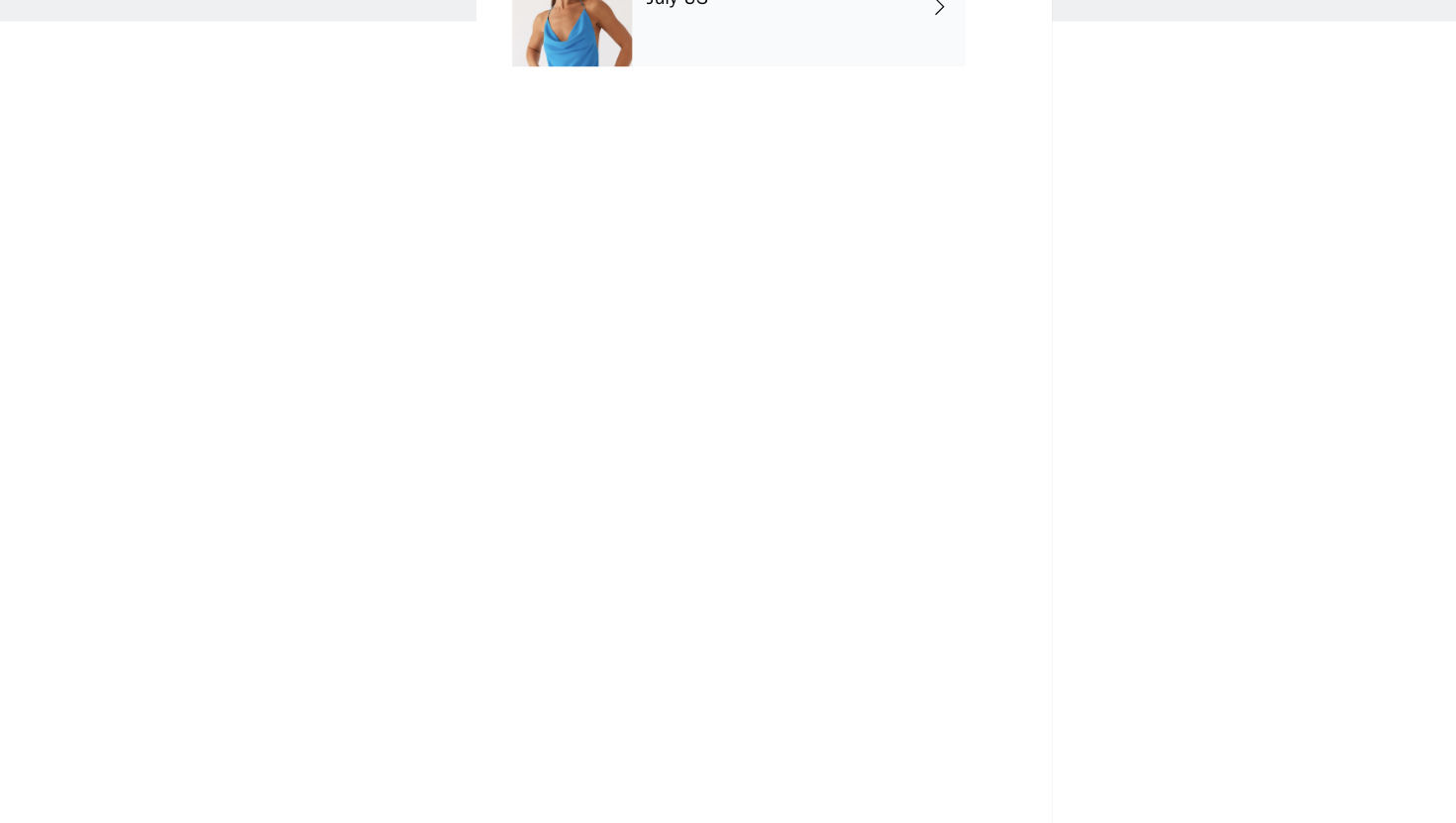 scroll, scrollTop: 0, scrollLeft: 0, axis: both 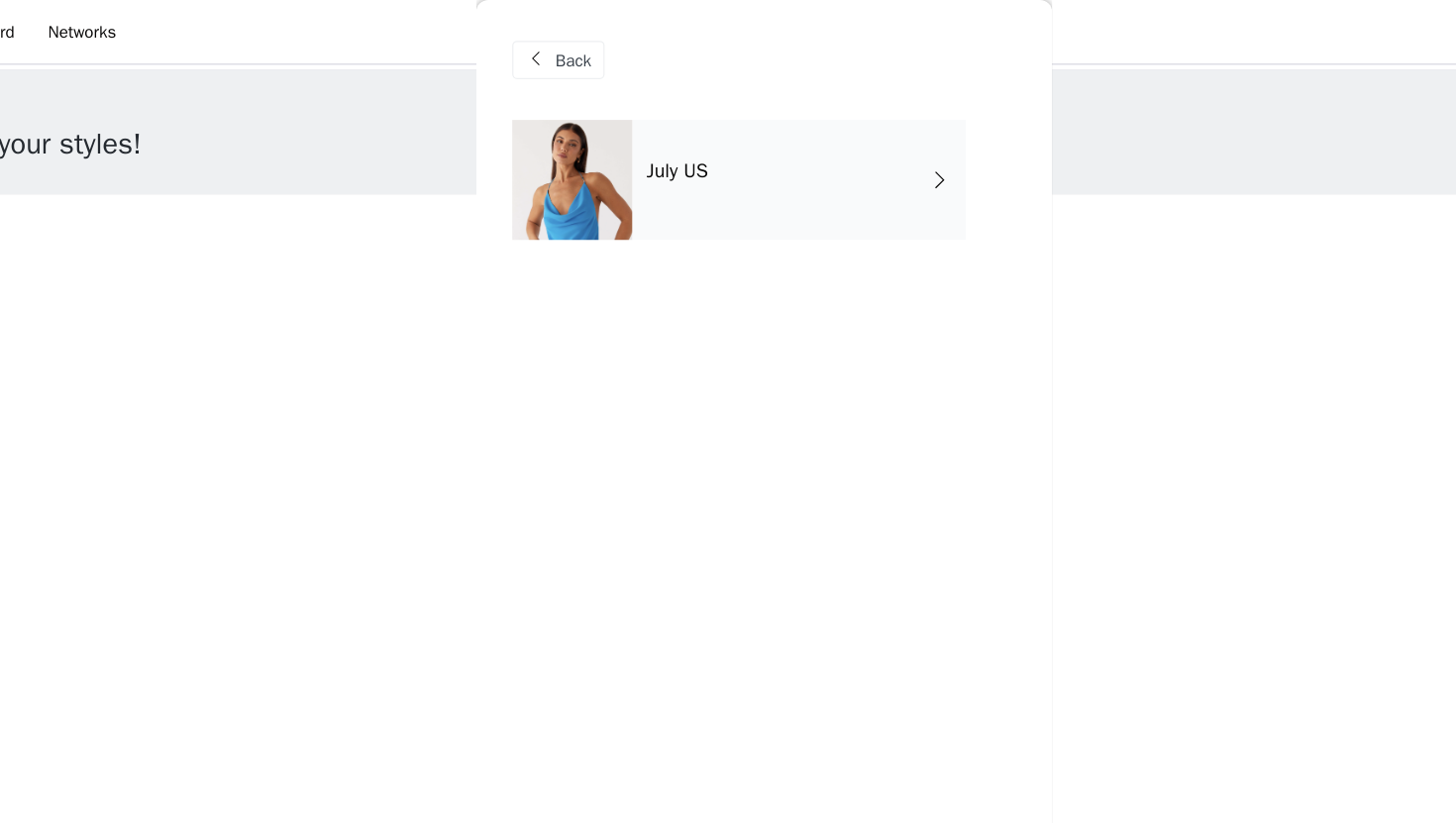 click at bounding box center [570, 149] 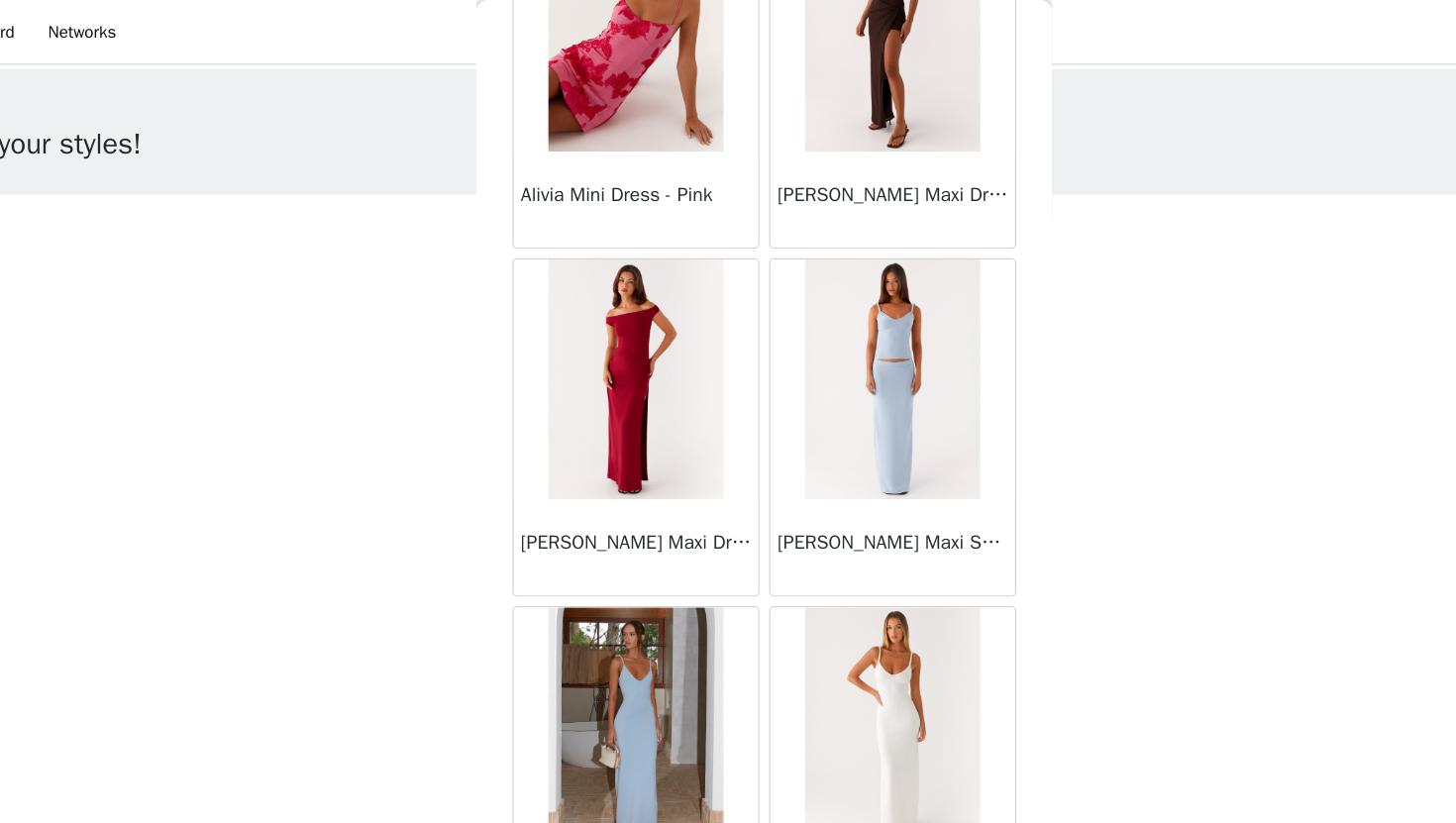 scroll, scrollTop: 2208, scrollLeft: 0, axis: vertical 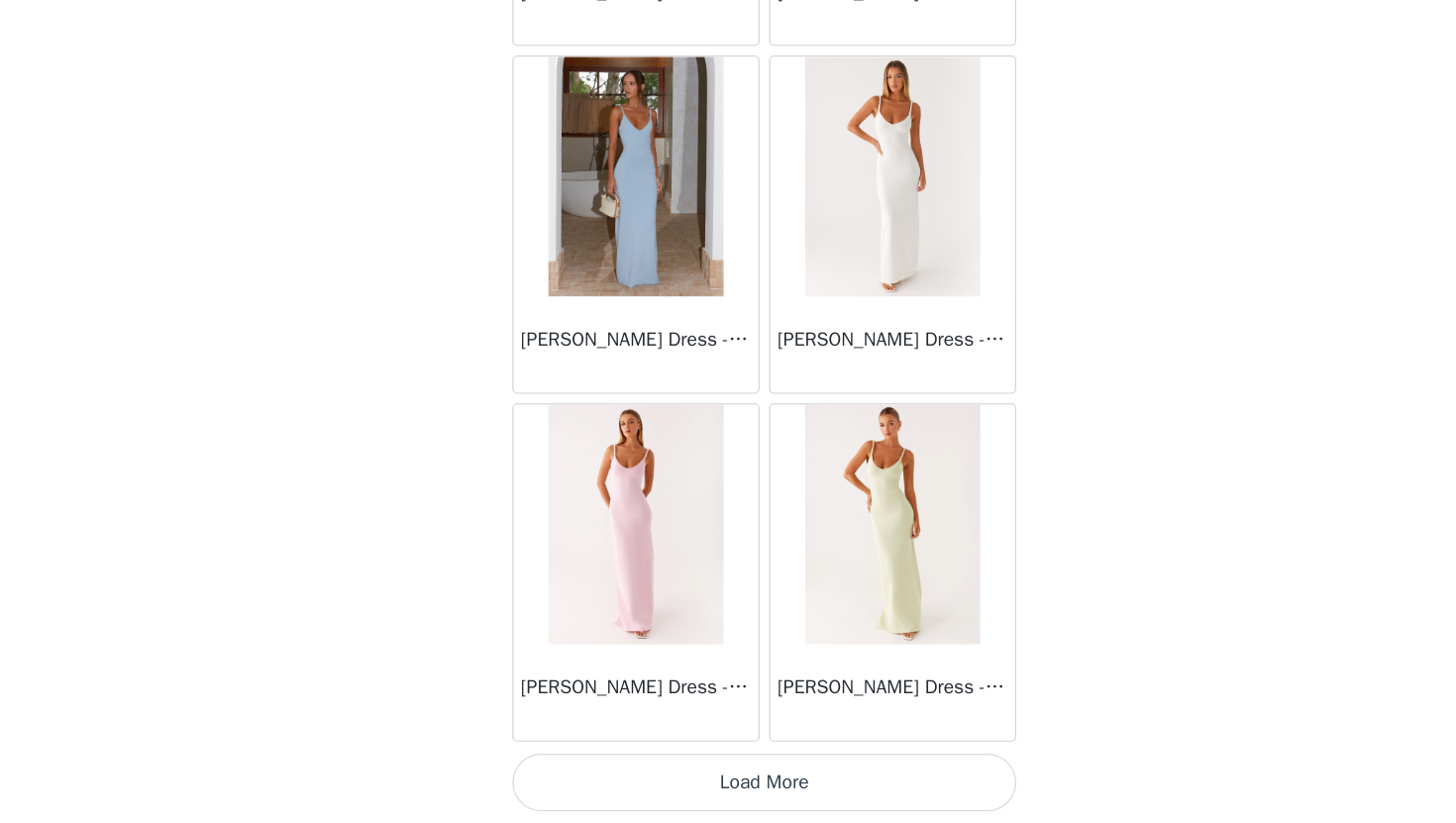 click on "Load More" at bounding box center (728, 789) 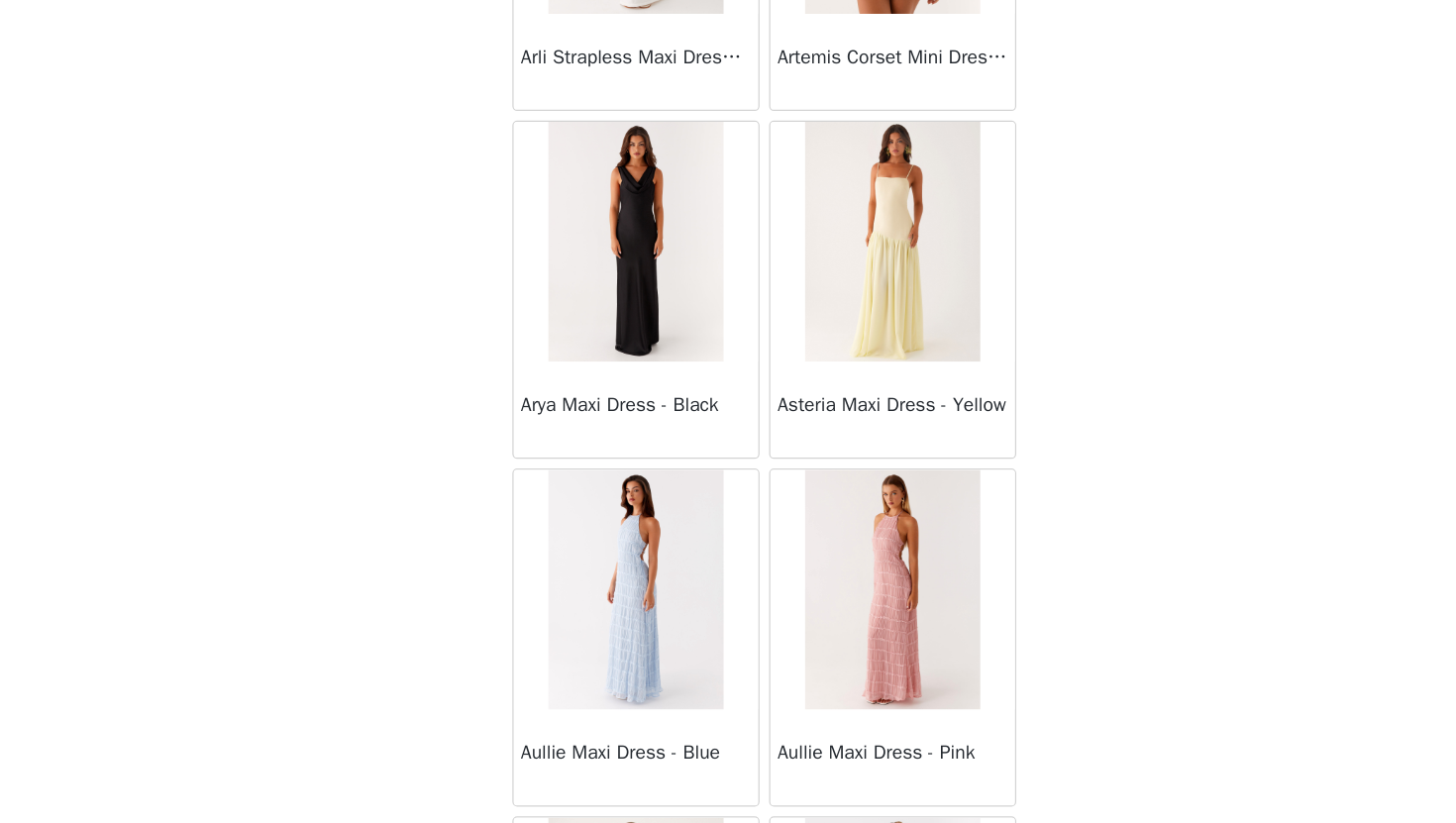 scroll, scrollTop: 5080, scrollLeft: 0, axis: vertical 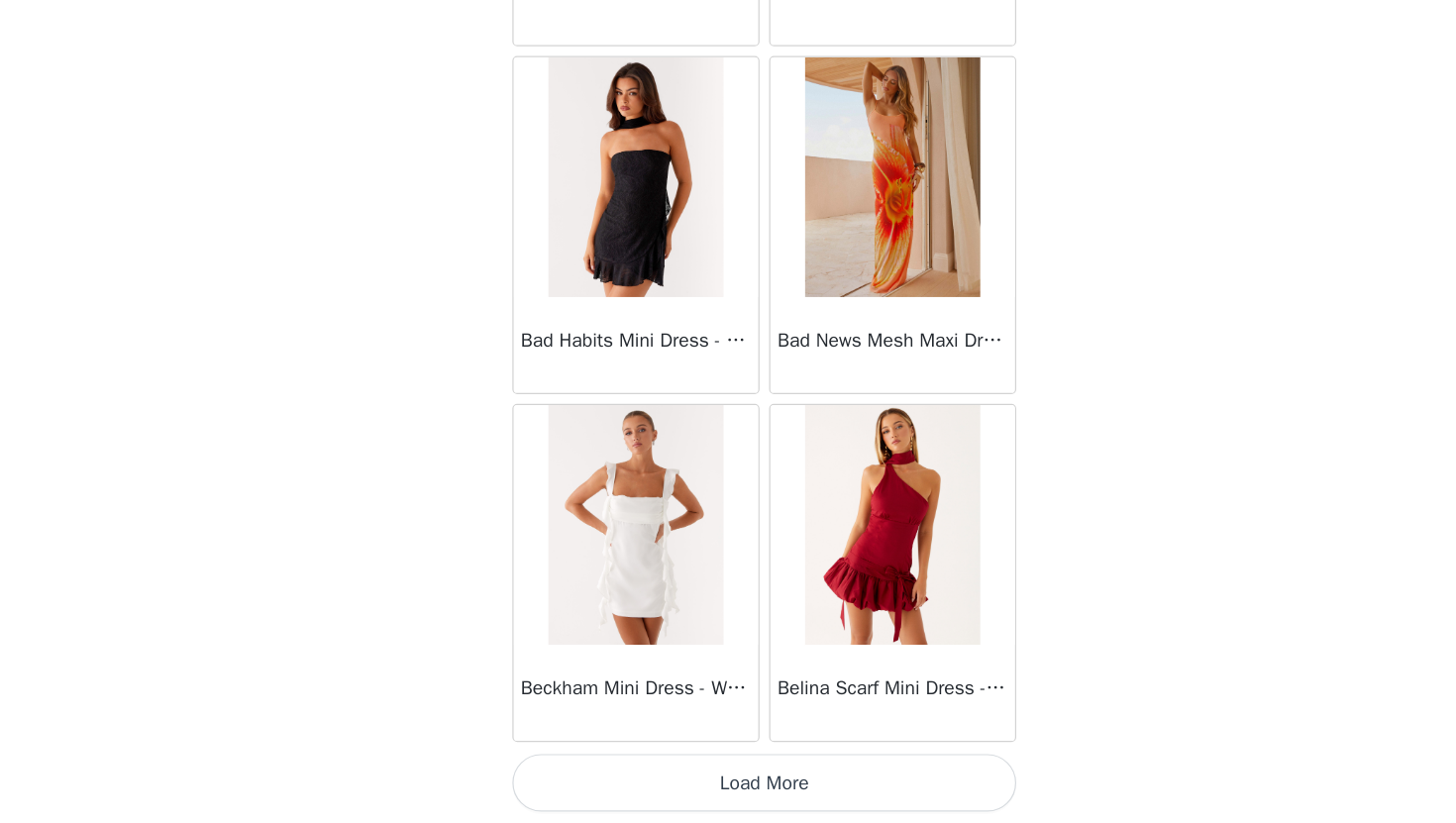 click on "Load More" at bounding box center (728, 789) 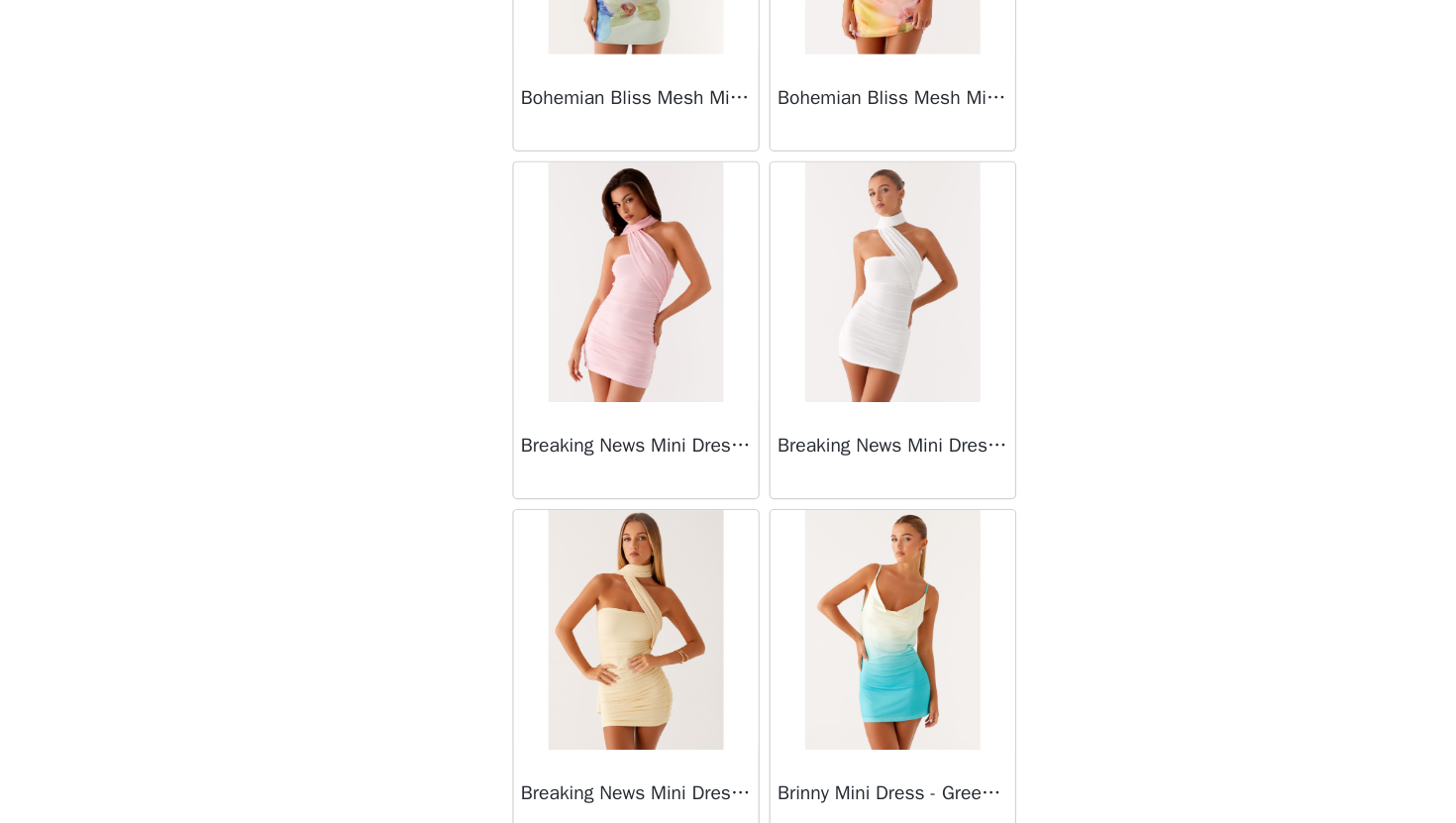 scroll, scrollTop: 7952, scrollLeft: 0, axis: vertical 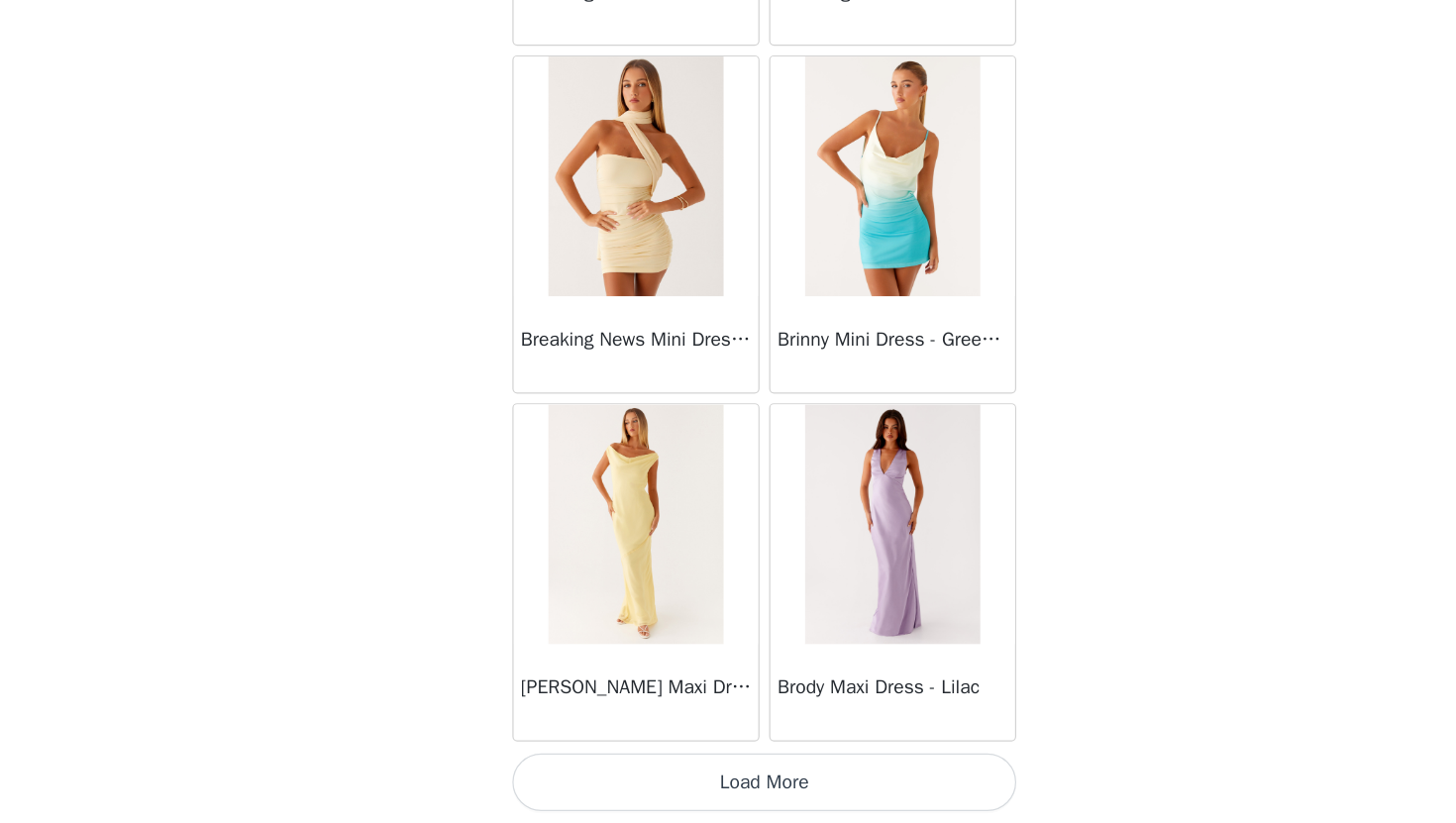 click on "Load More" at bounding box center [728, 789] 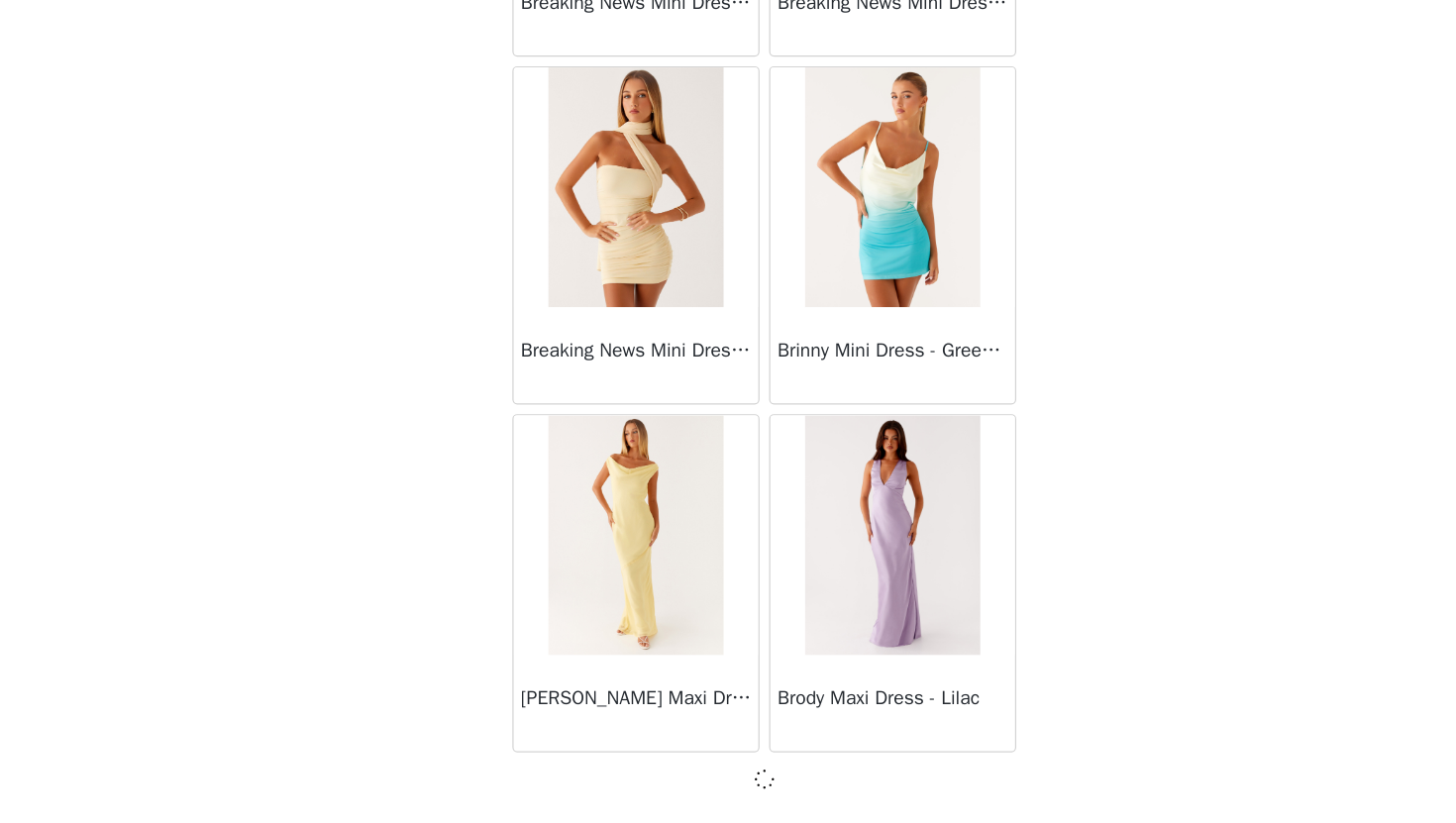 scroll, scrollTop: 7943, scrollLeft: 0, axis: vertical 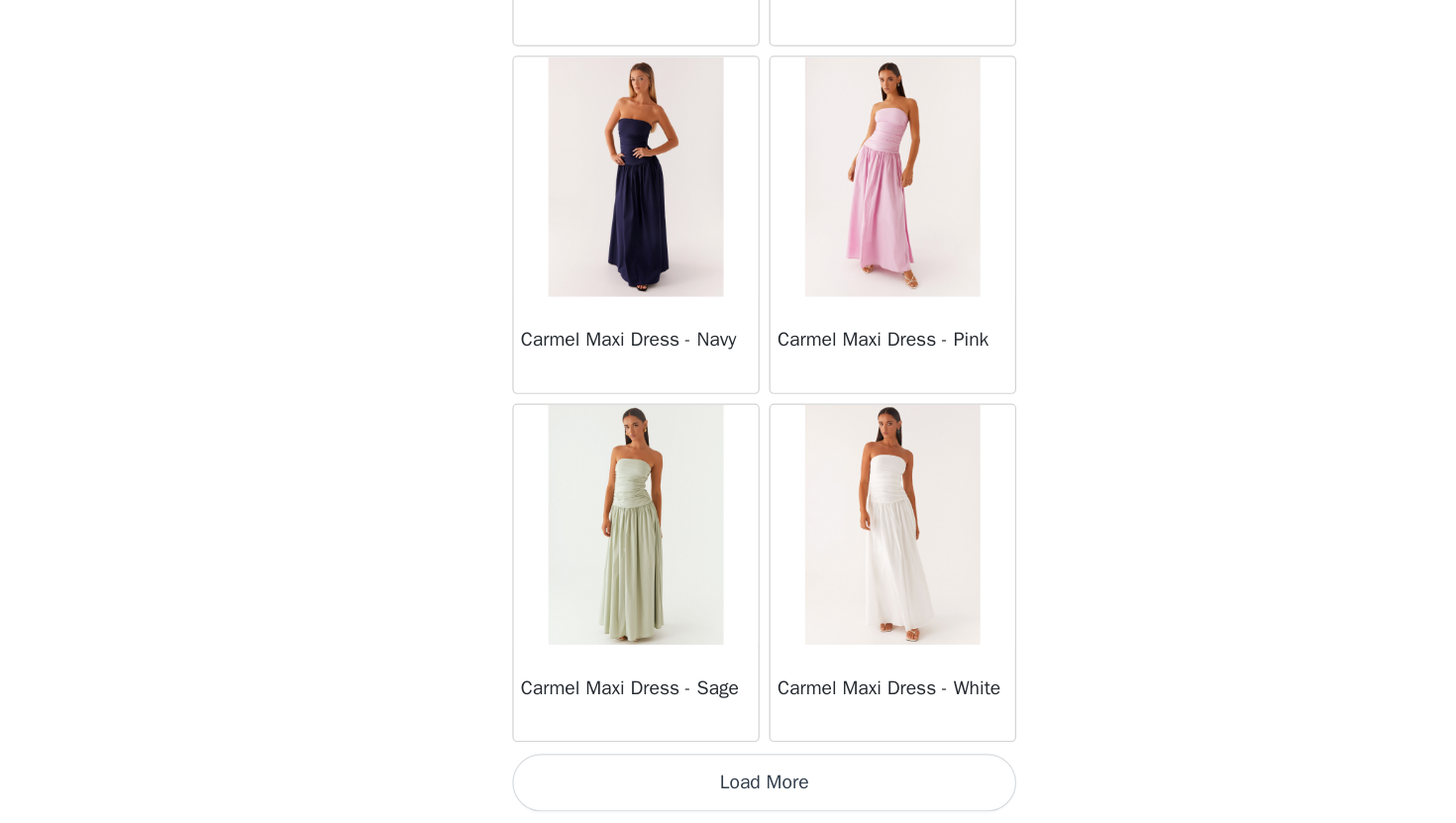 click on "Load More" at bounding box center [728, 789] 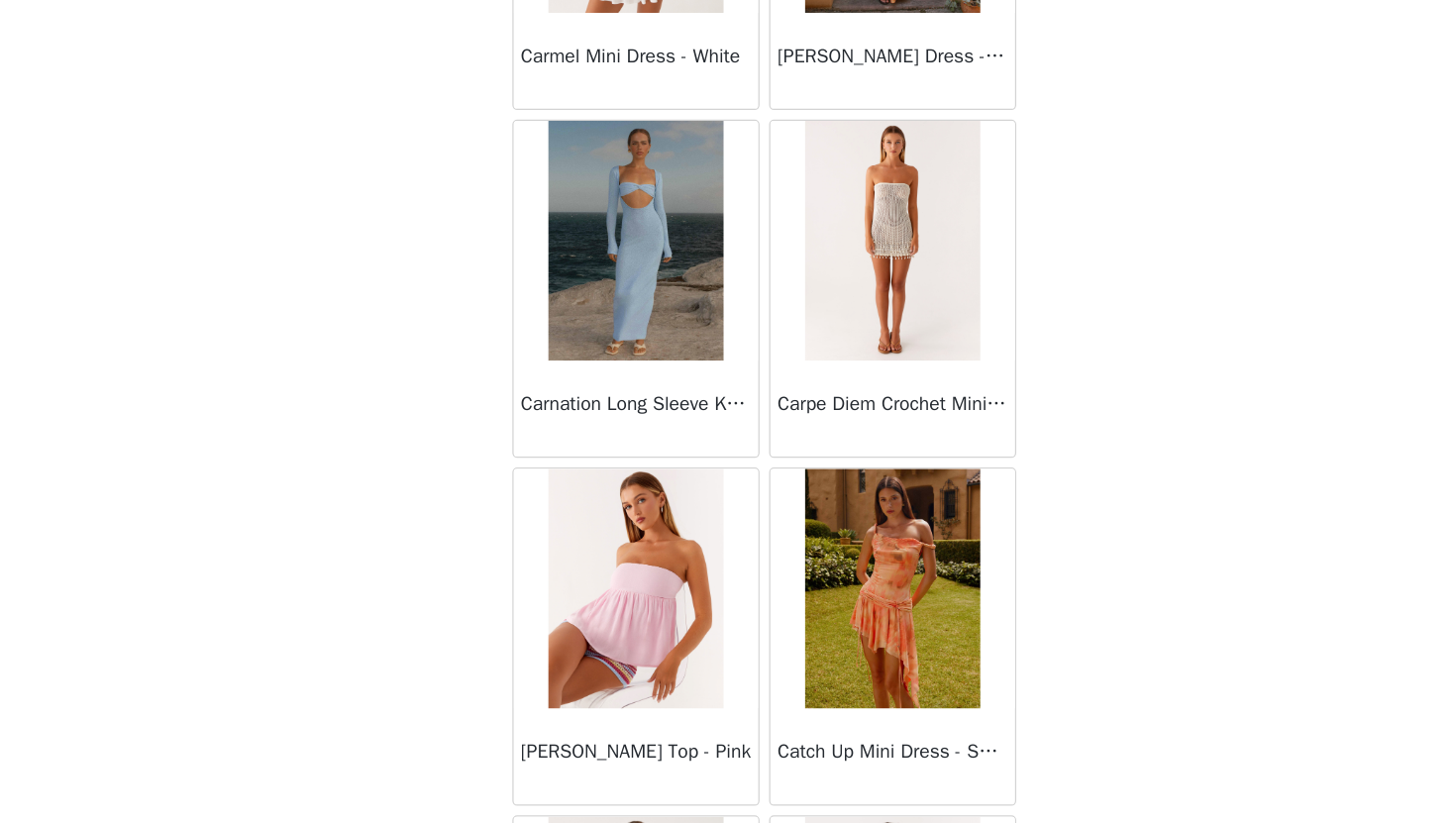 scroll, scrollTop: 12593, scrollLeft: 0, axis: vertical 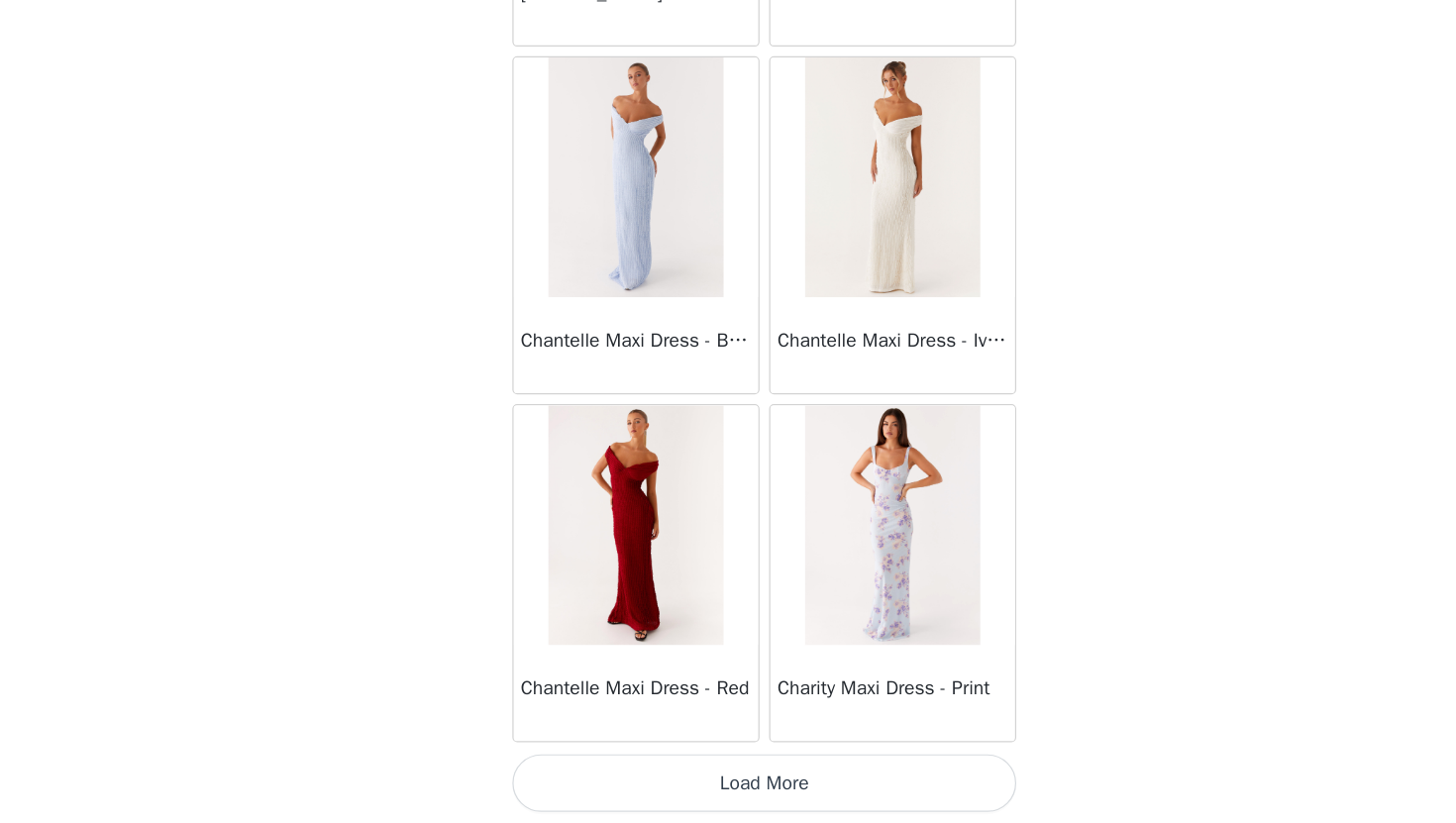click on "Load More" at bounding box center [728, 789] 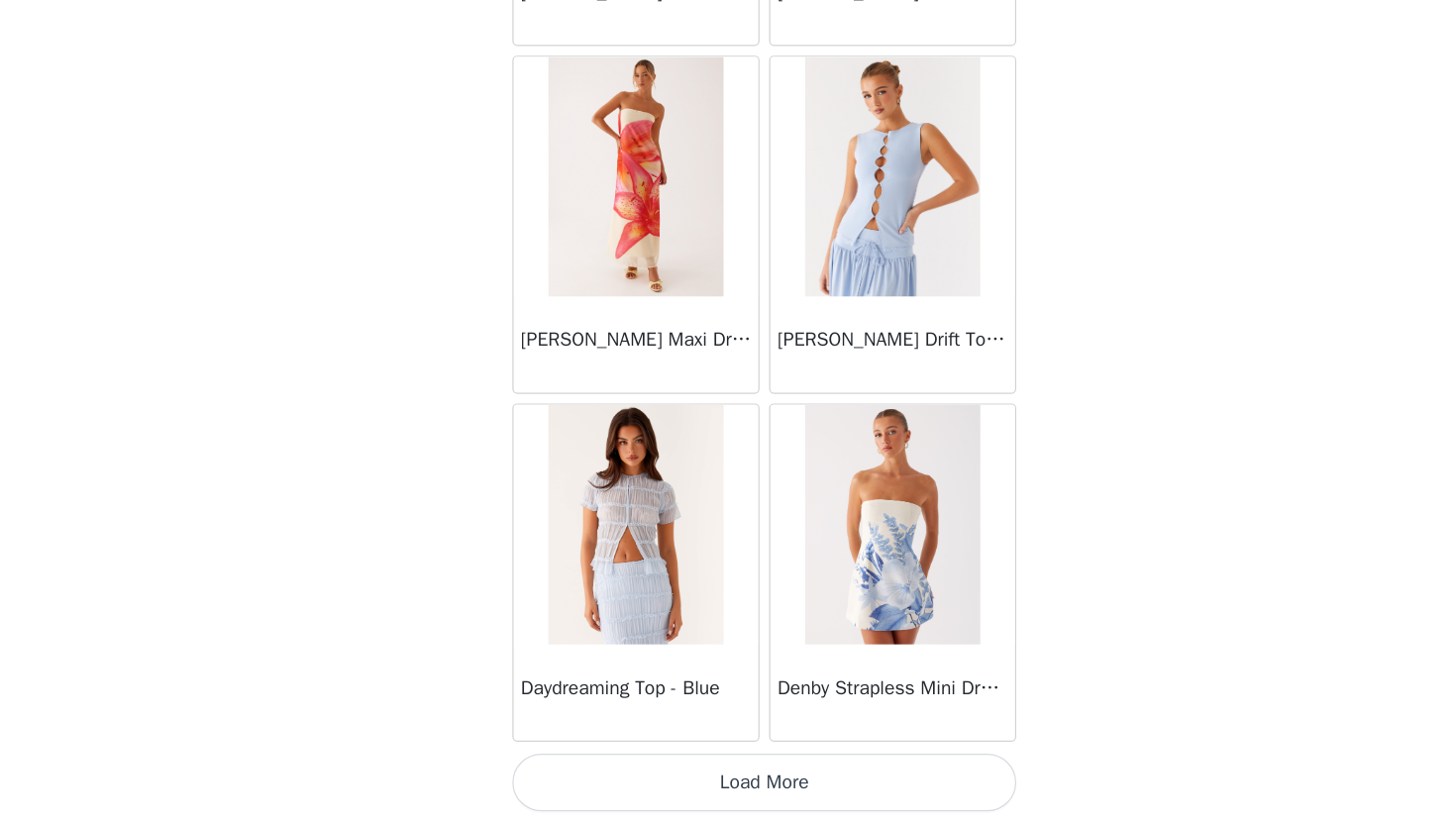 click on "Load More" at bounding box center (728, 789) 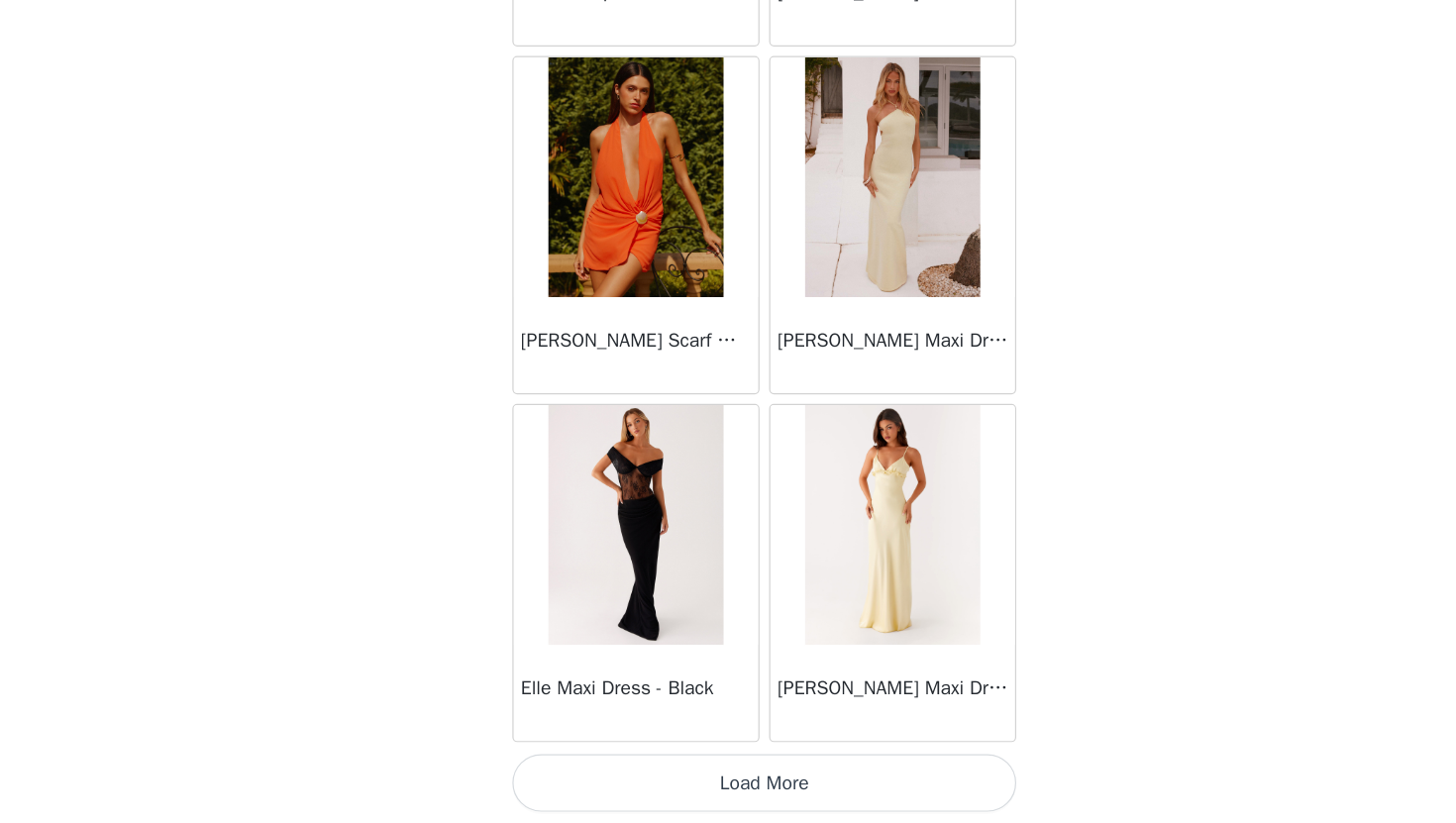click on "Load More" at bounding box center [728, 789] 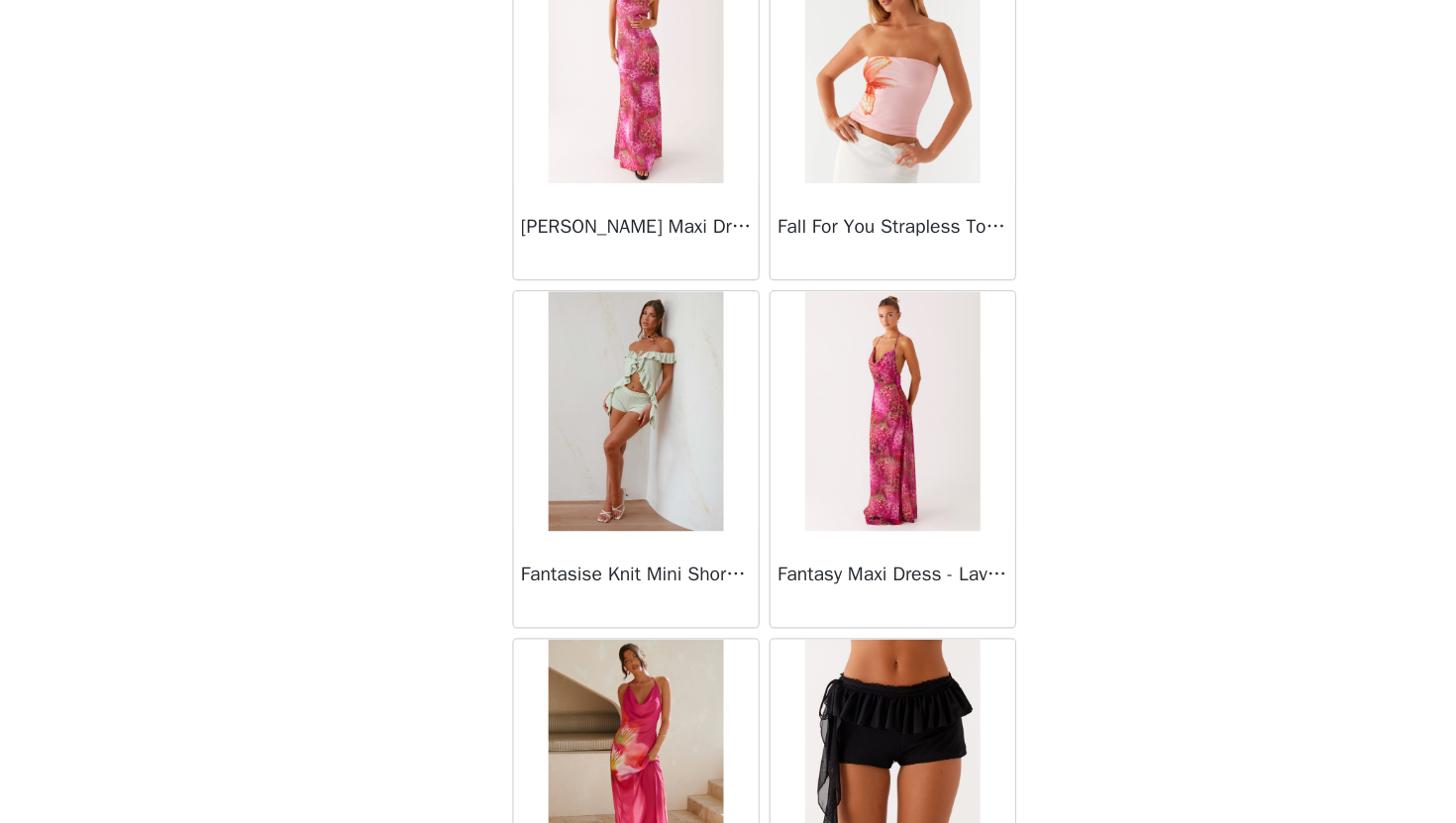 scroll, scrollTop: 22312, scrollLeft: 0, axis: vertical 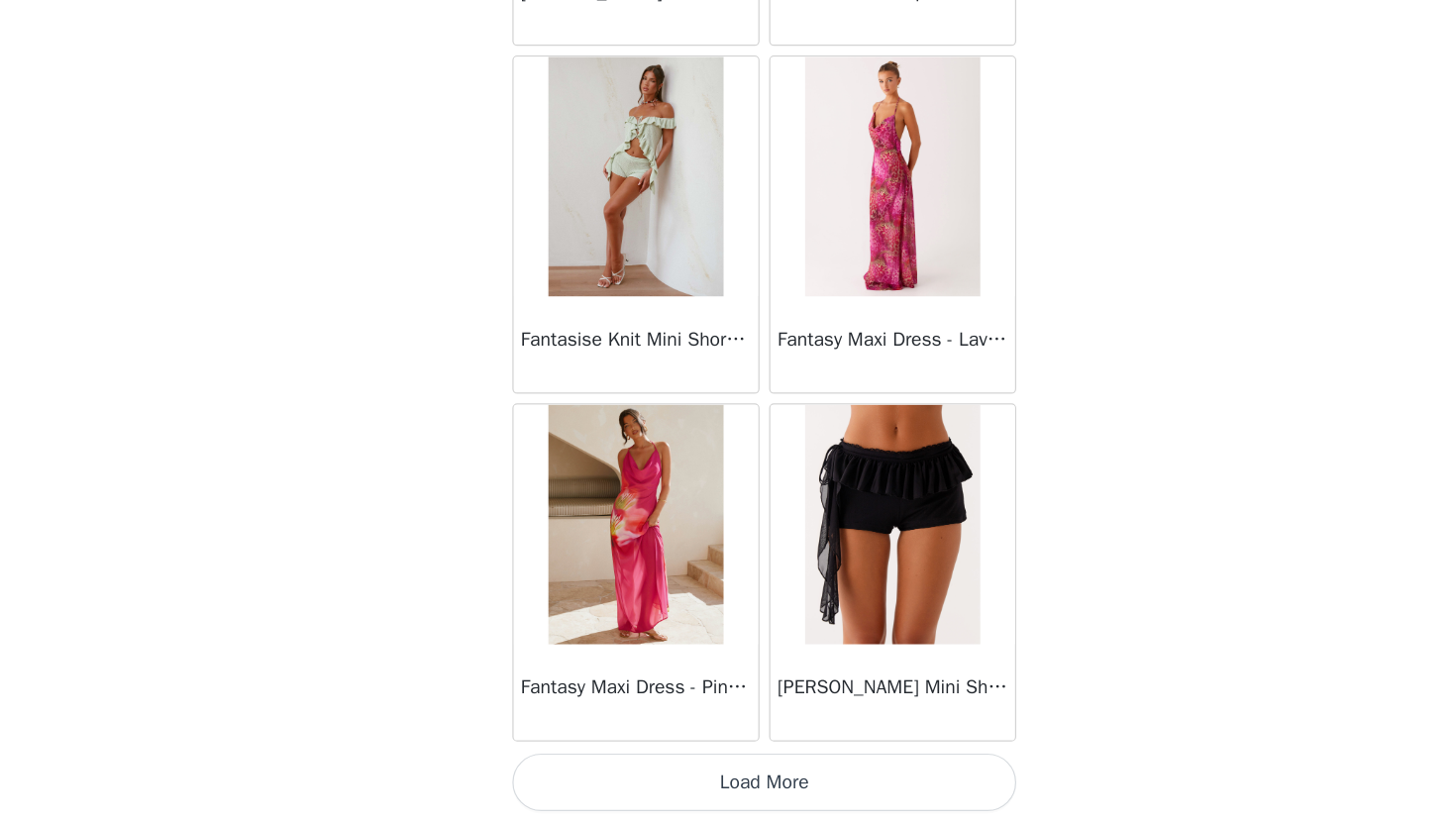 click on "Load More" at bounding box center [728, 789] 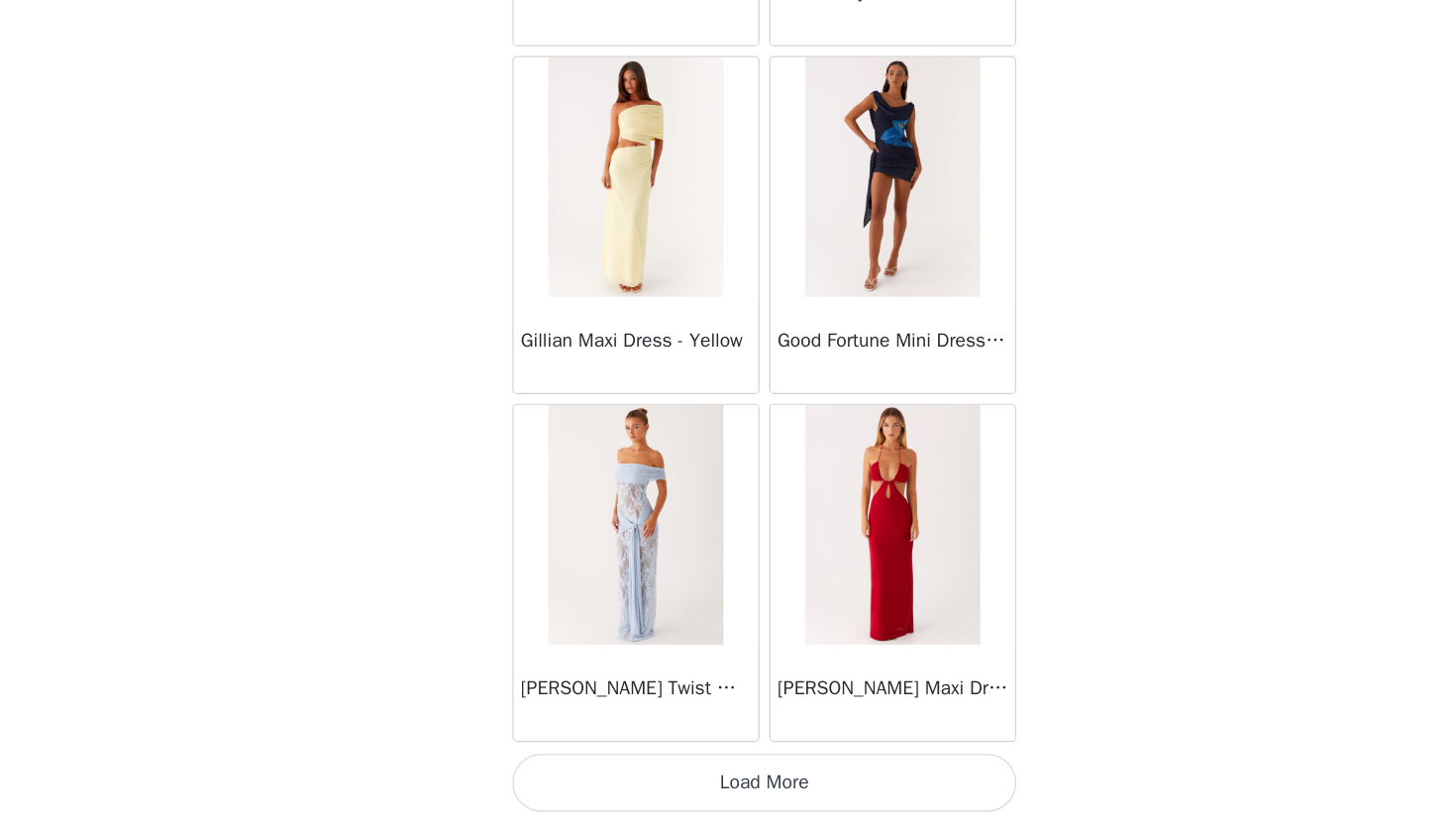 click on "Load More" at bounding box center [728, 789] 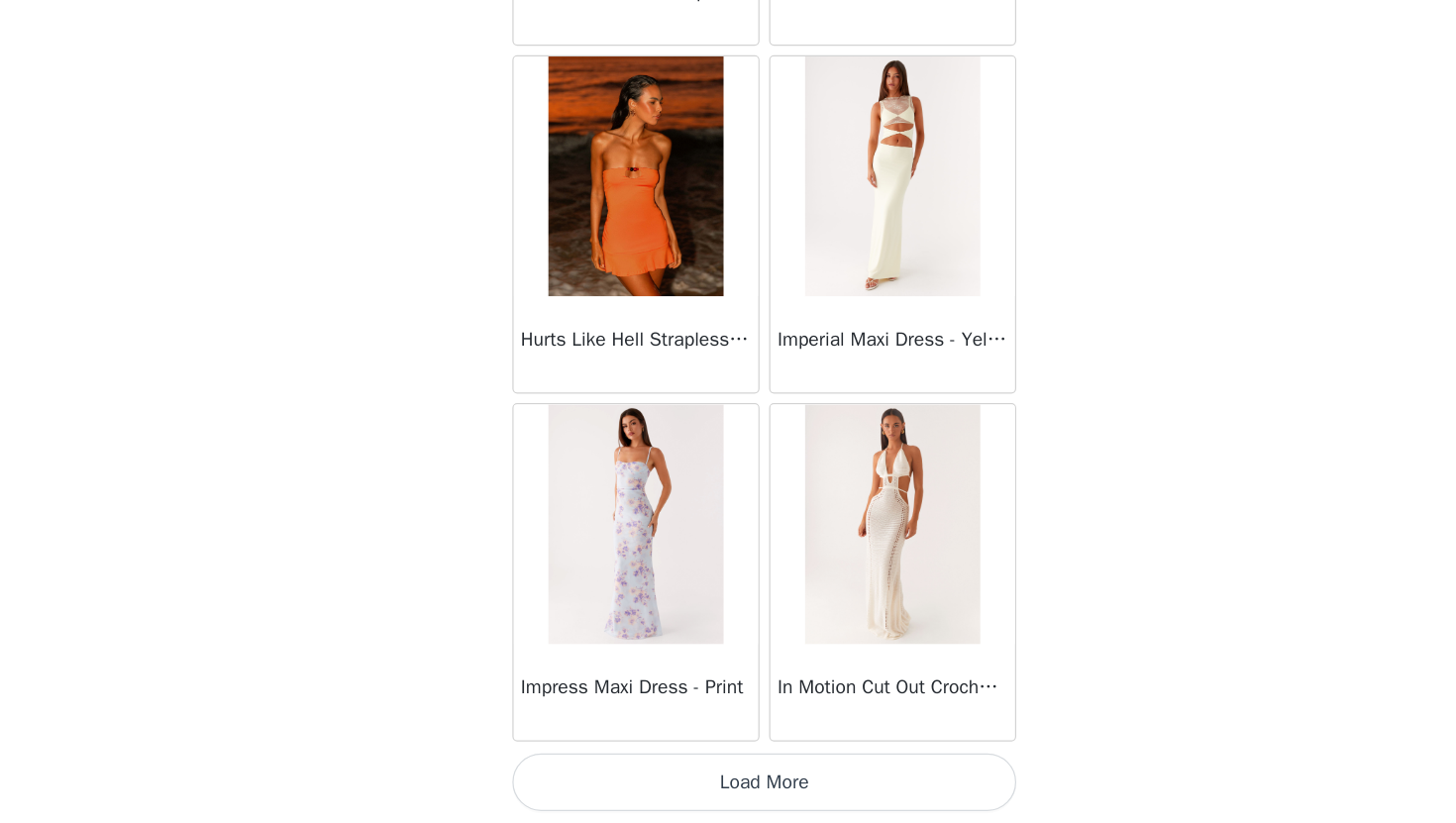 click on "Load More" at bounding box center [728, 789] 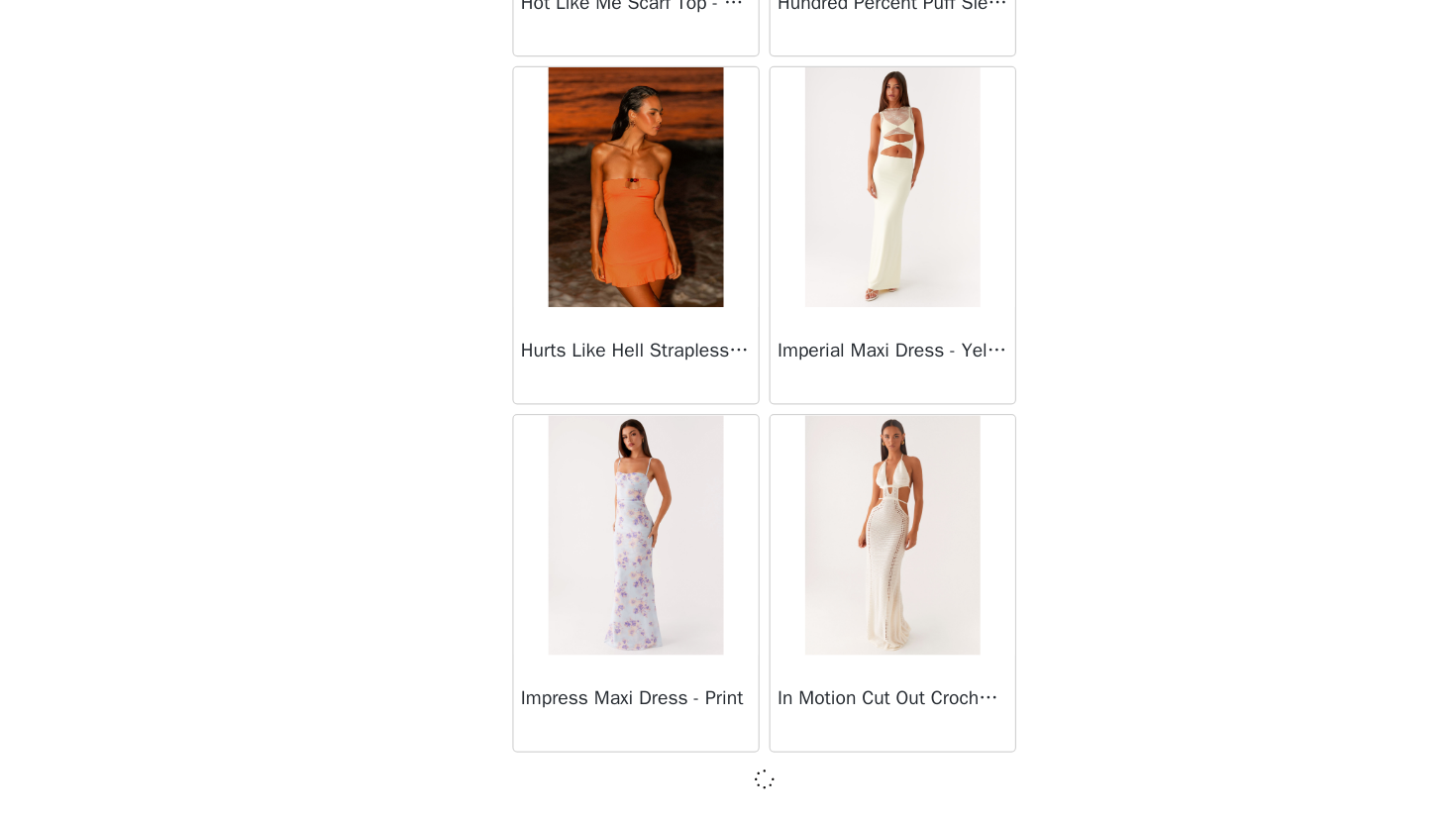 scroll, scrollTop: 28047, scrollLeft: 0, axis: vertical 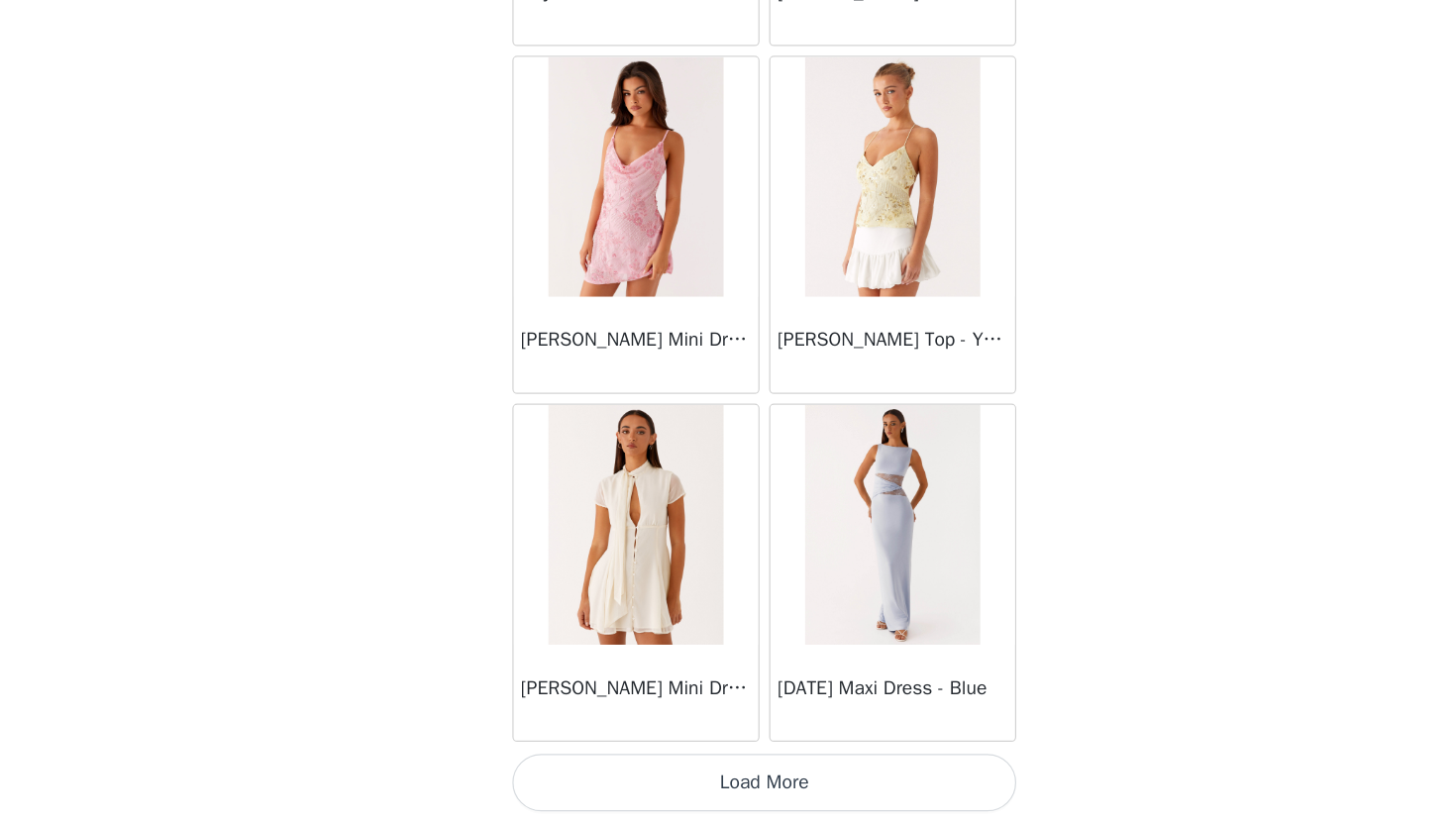 click on "Load More" at bounding box center [728, 789] 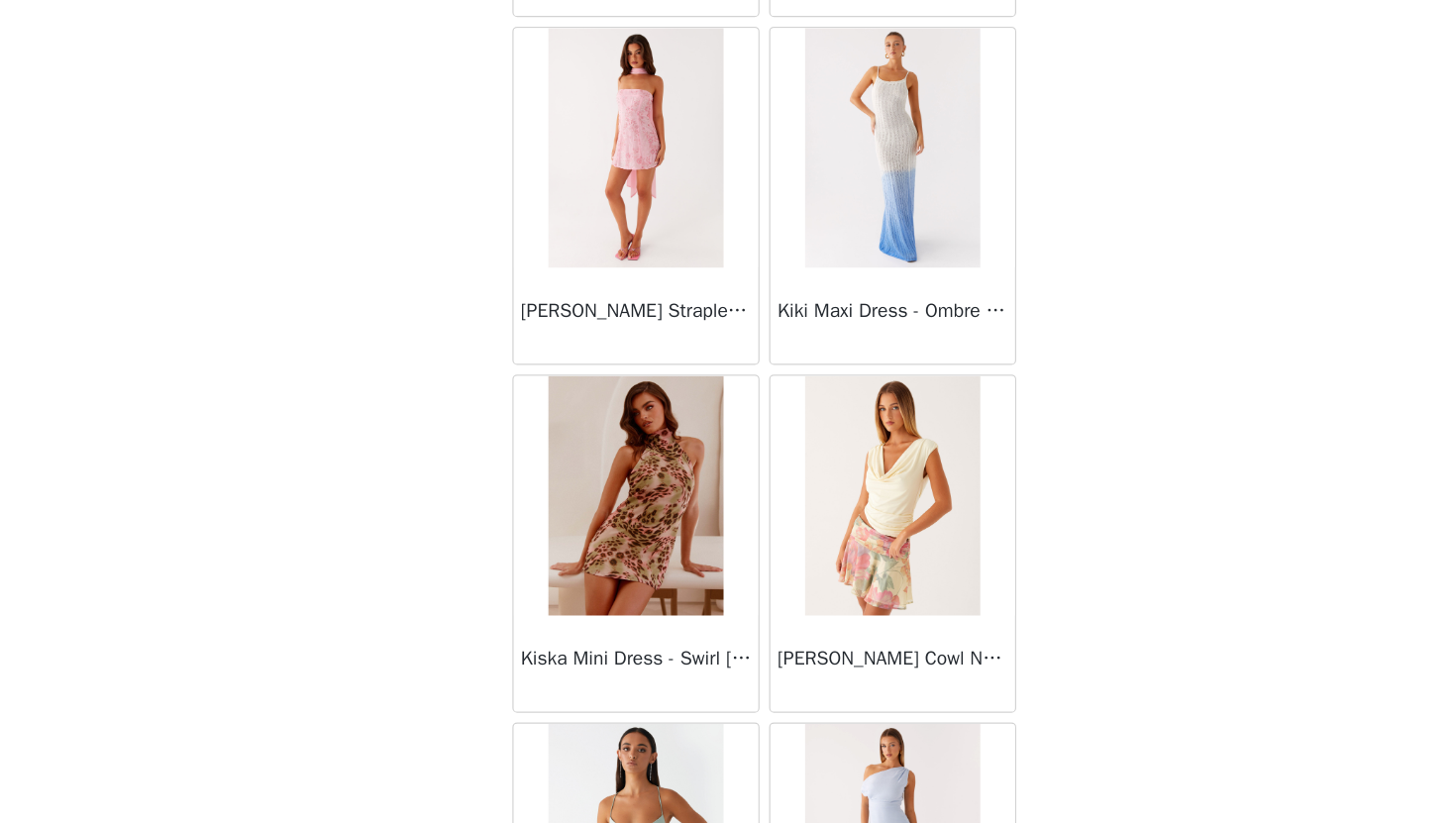 scroll, scrollTop: 33800, scrollLeft: 0, axis: vertical 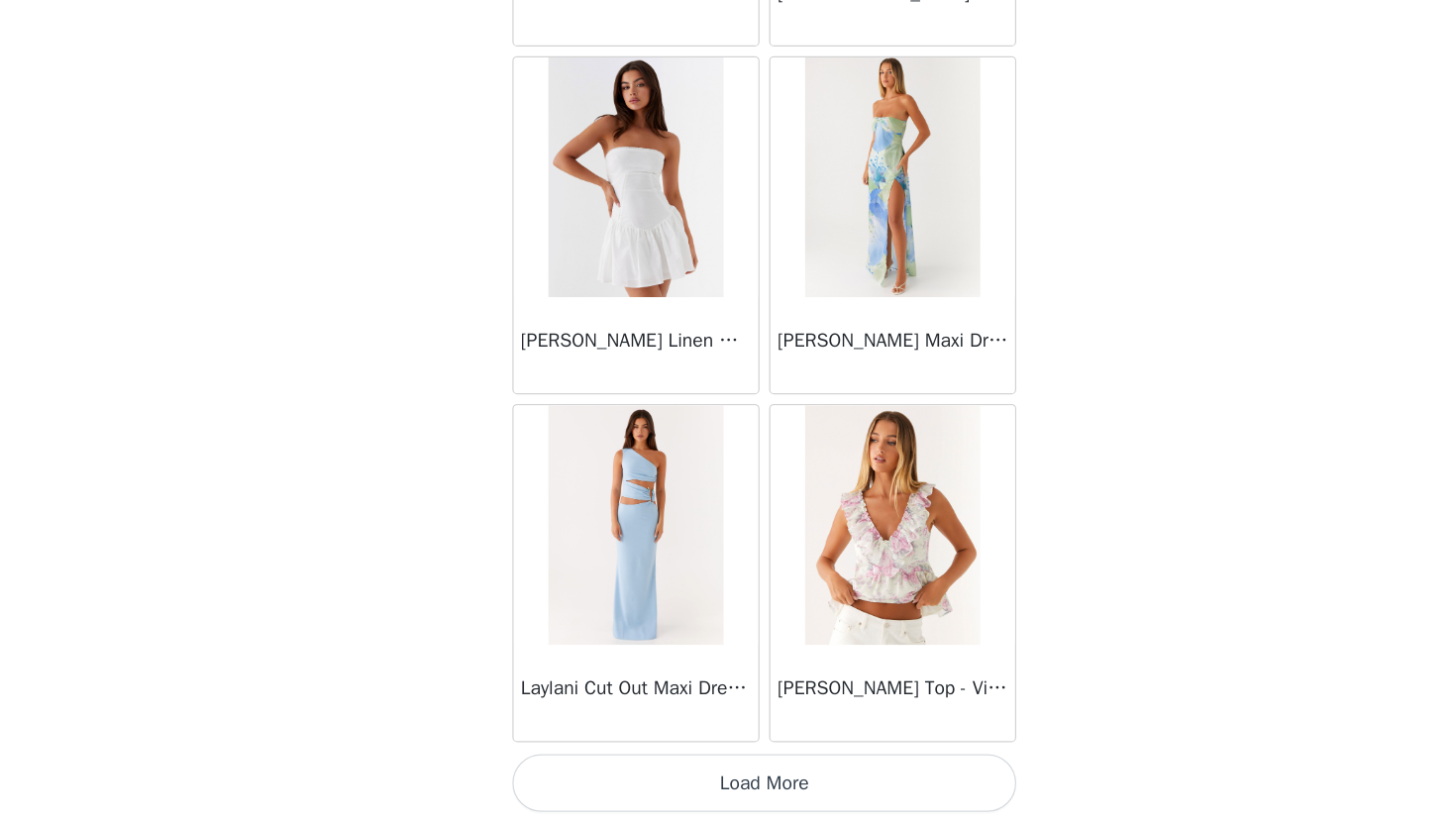 click on "Load More" at bounding box center [728, 789] 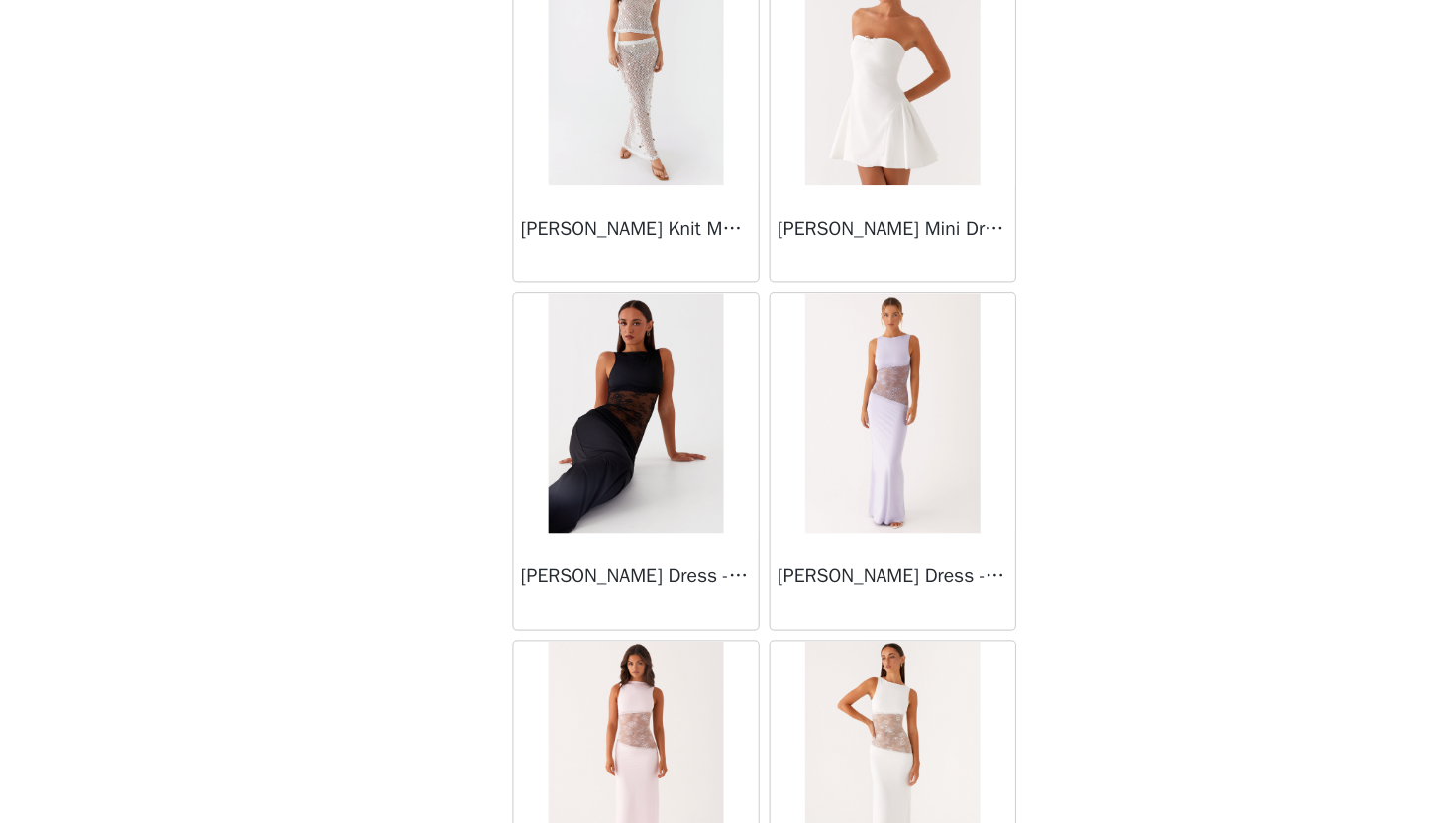 scroll, scrollTop: 36673, scrollLeft: 0, axis: vertical 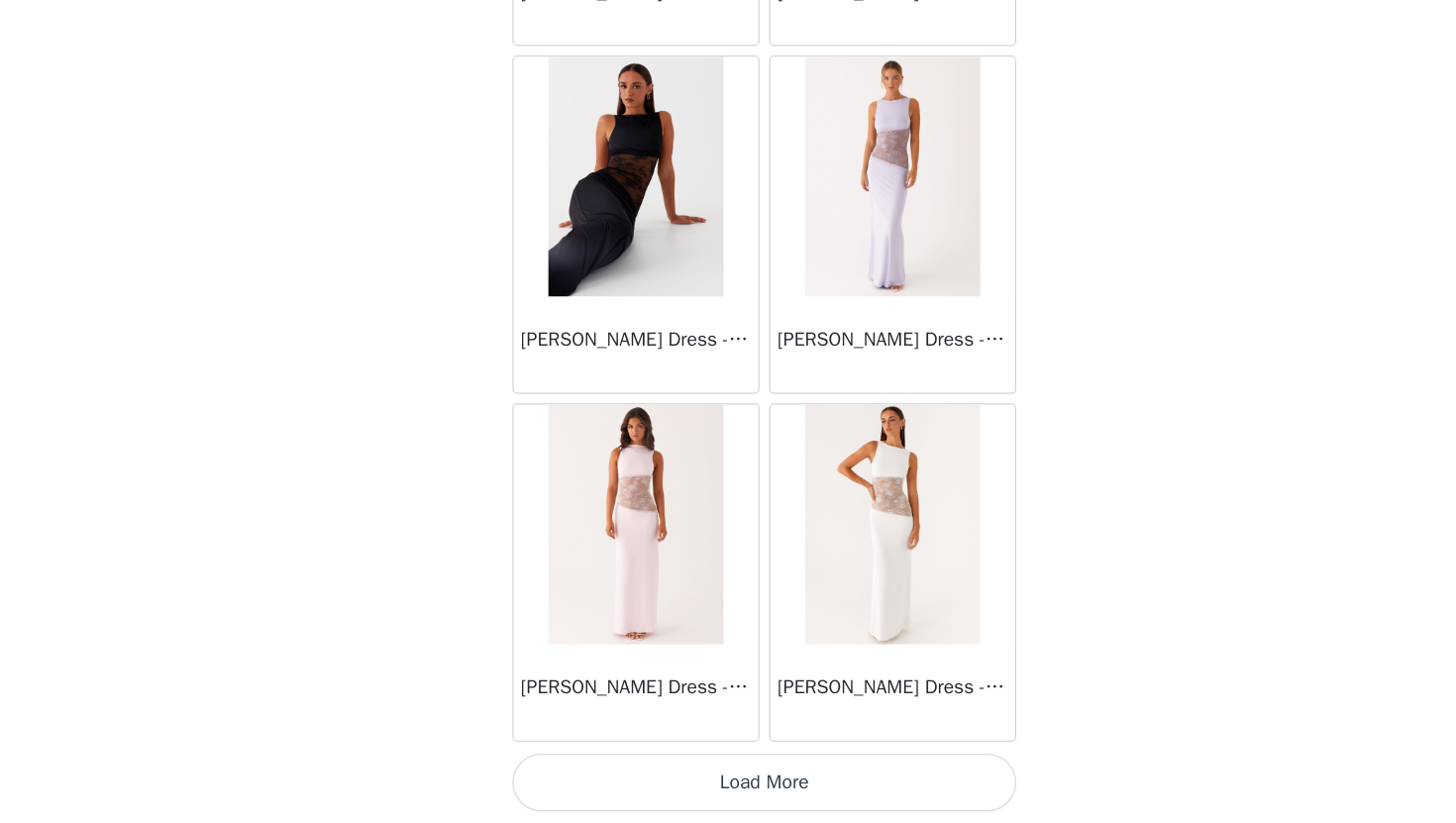 click on "Load More" at bounding box center (728, 789) 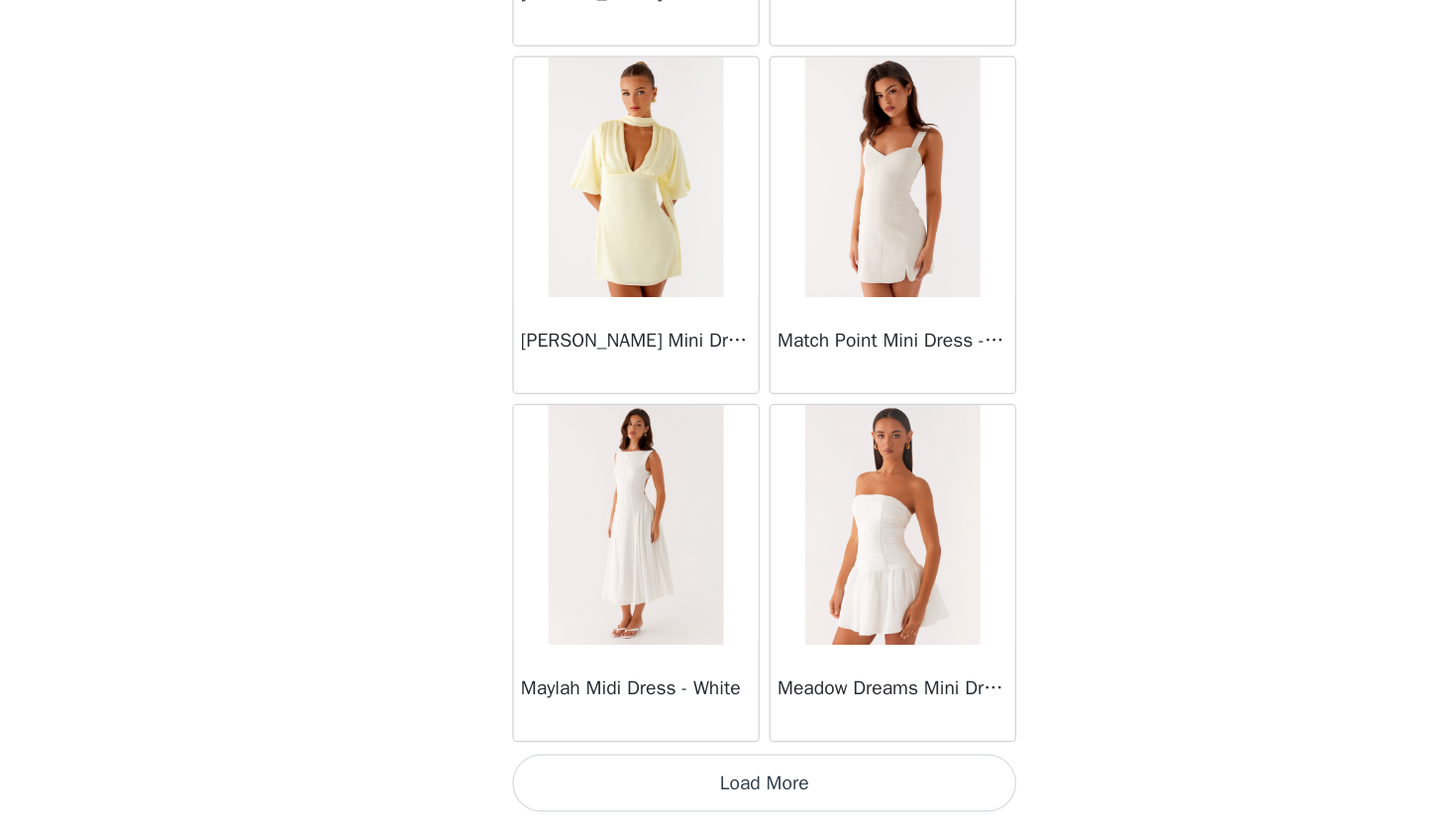 scroll, scrollTop: 39541, scrollLeft: 0, axis: vertical 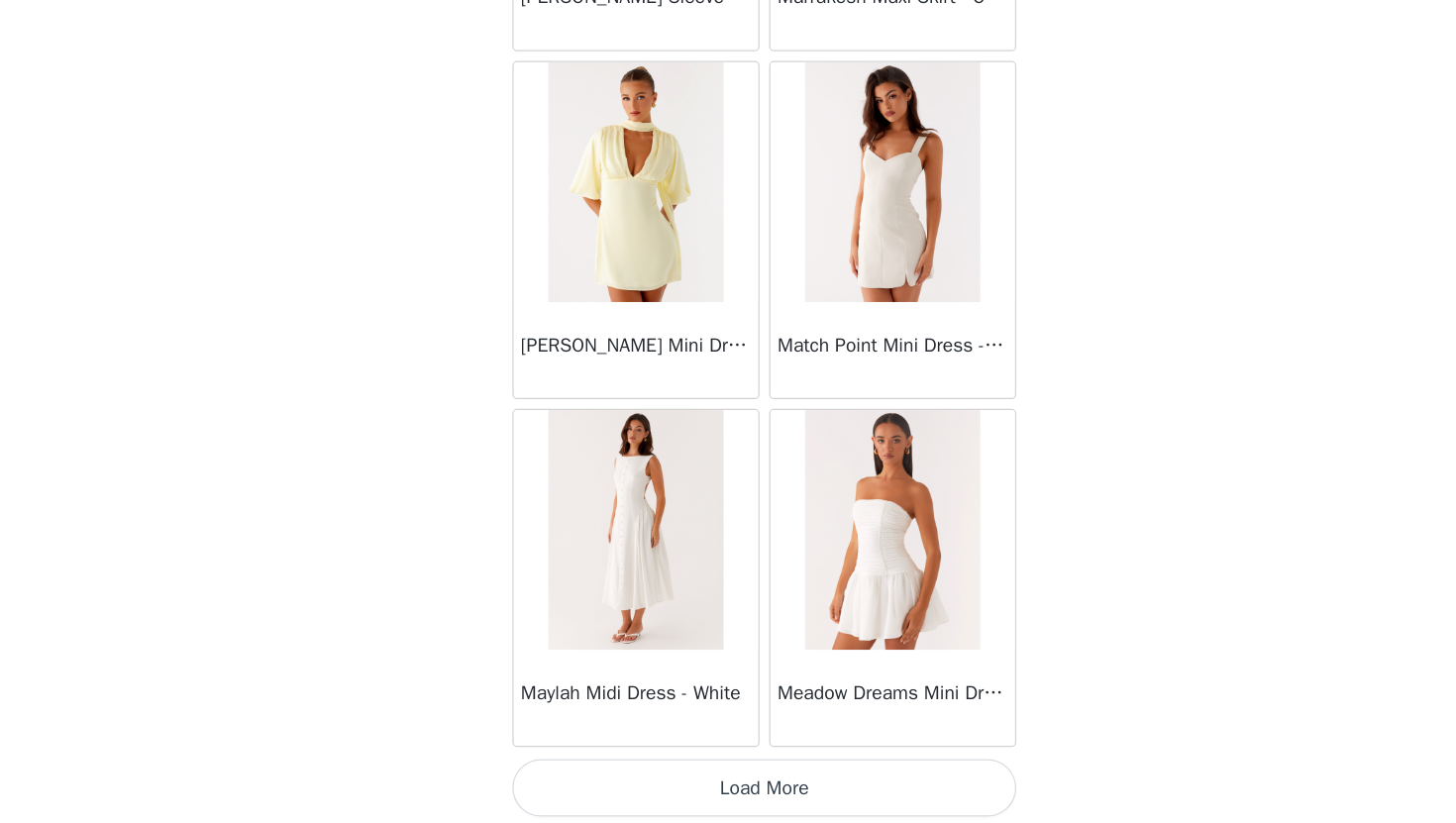 click on "Load More" at bounding box center [728, 793] 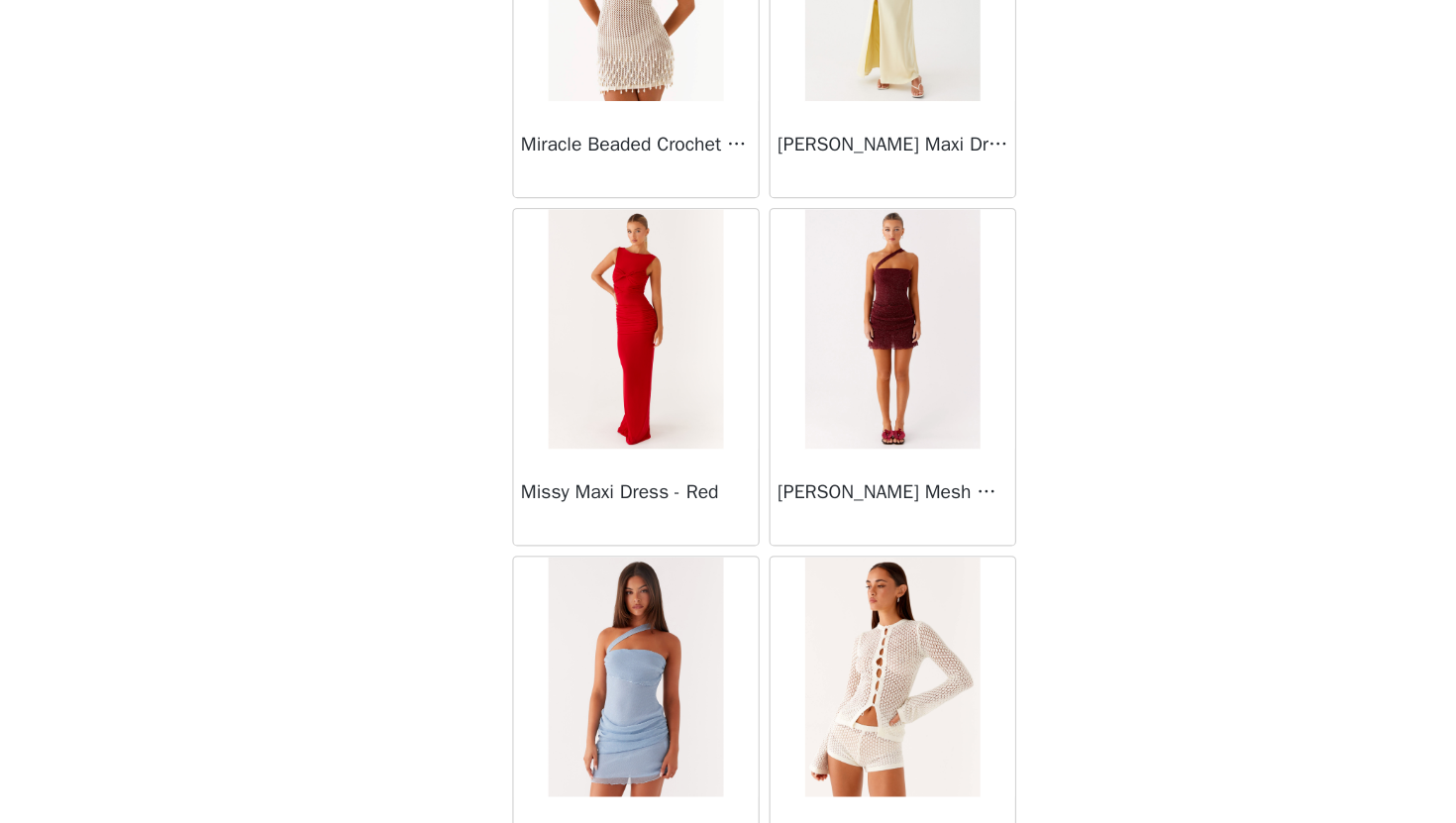scroll, scrollTop: 42417, scrollLeft: 0, axis: vertical 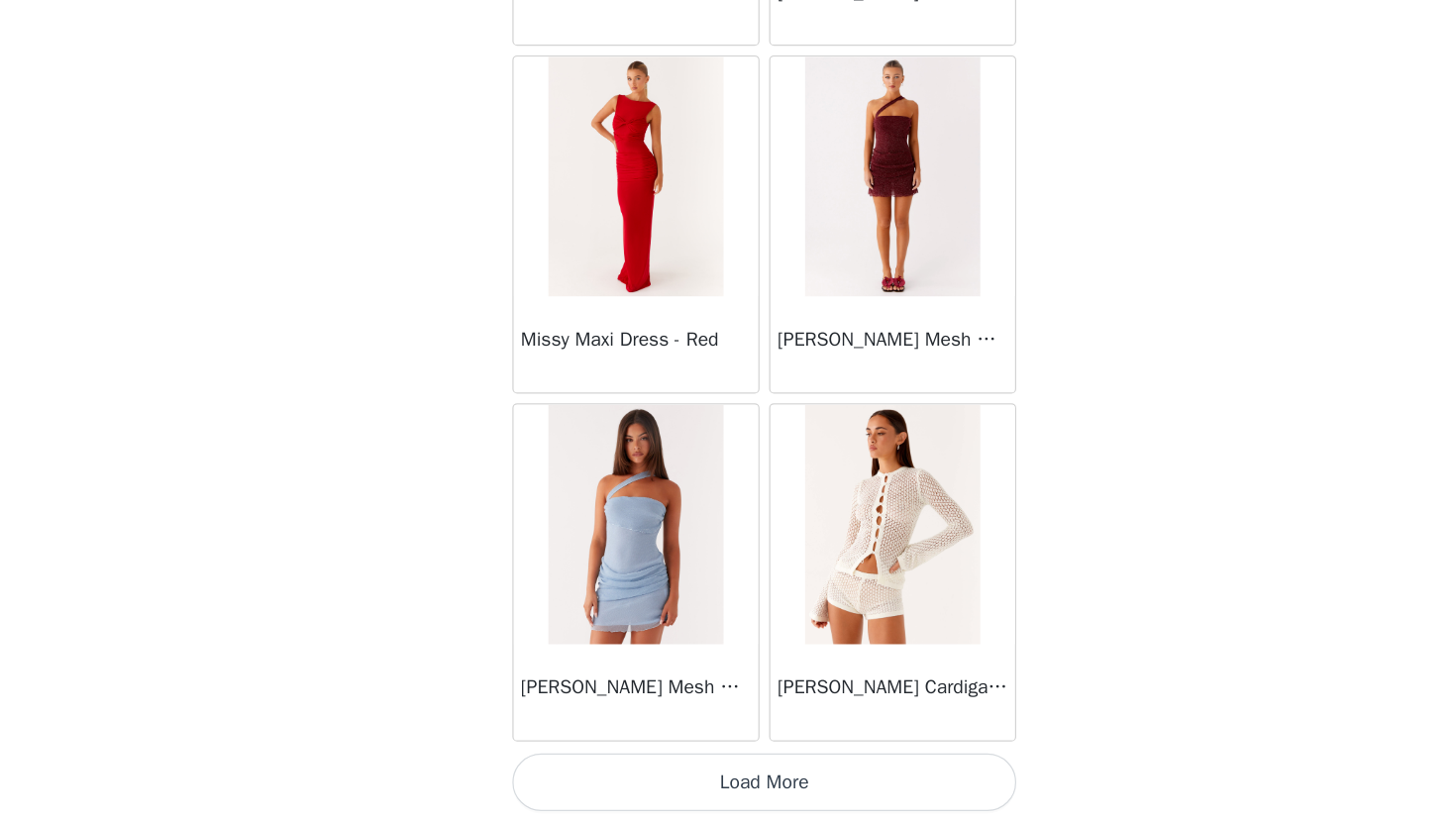click on "Load More" at bounding box center [728, 789] 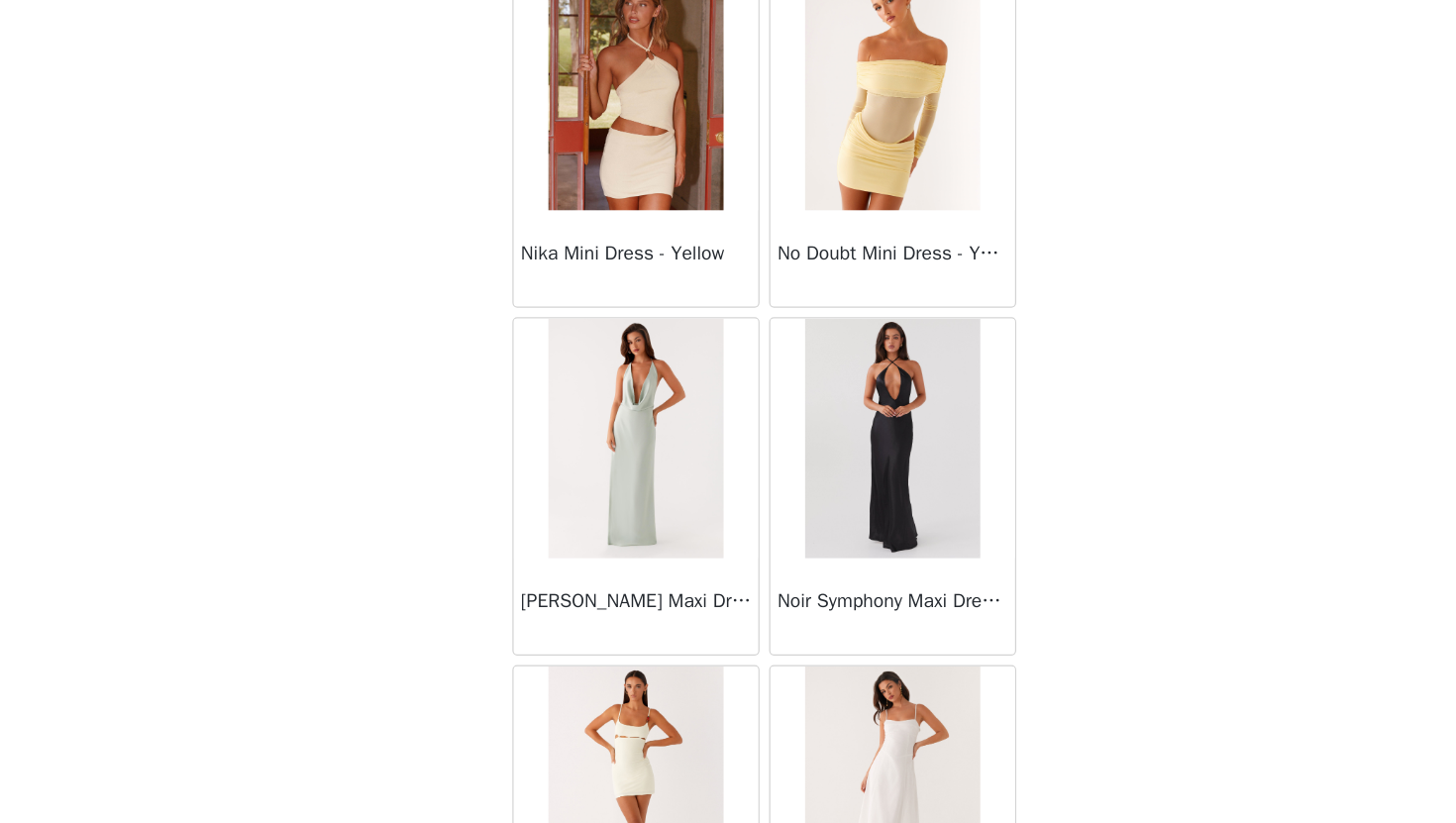 scroll, scrollTop: 45289, scrollLeft: 0, axis: vertical 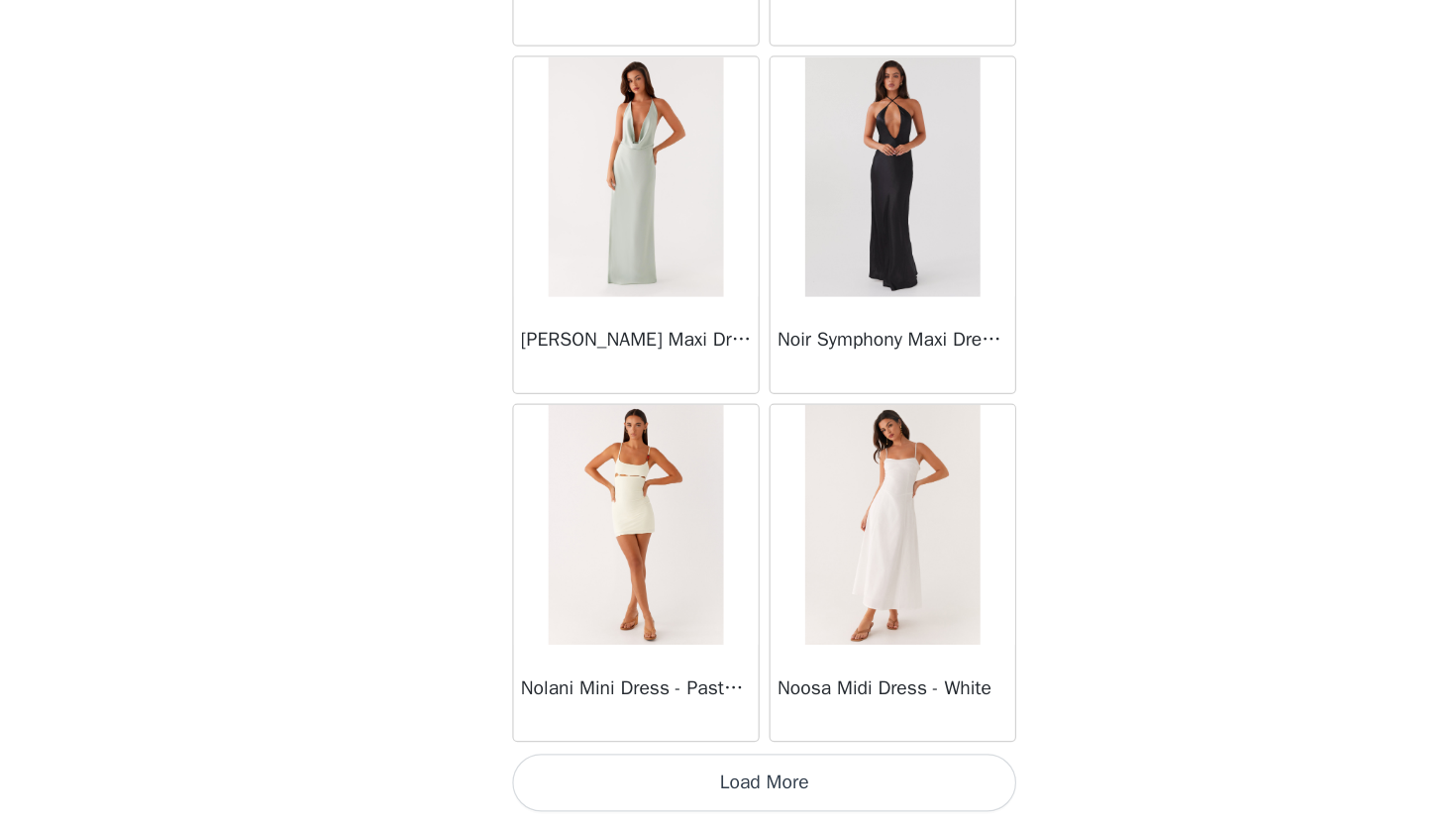 click on "Load More" at bounding box center (728, 789) 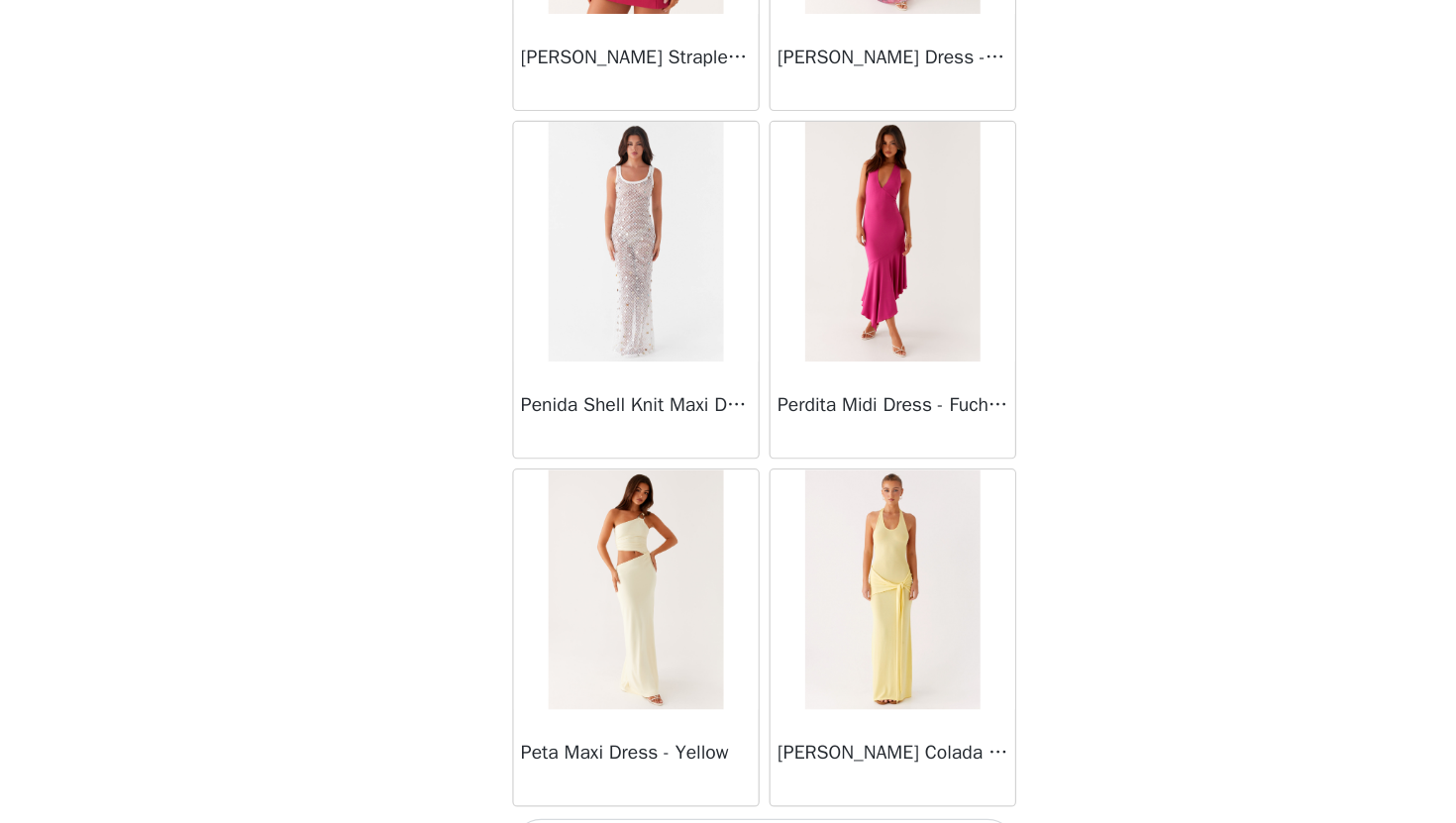 scroll, scrollTop: 48161, scrollLeft: 0, axis: vertical 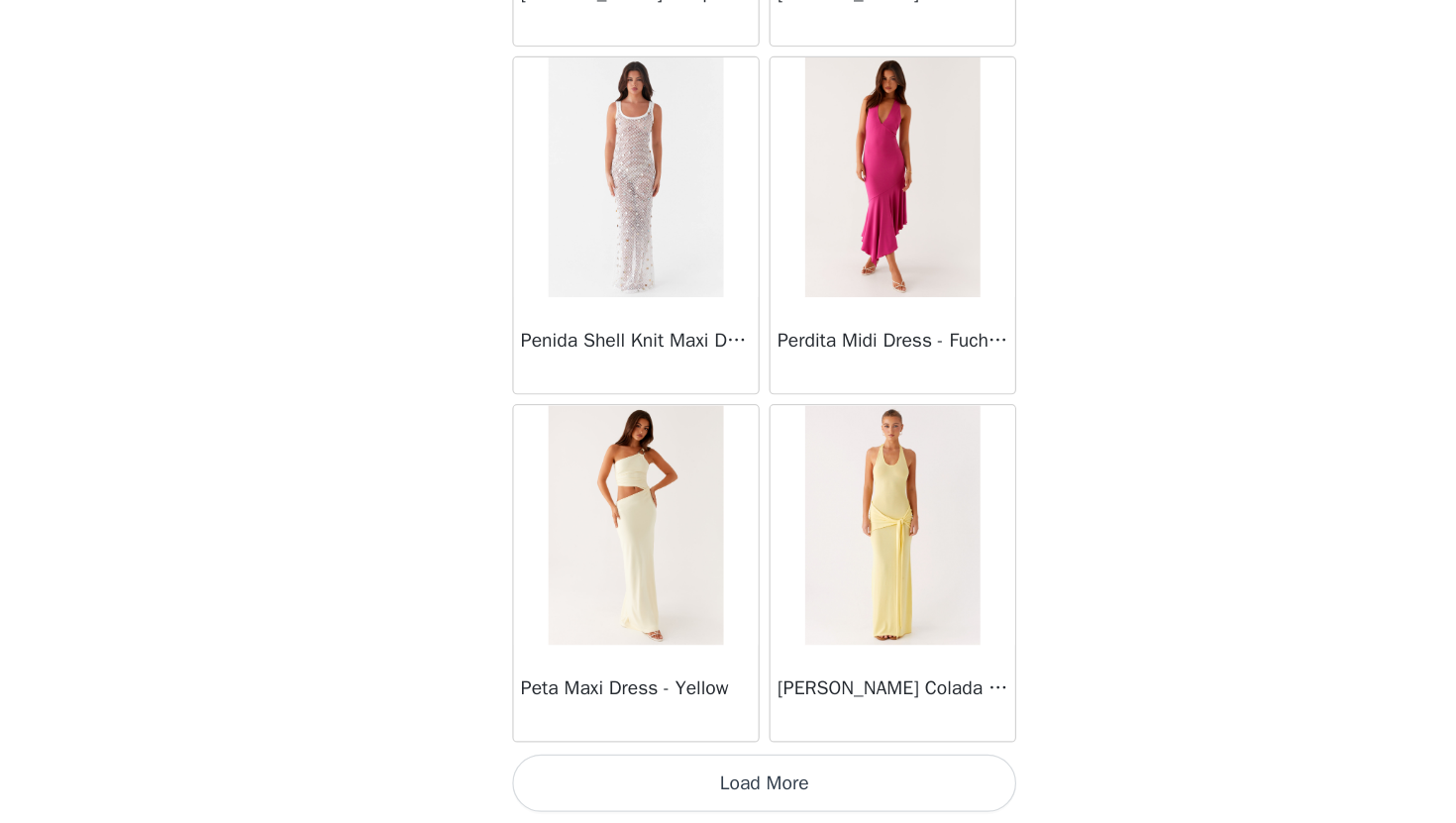 click on "Load More" at bounding box center [728, 789] 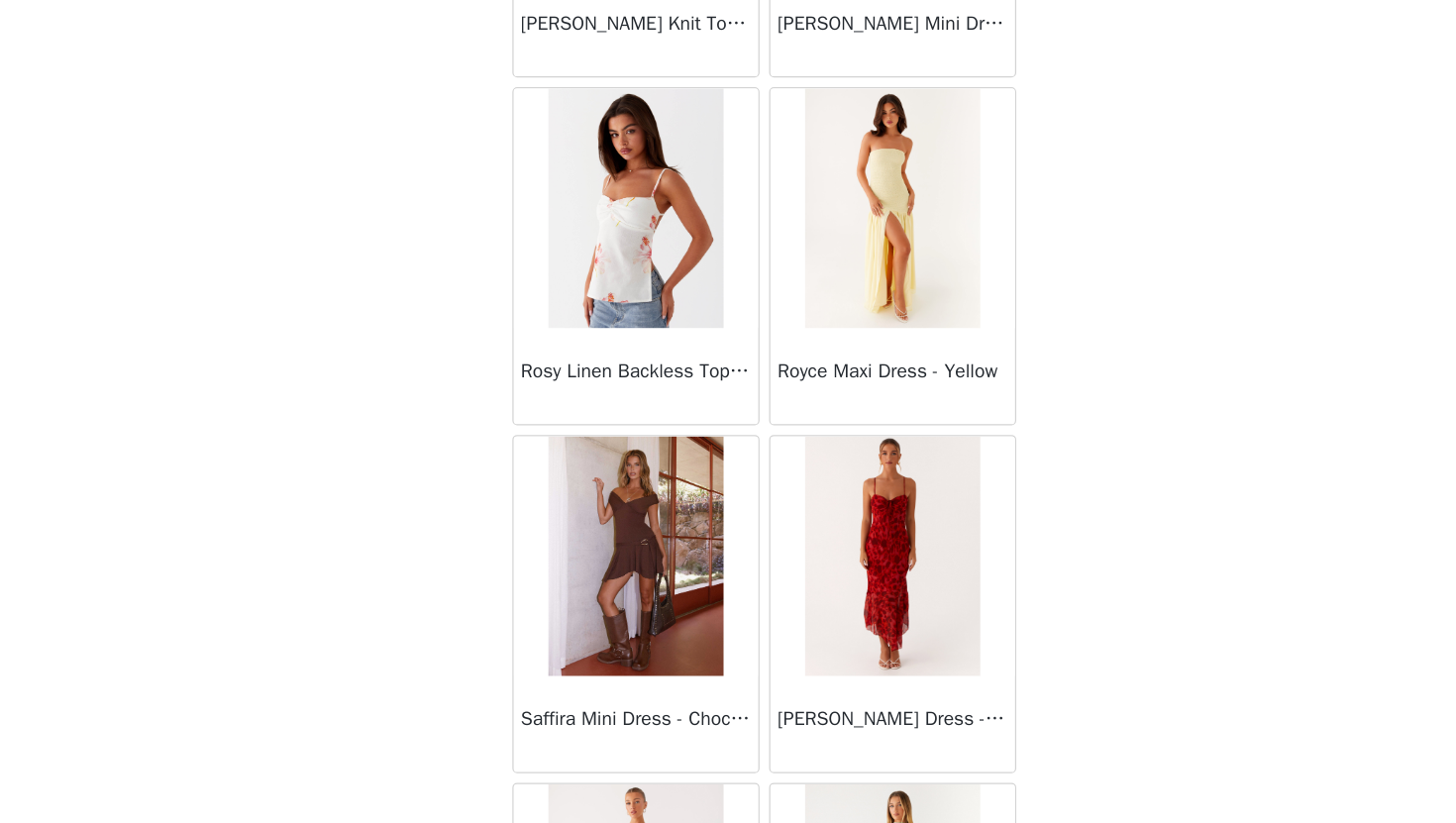 scroll, scrollTop: 50719, scrollLeft: 0, axis: vertical 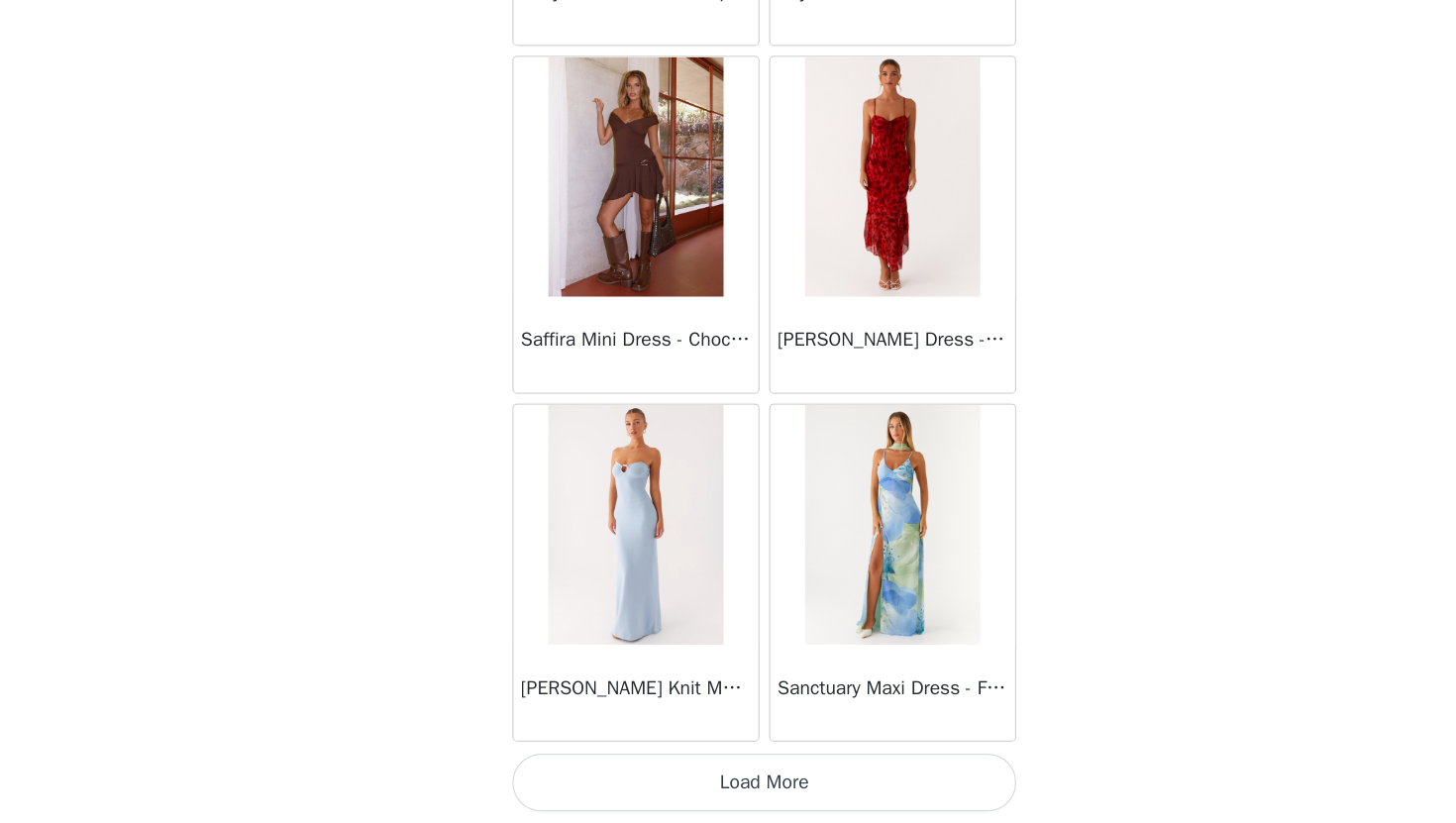 click on "Load More" at bounding box center [728, 789] 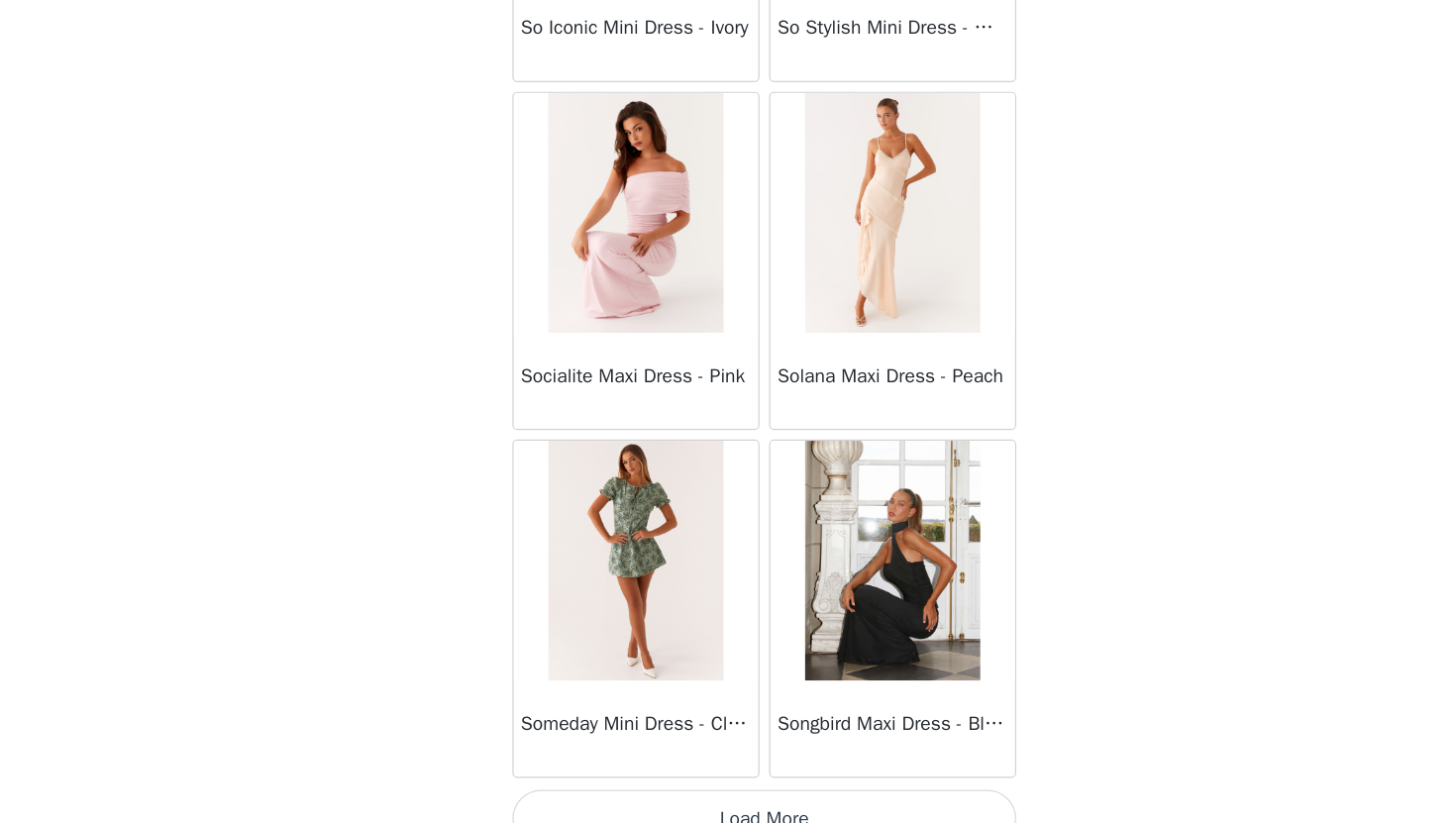 scroll, scrollTop: 53905, scrollLeft: 0, axis: vertical 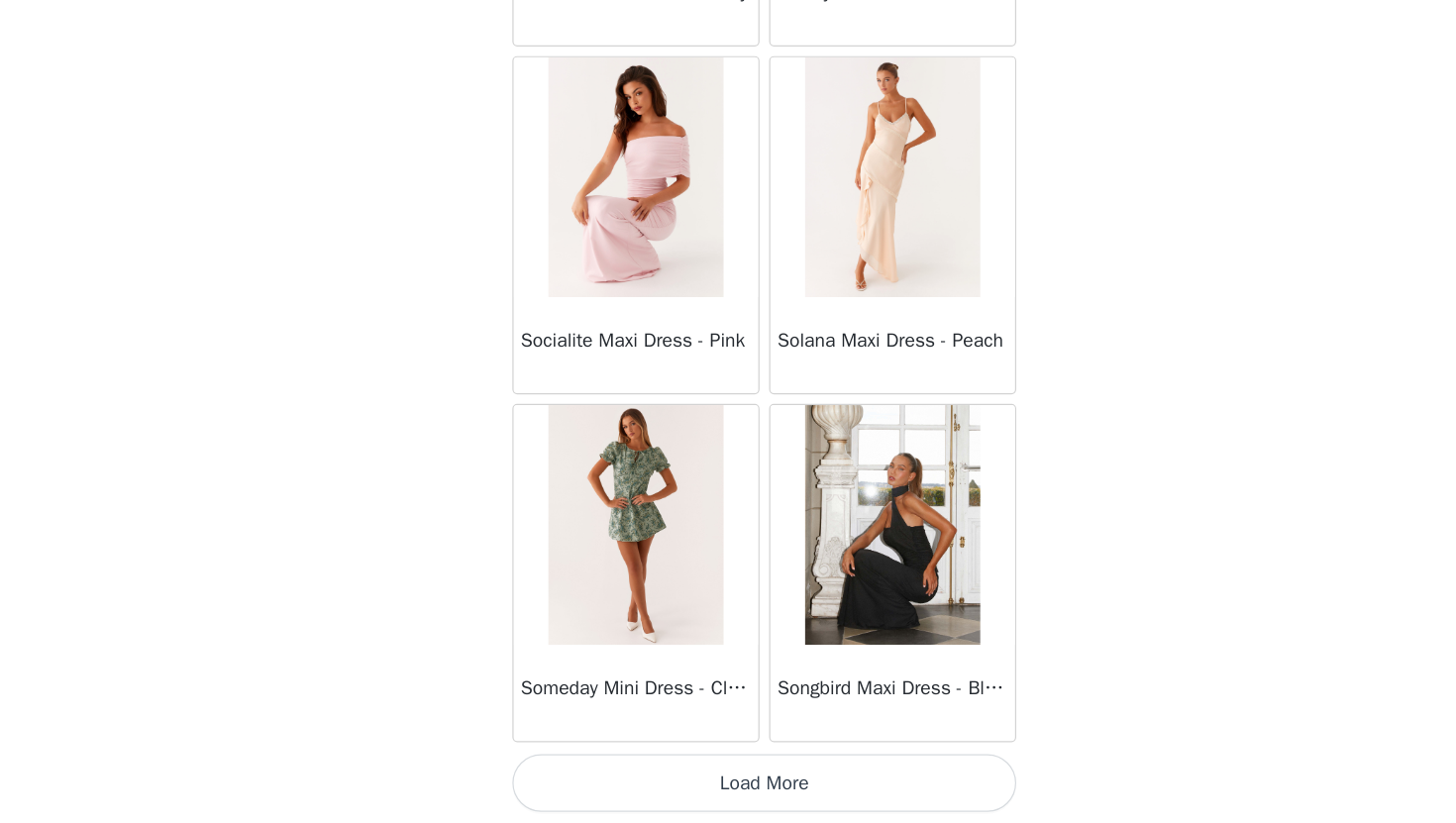 click on "Load More" at bounding box center (728, 789) 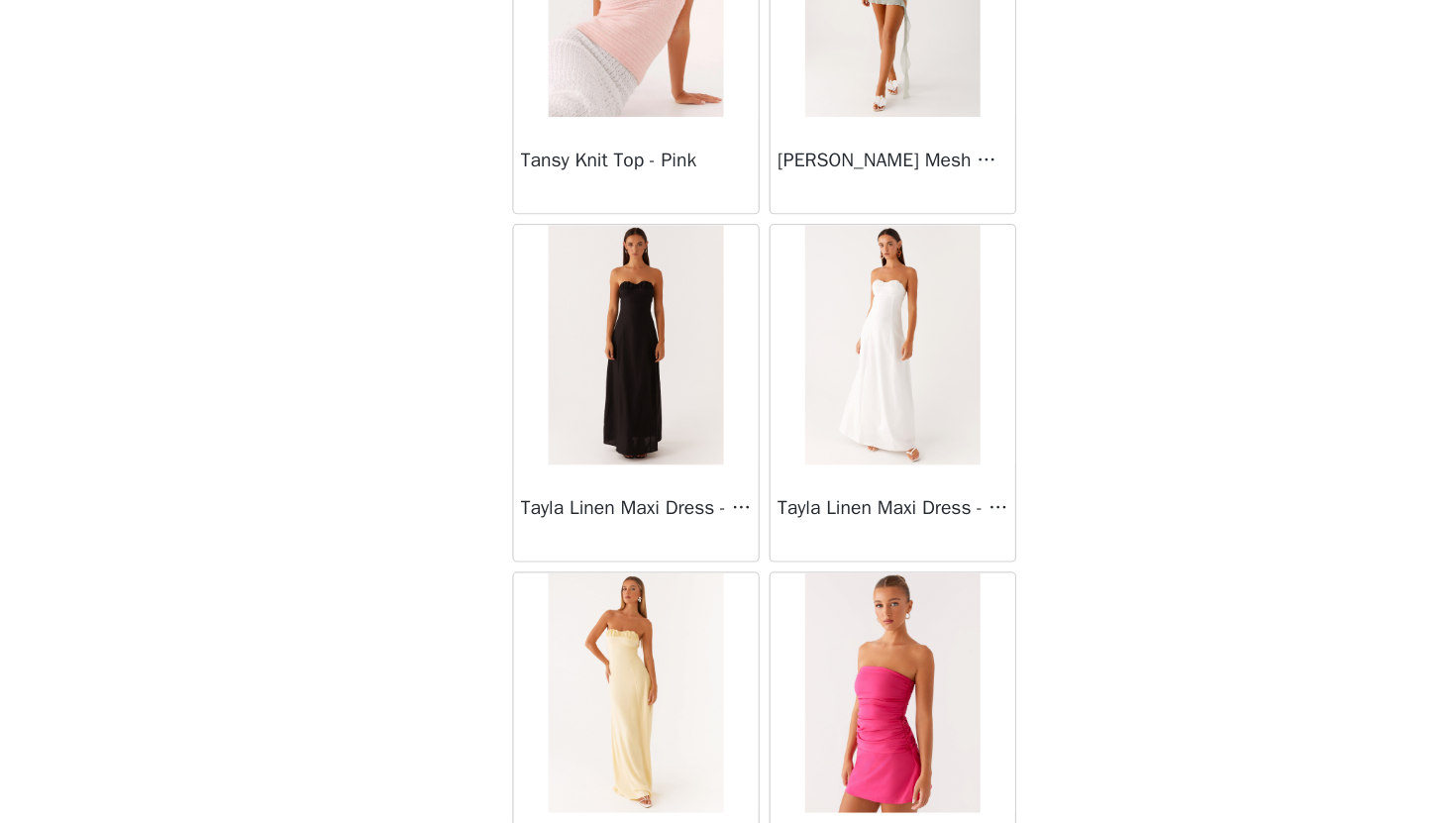 scroll, scrollTop: 56777, scrollLeft: 0, axis: vertical 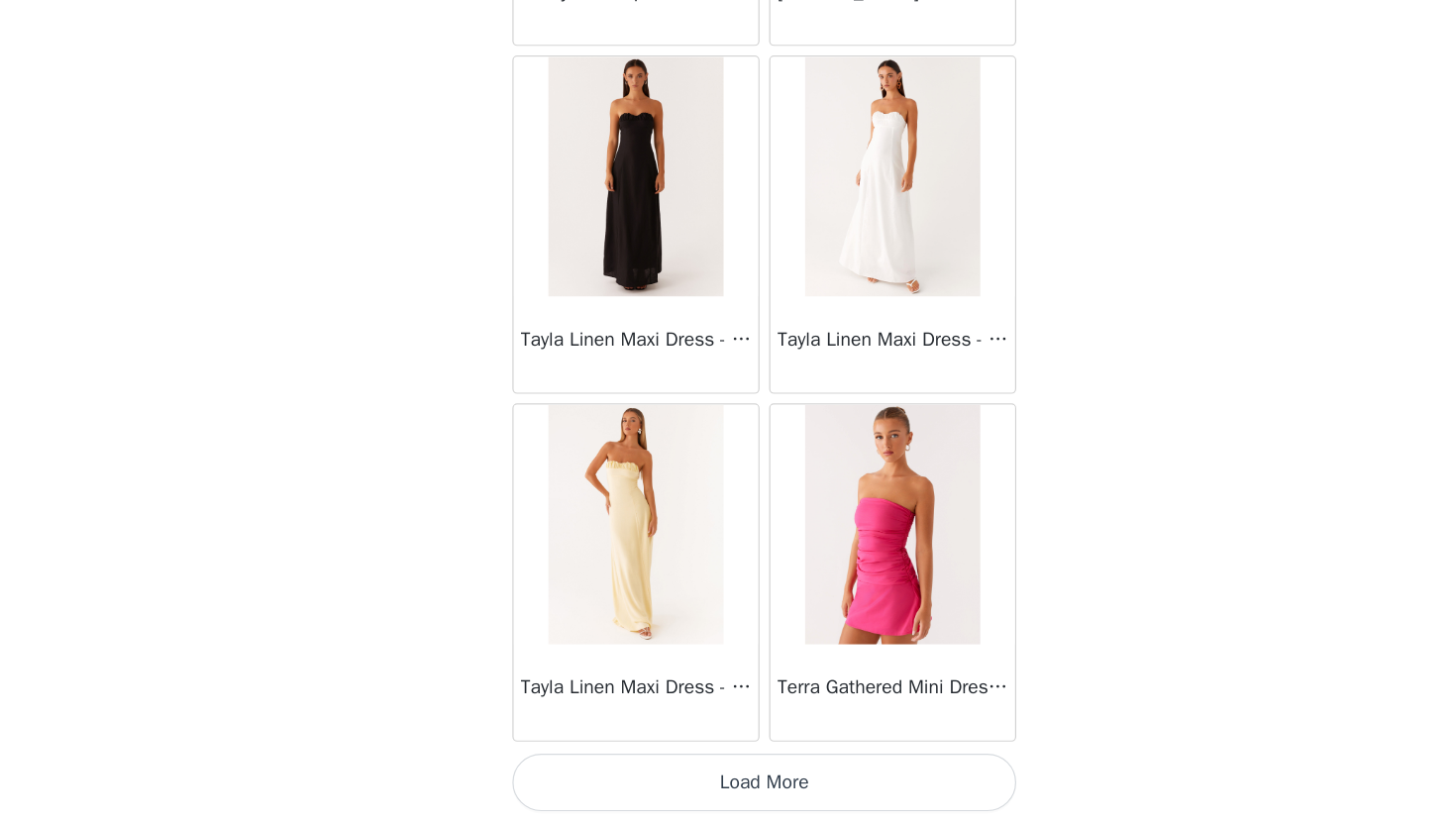 click on "Load More" at bounding box center [728, 789] 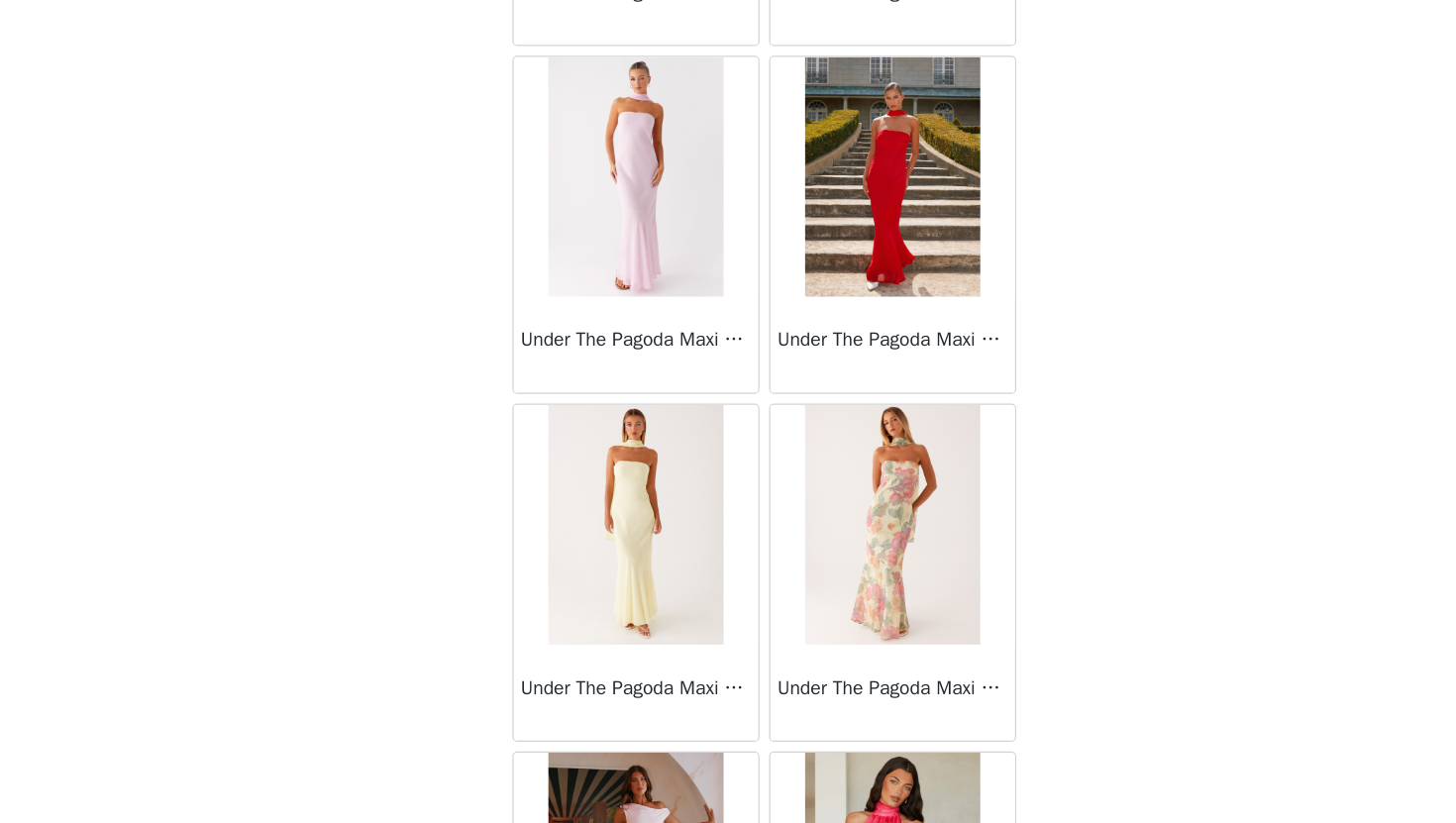 scroll, scrollTop: 59649, scrollLeft: 0, axis: vertical 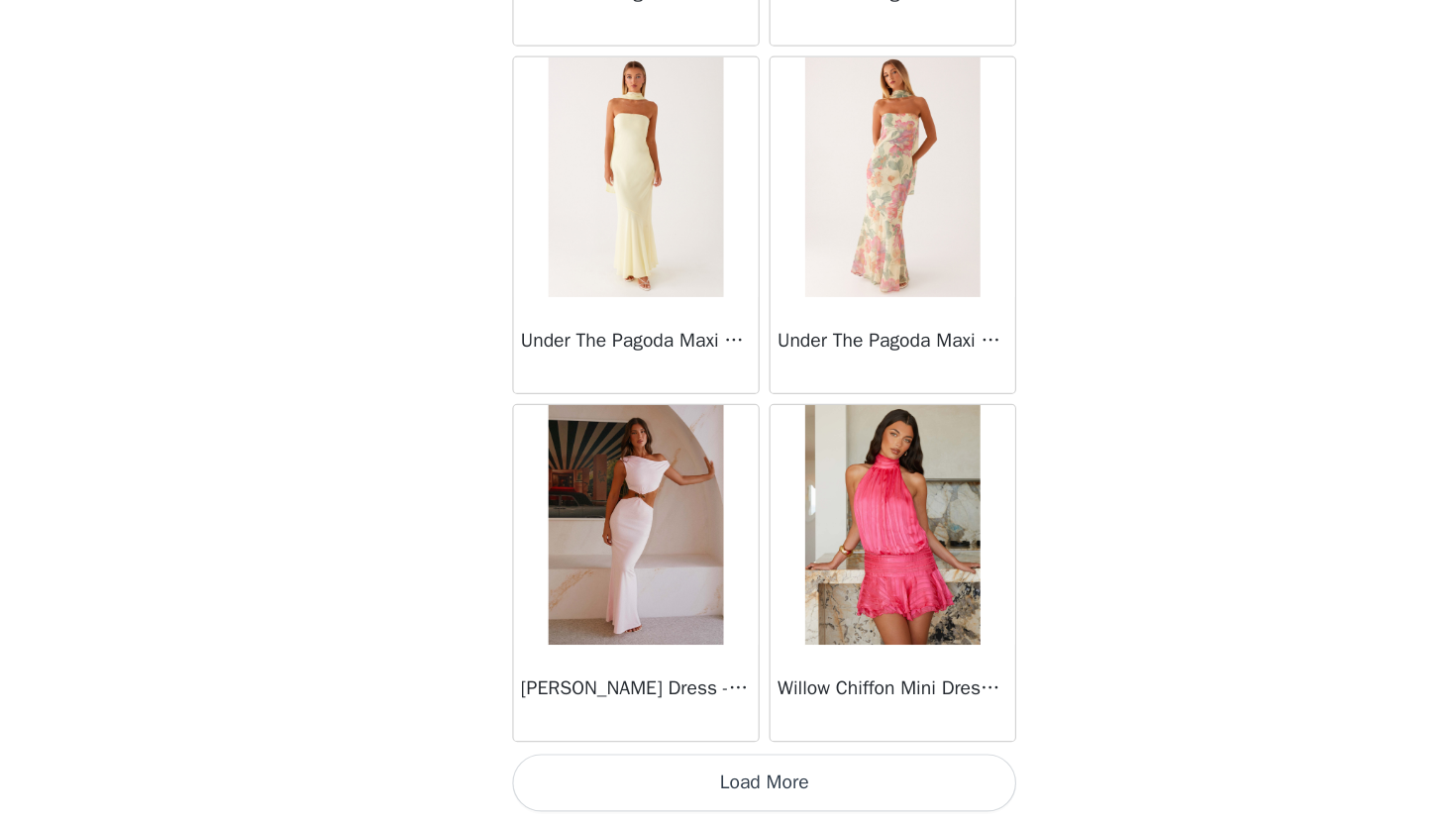 click on "Load More" at bounding box center (728, 789) 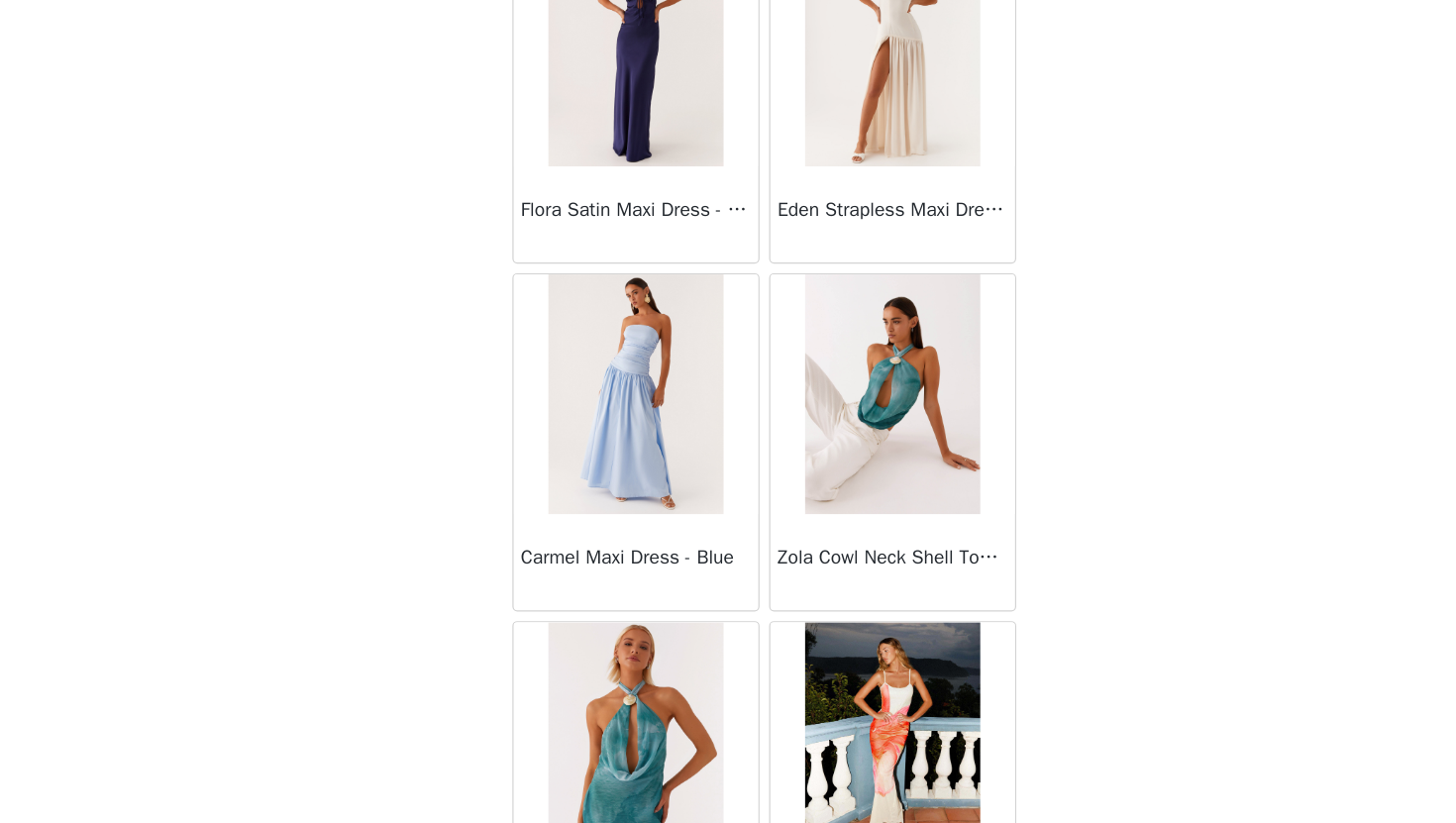 scroll, scrollTop: 62521, scrollLeft: 0, axis: vertical 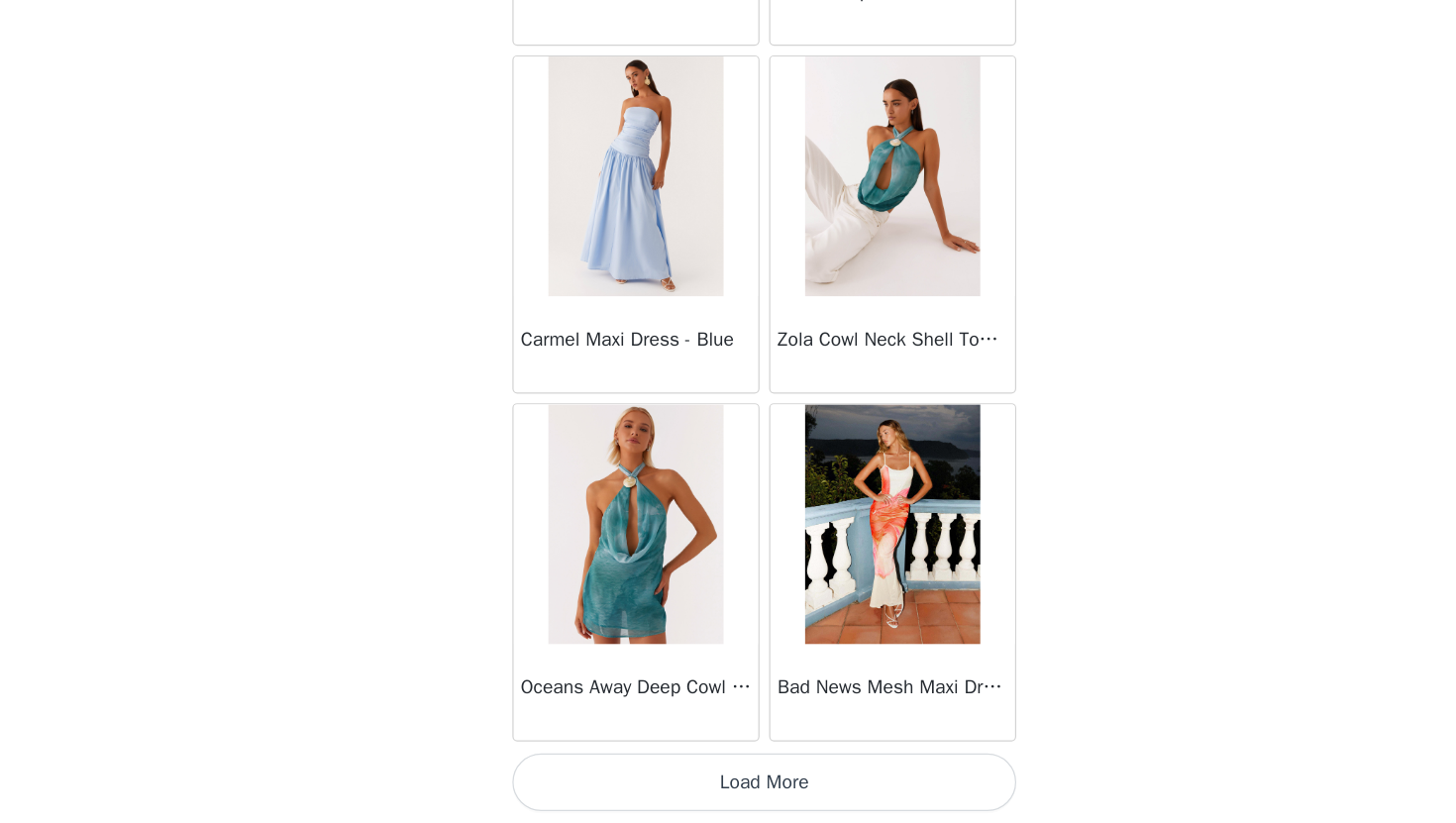 click on "Load More" at bounding box center (728, 789) 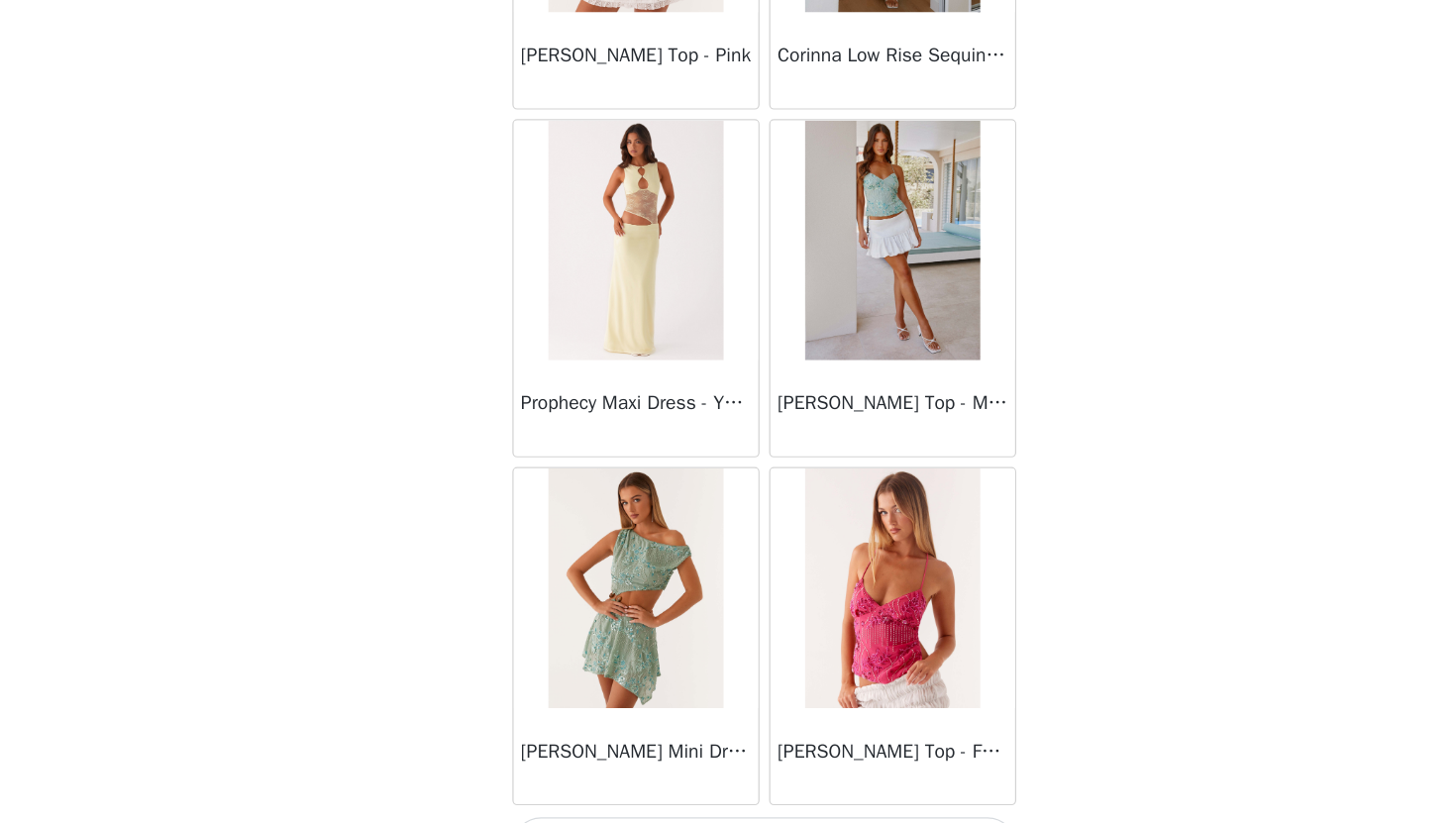 scroll, scrollTop: 65393, scrollLeft: 0, axis: vertical 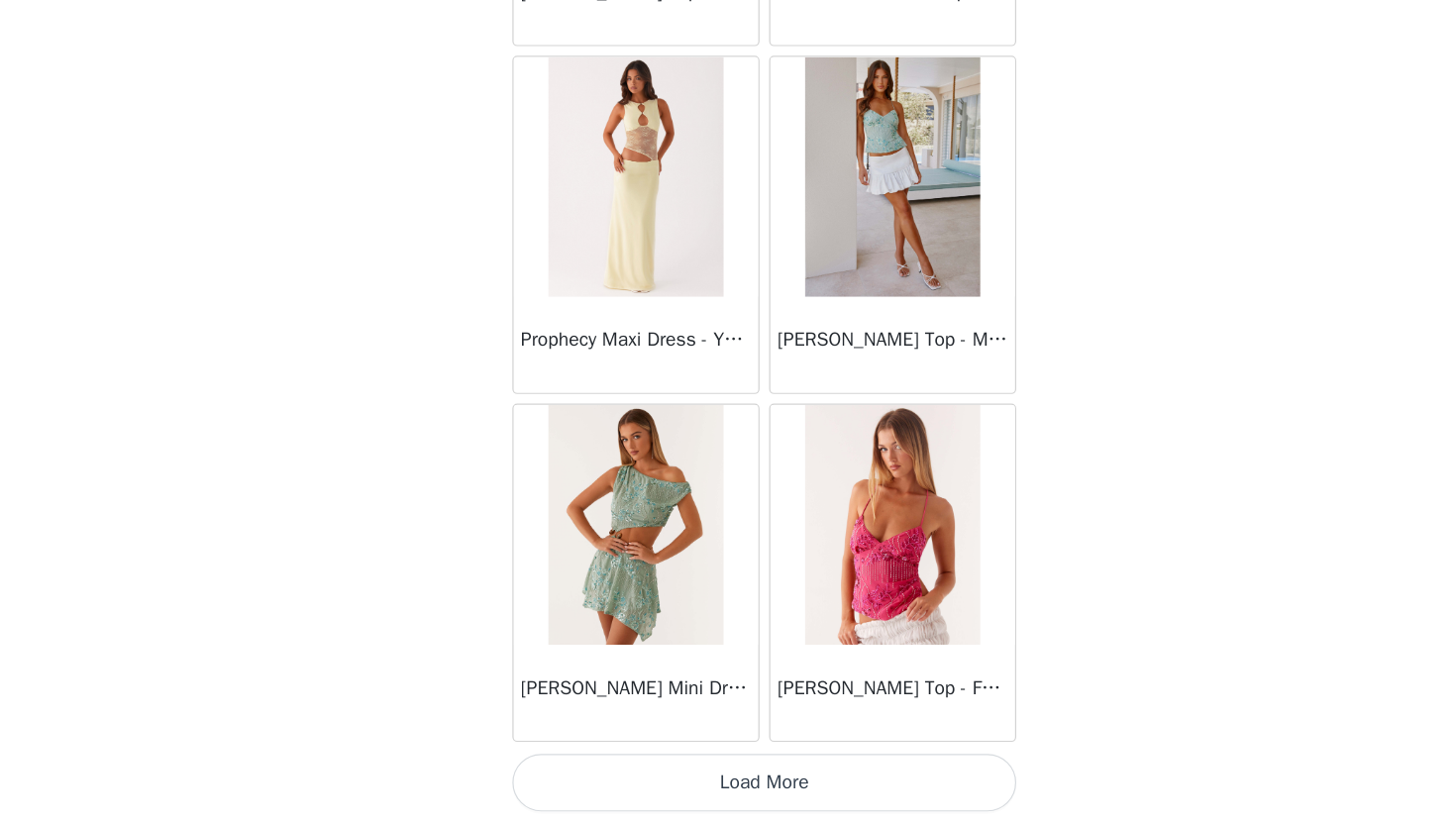 click on "Load More" at bounding box center (728, 789) 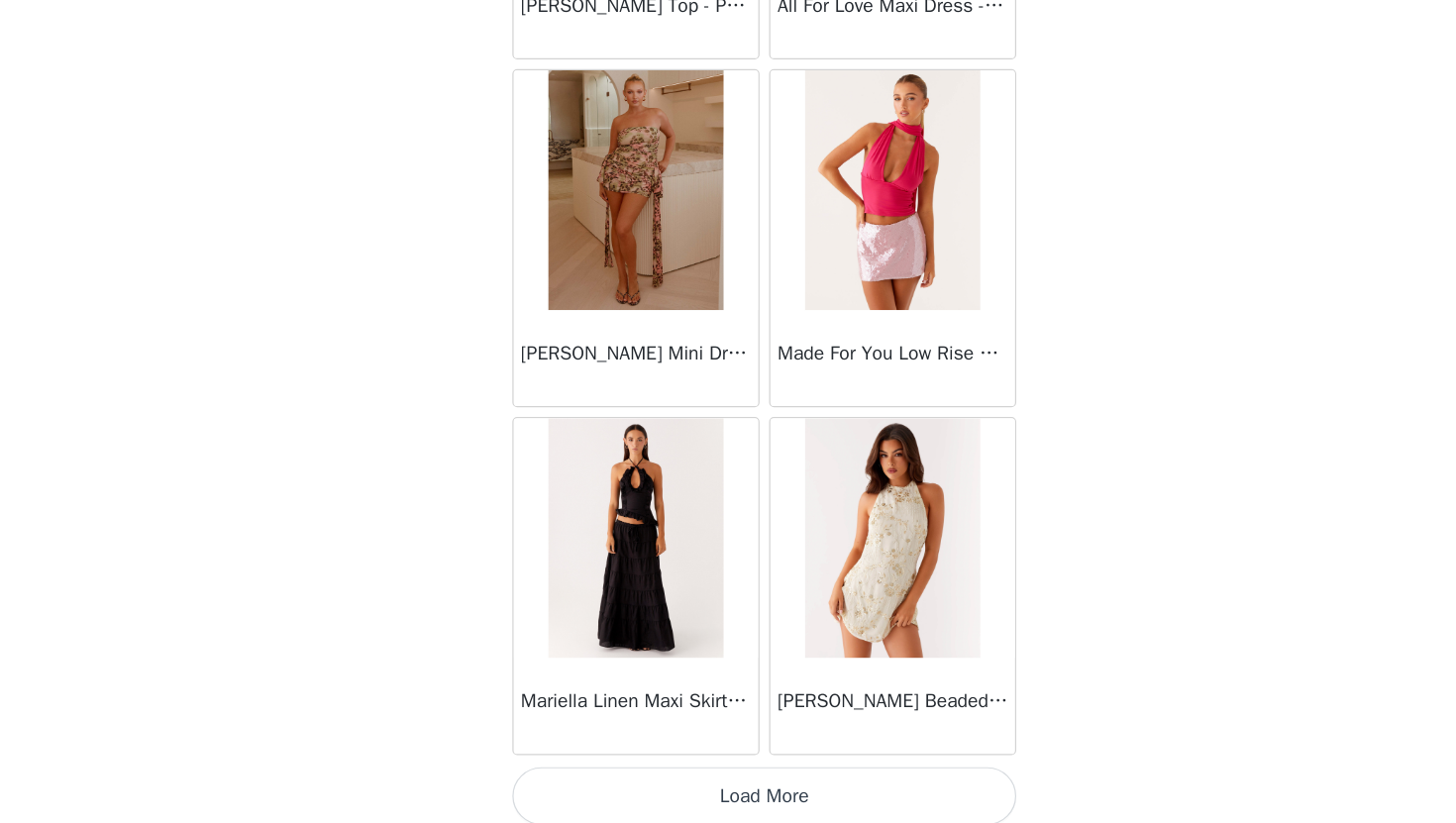 scroll, scrollTop: 68265, scrollLeft: 0, axis: vertical 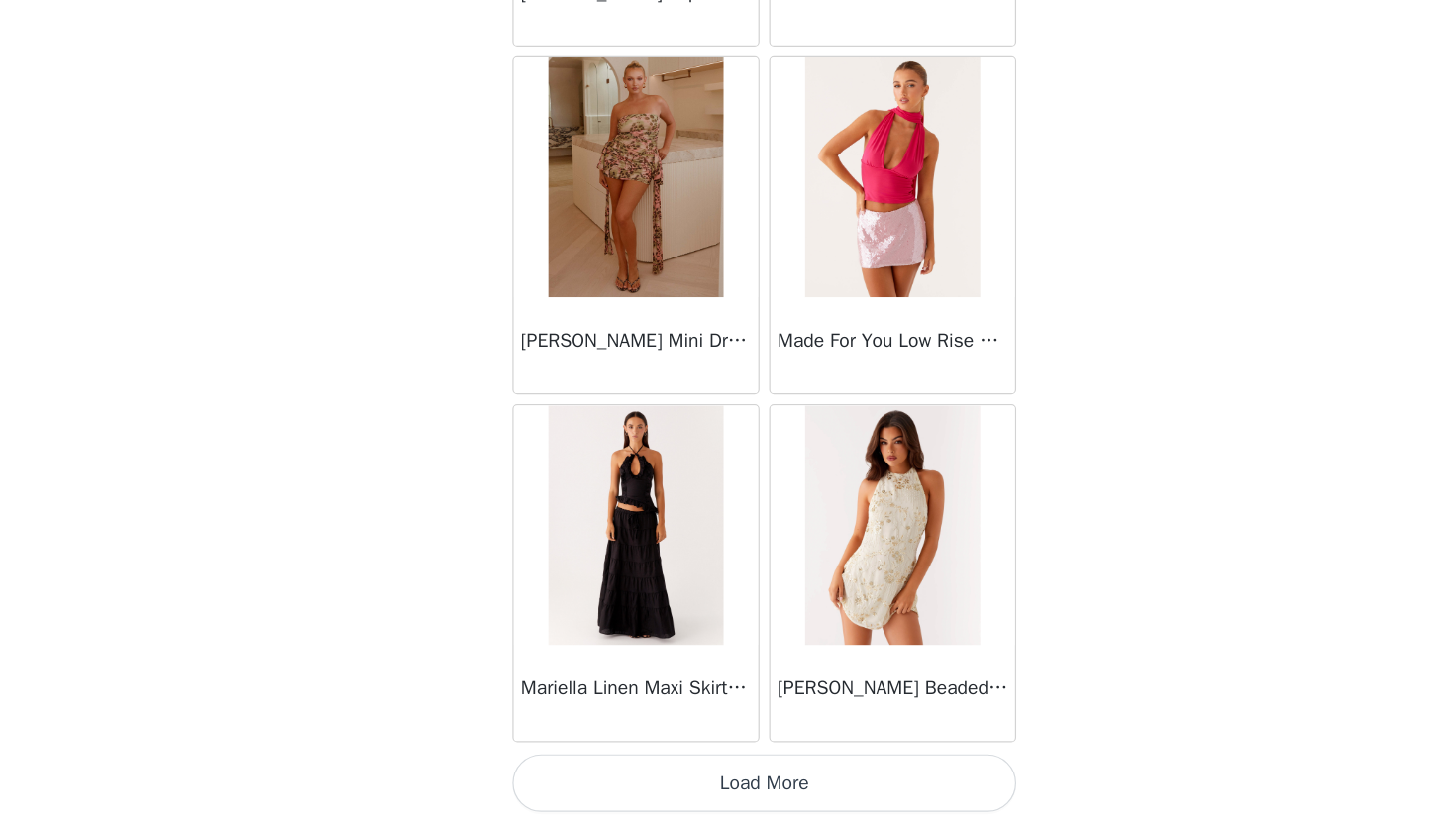 click on "Load More" at bounding box center [728, 789] 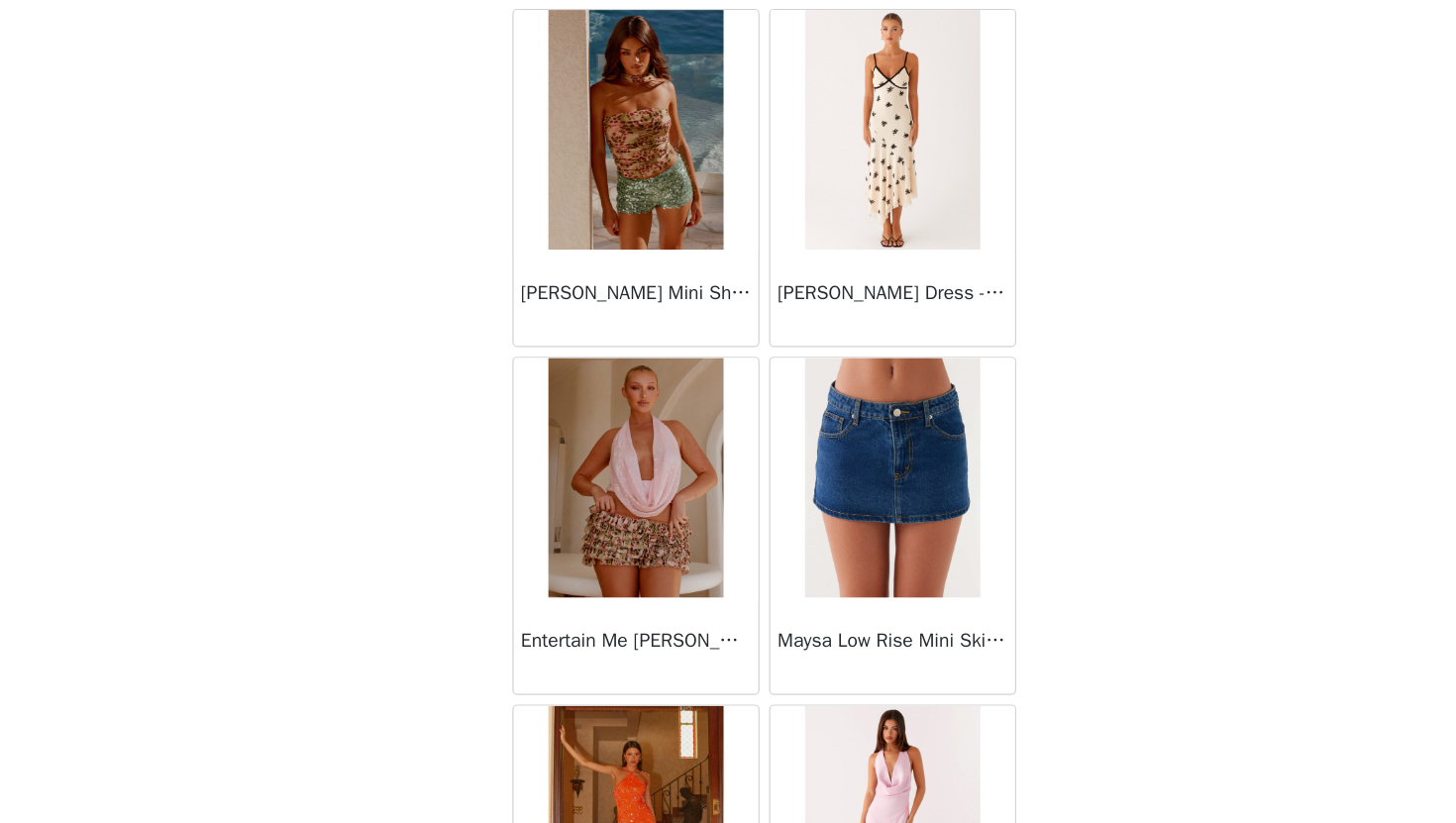 scroll, scrollTop: 71138, scrollLeft: 0, axis: vertical 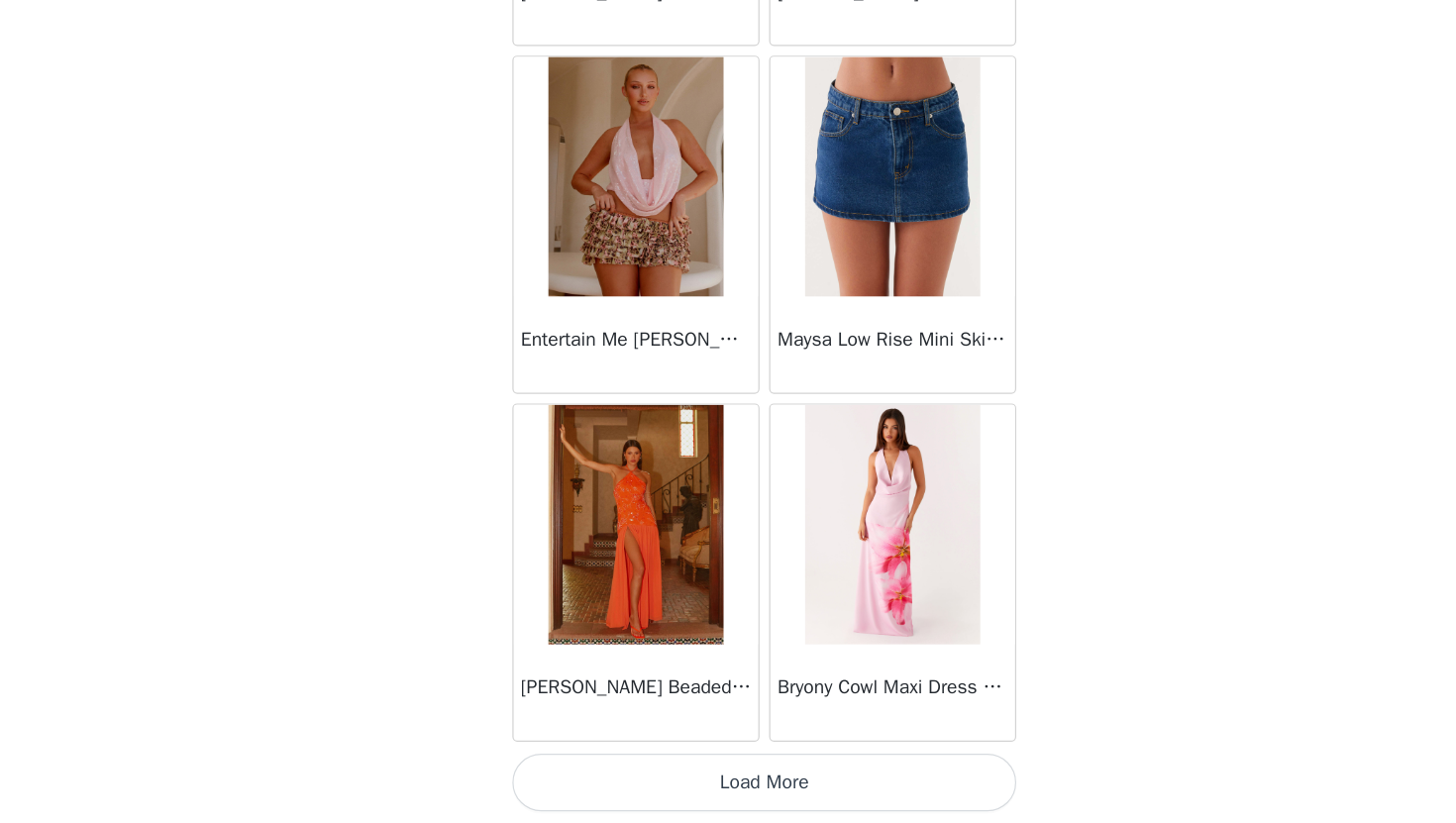 click on "Load More" at bounding box center [728, 789] 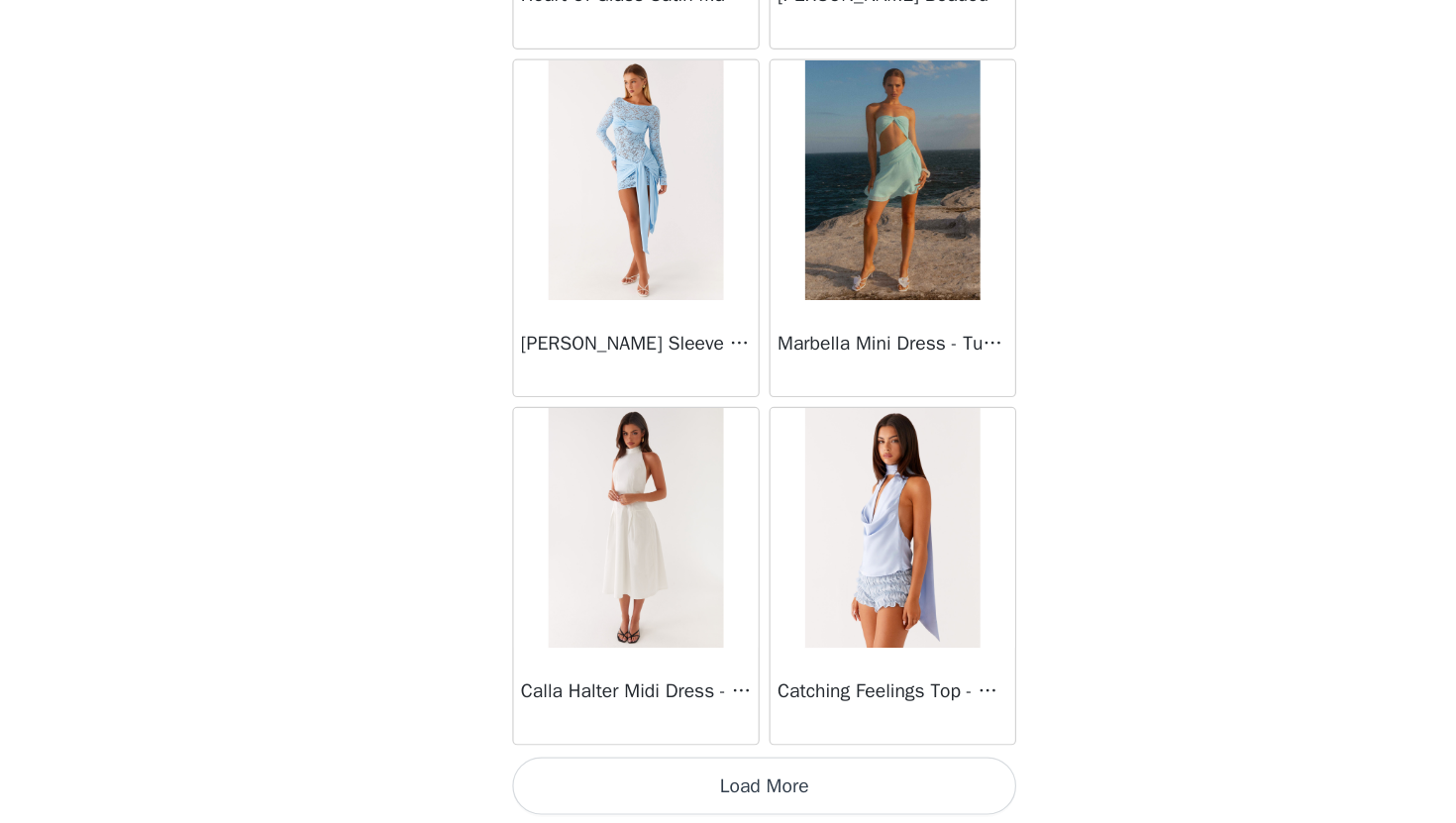 scroll, scrollTop: 74010, scrollLeft: 0, axis: vertical 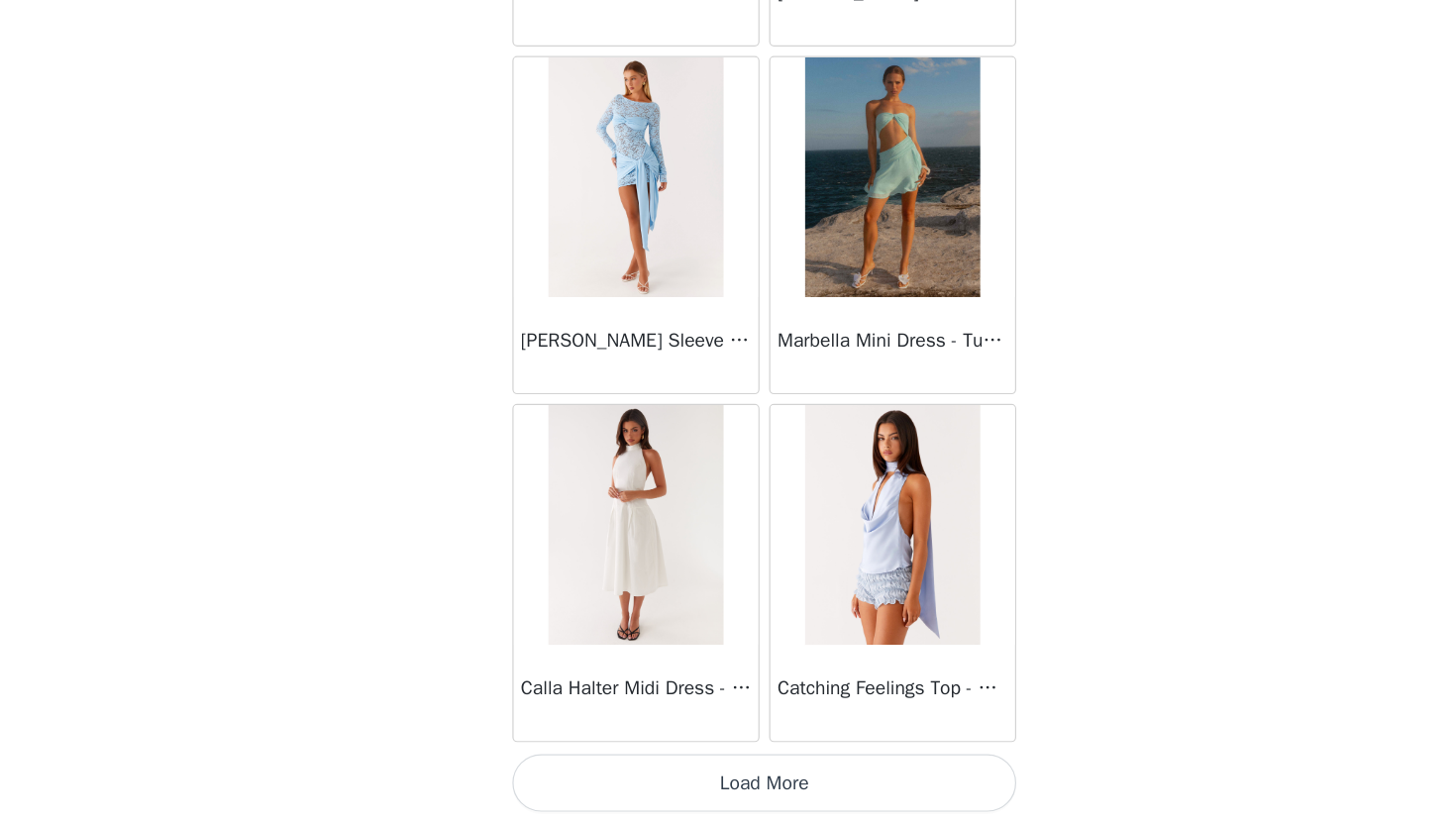 click on "Load More" at bounding box center (728, 789) 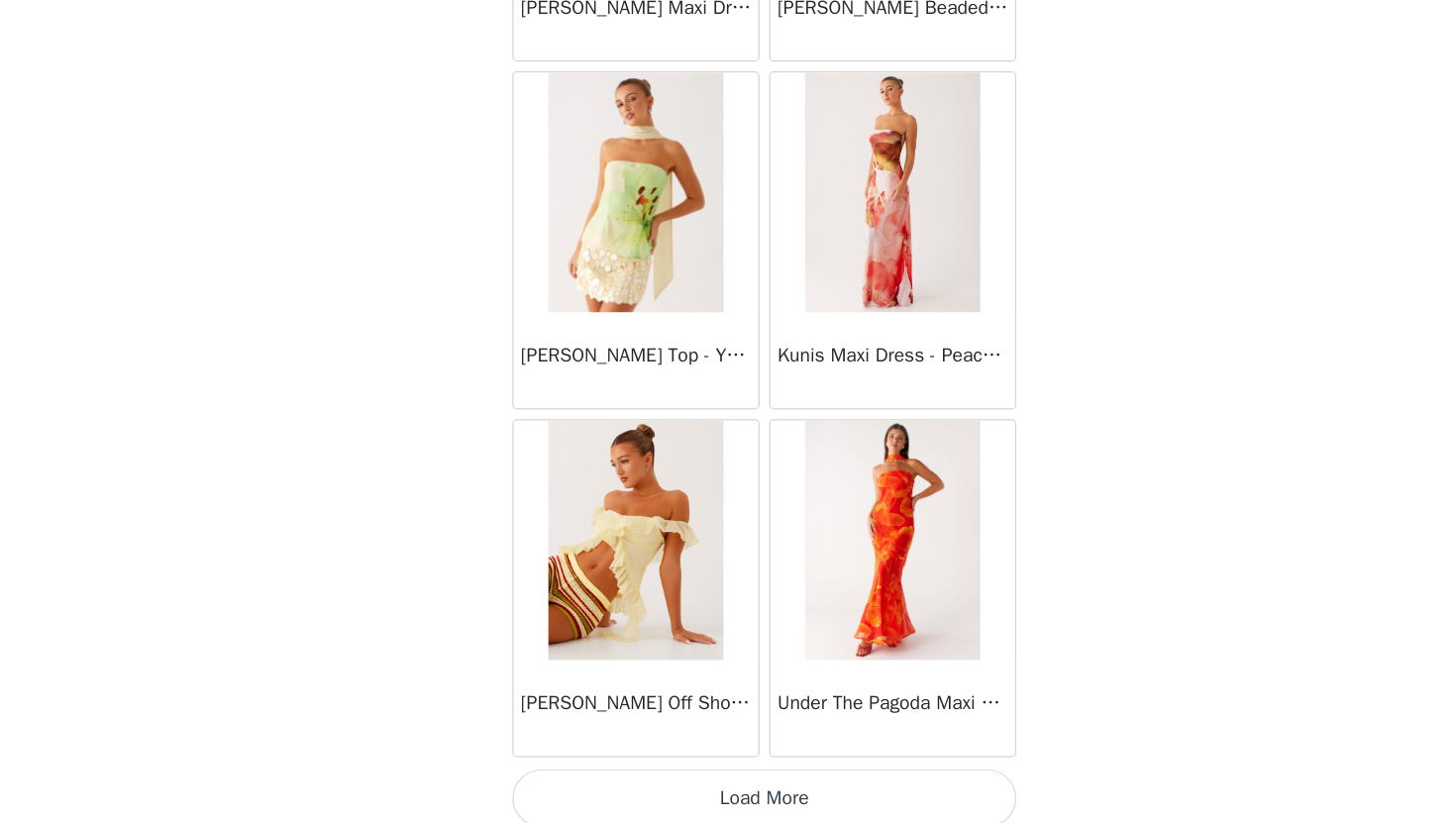 scroll, scrollTop: 76882, scrollLeft: 0, axis: vertical 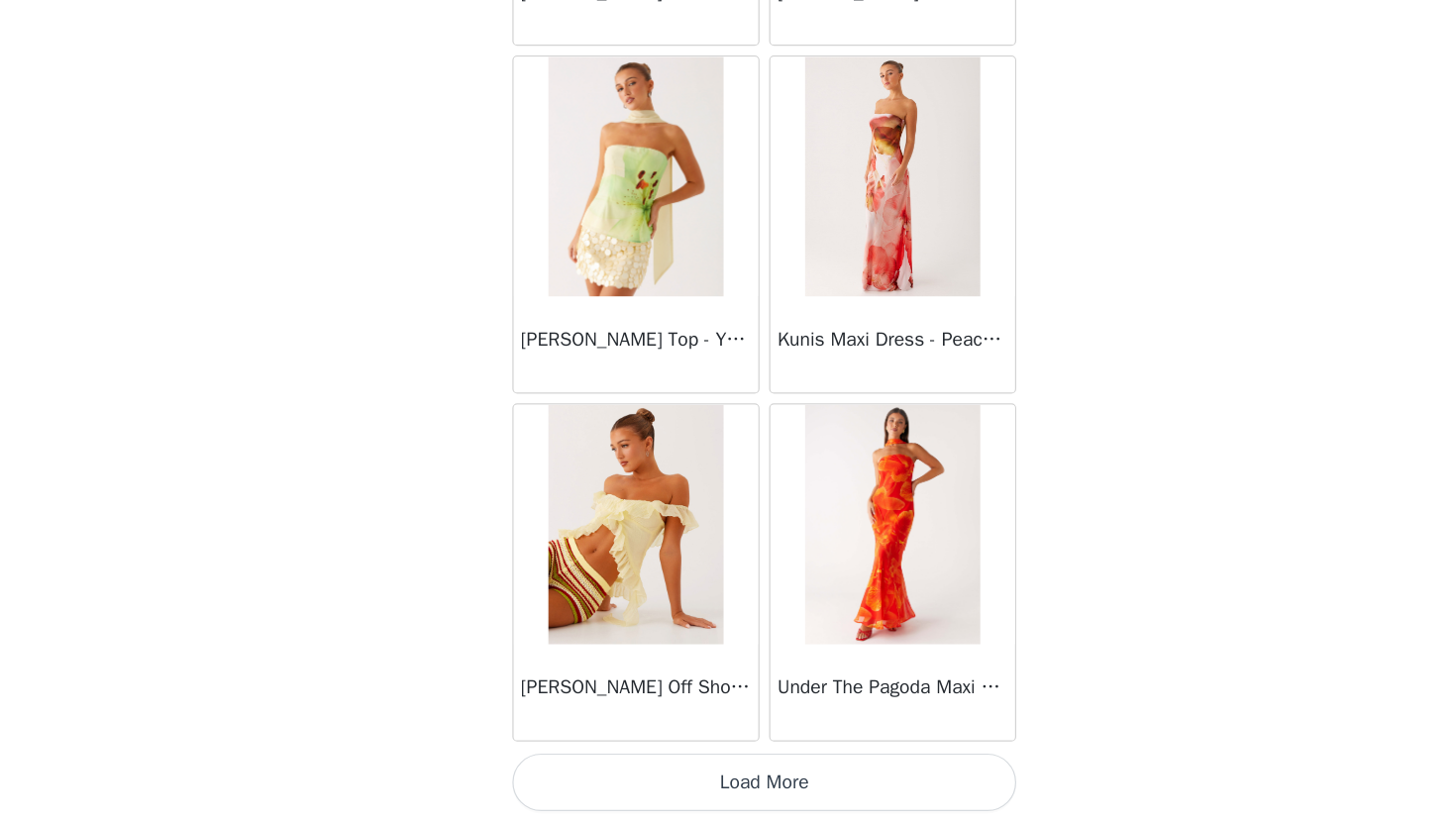 click on "Load More" at bounding box center (728, 789) 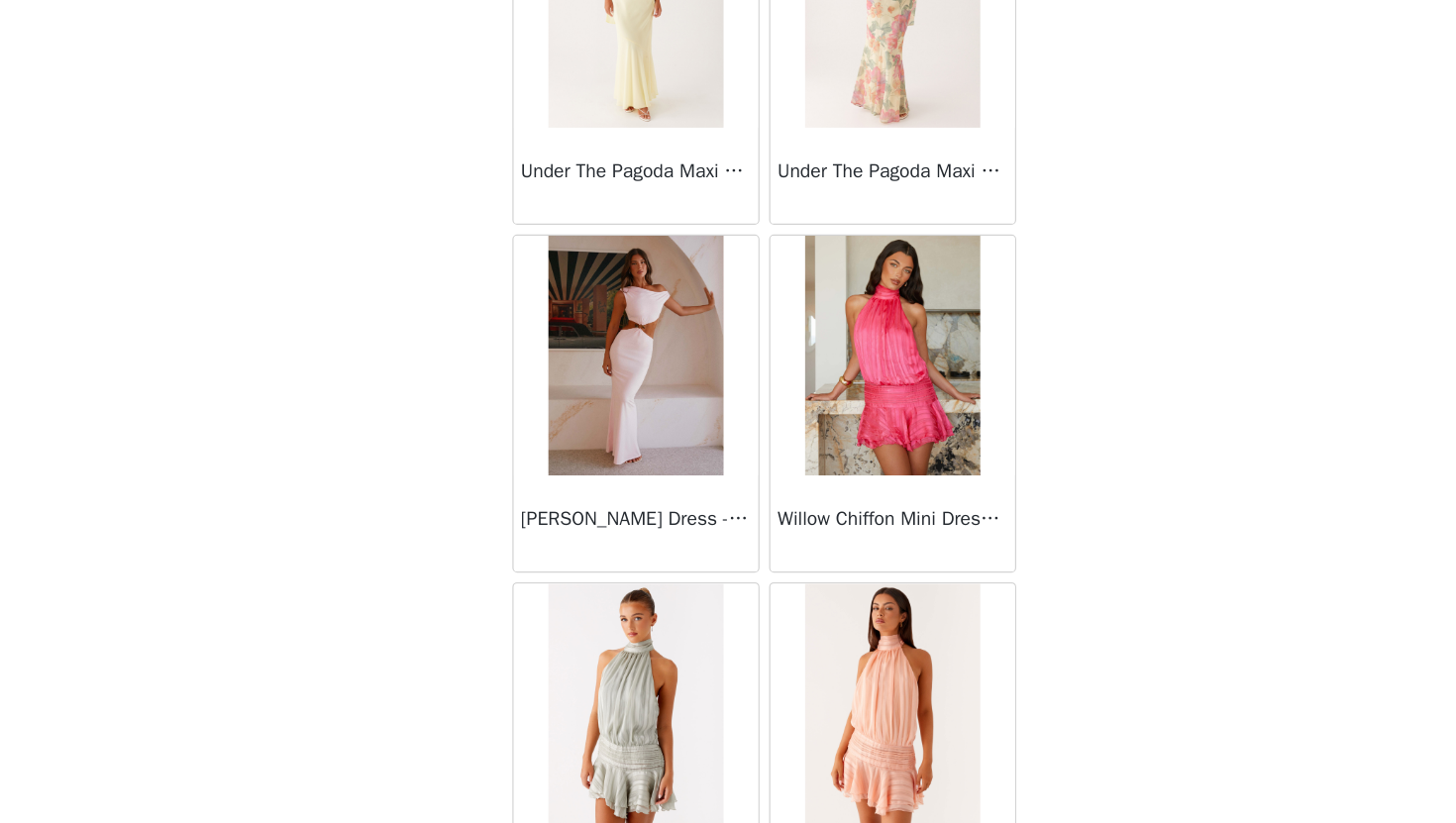 scroll, scrollTop: 59789, scrollLeft: 0, axis: vertical 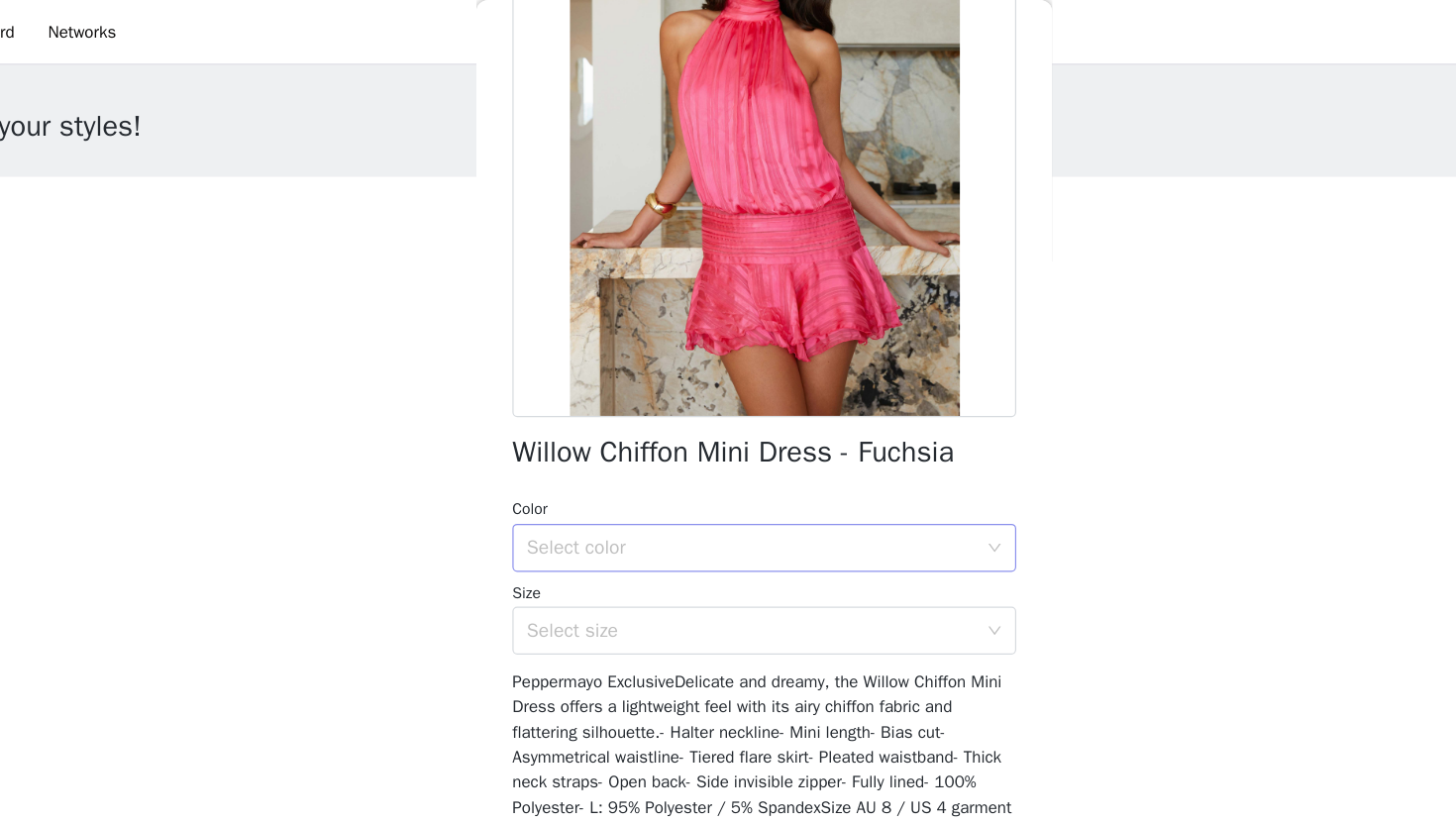 click on "Select color" at bounding box center [717, 453] 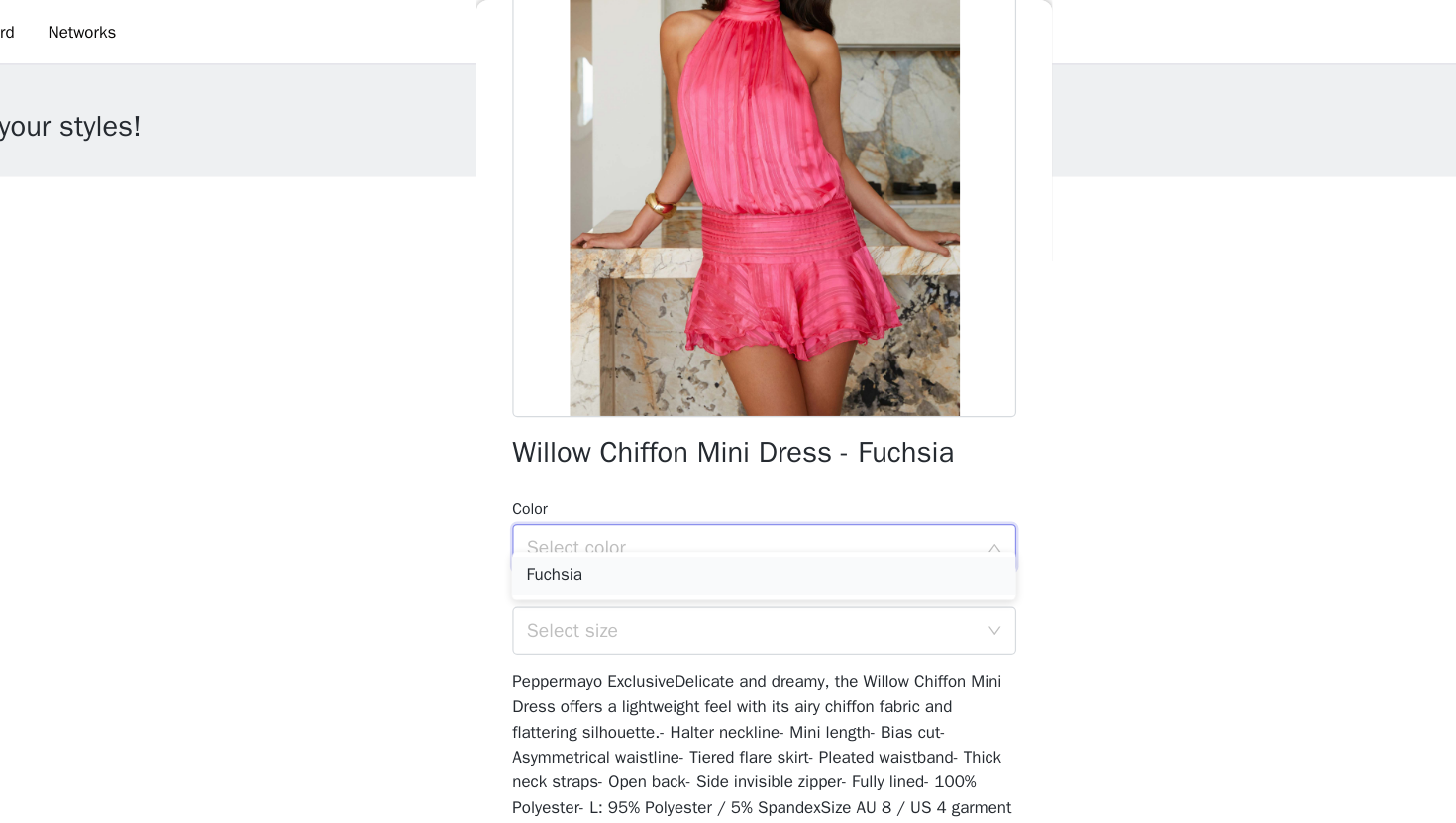 click on "Fuchsia" at bounding box center [728, 475] 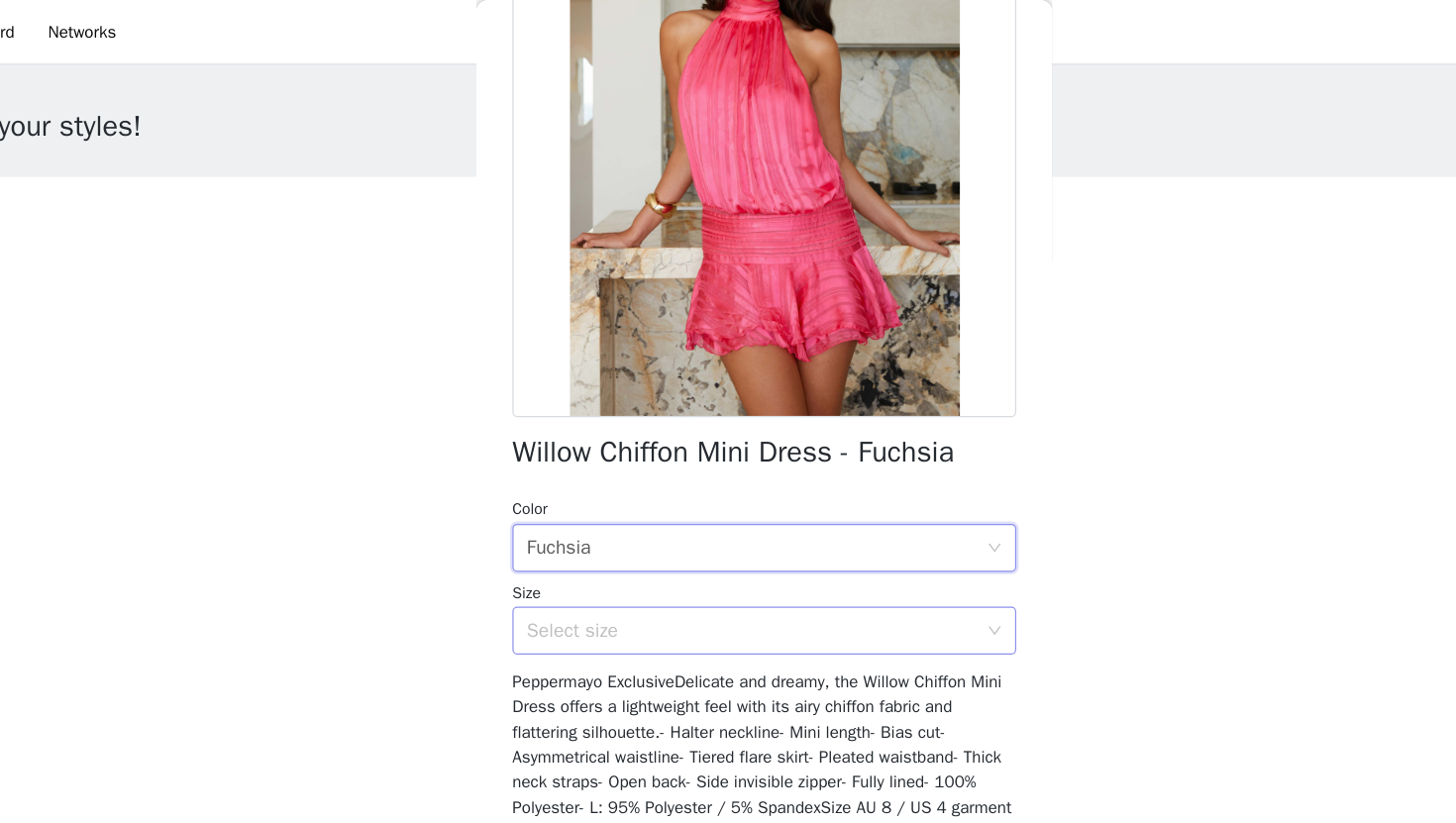 click on "Select size" at bounding box center (717, 521) 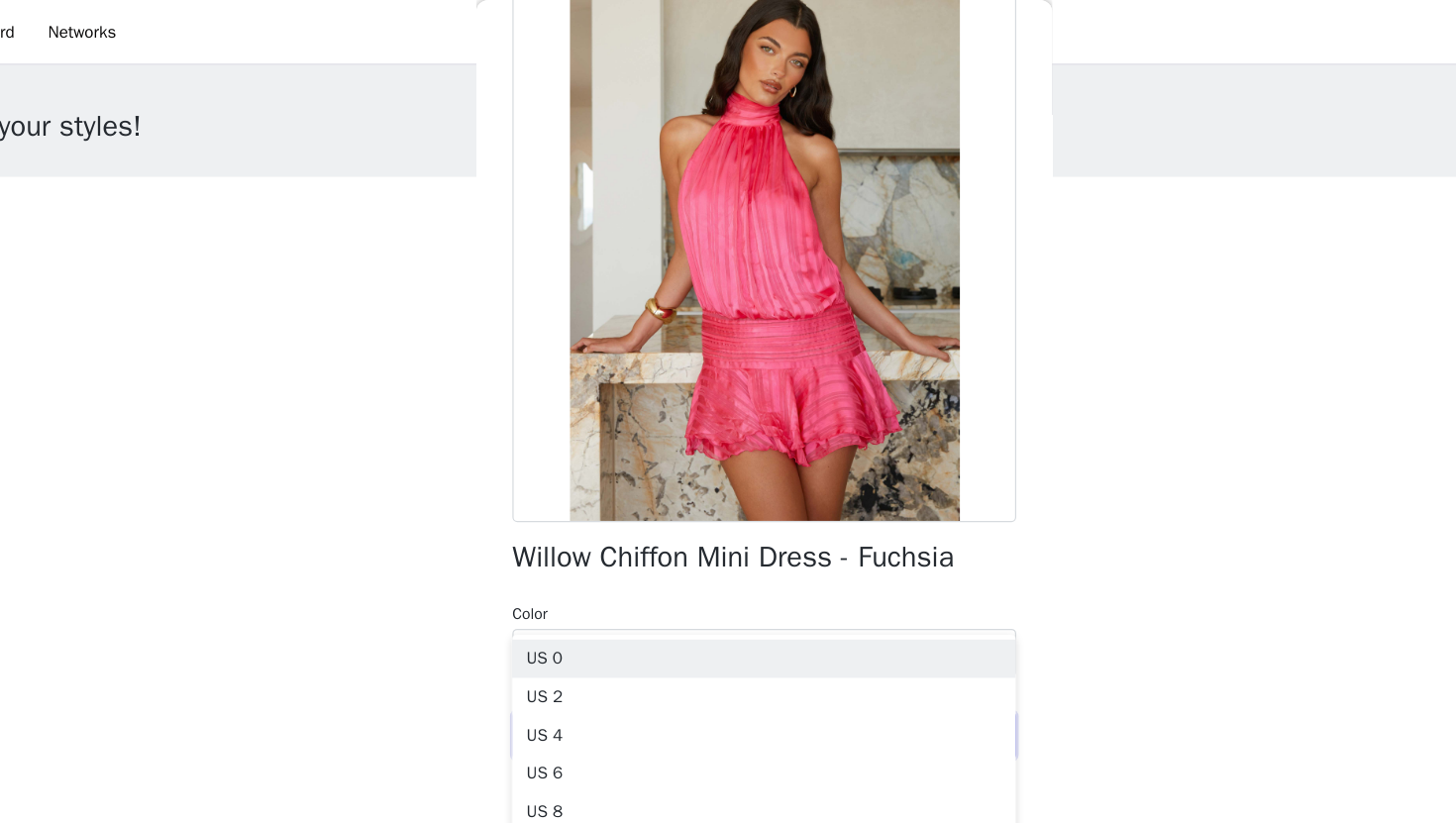 scroll, scrollTop: 138, scrollLeft: 0, axis: vertical 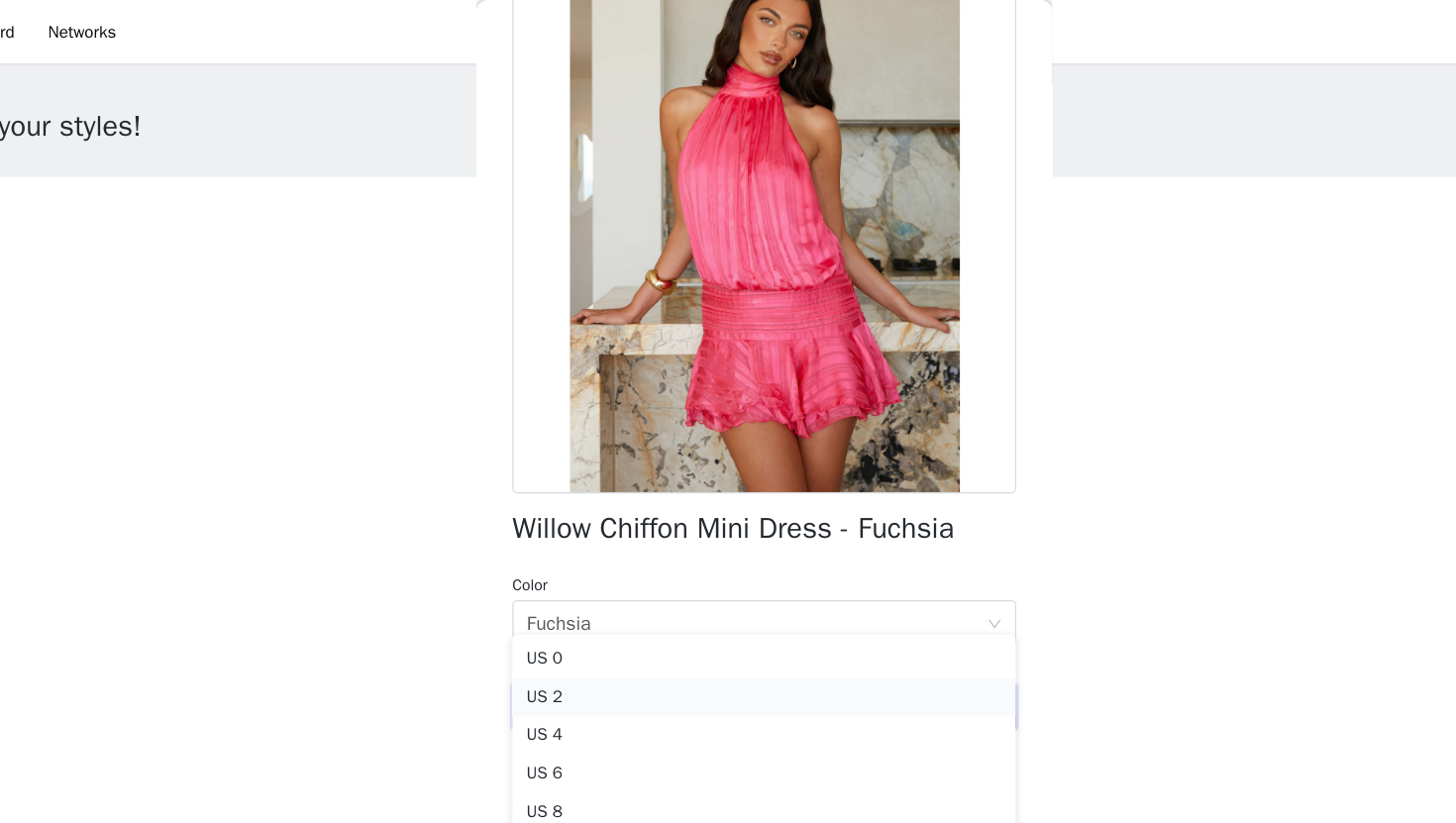 click on "US 2" at bounding box center (728, 575) 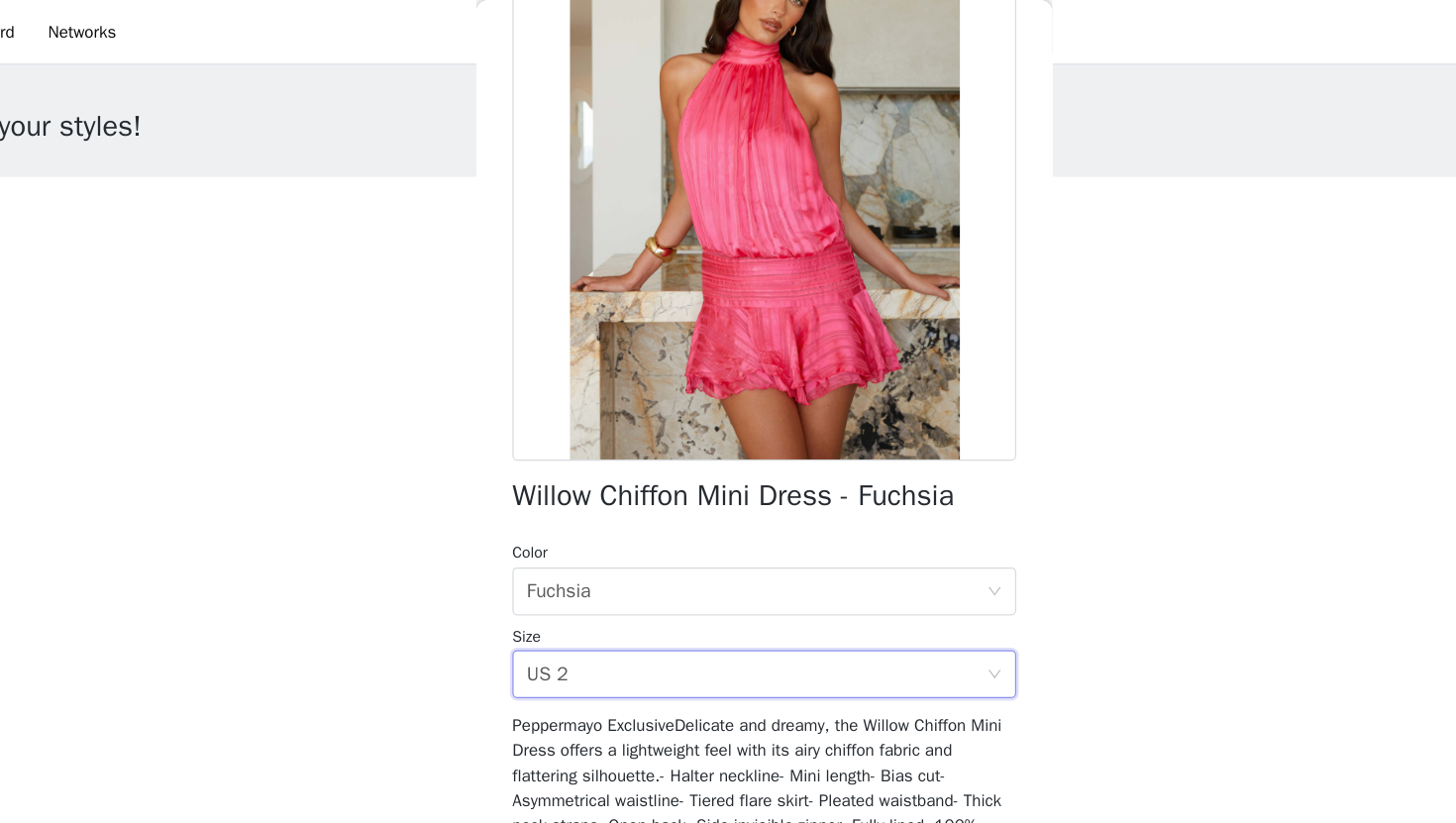 scroll, scrollTop: 221, scrollLeft: 0, axis: vertical 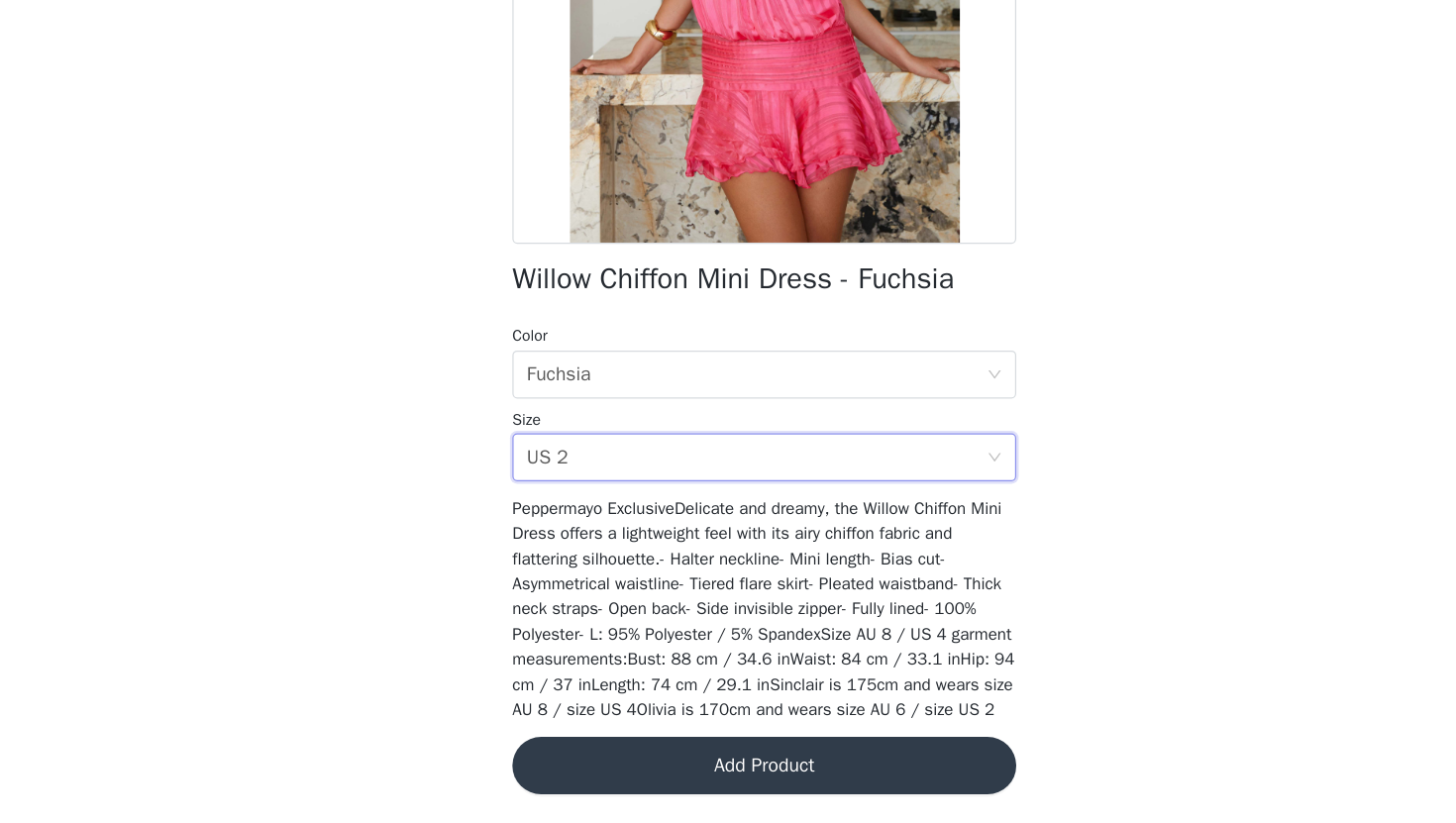 click on "Add Product" at bounding box center (728, 775) 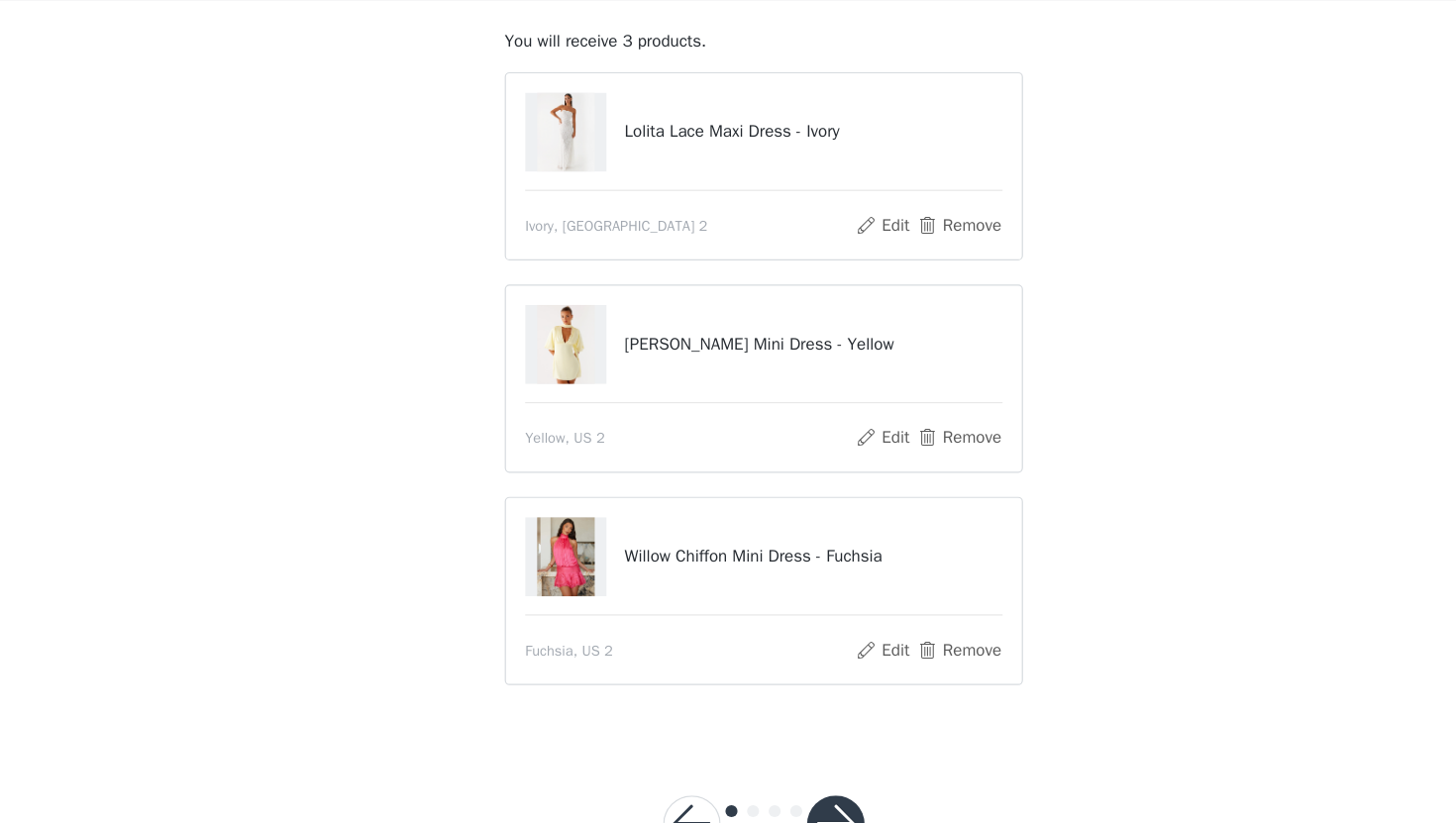 scroll, scrollTop: 88, scrollLeft: 0, axis: vertical 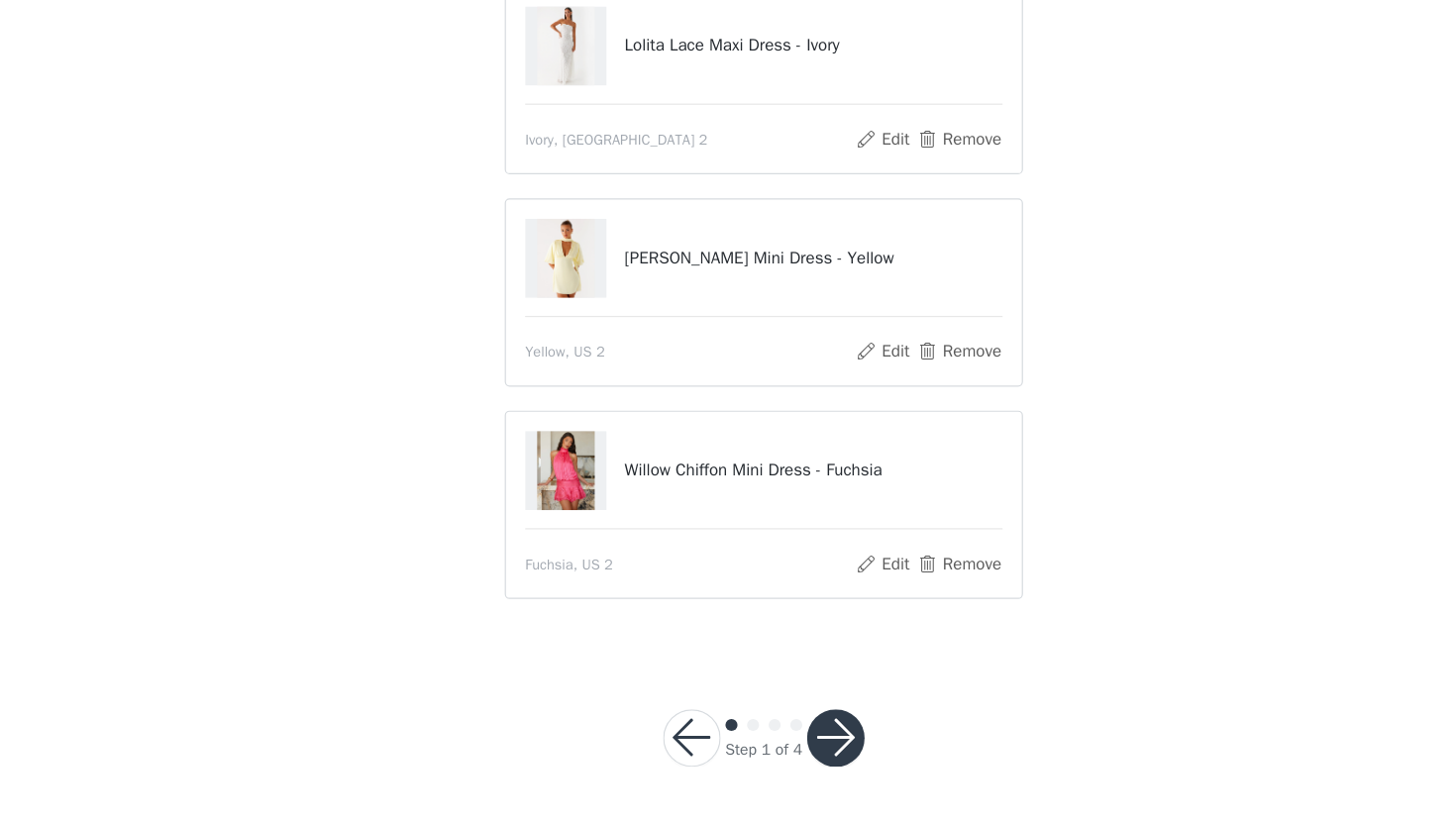 click at bounding box center (787, 753) 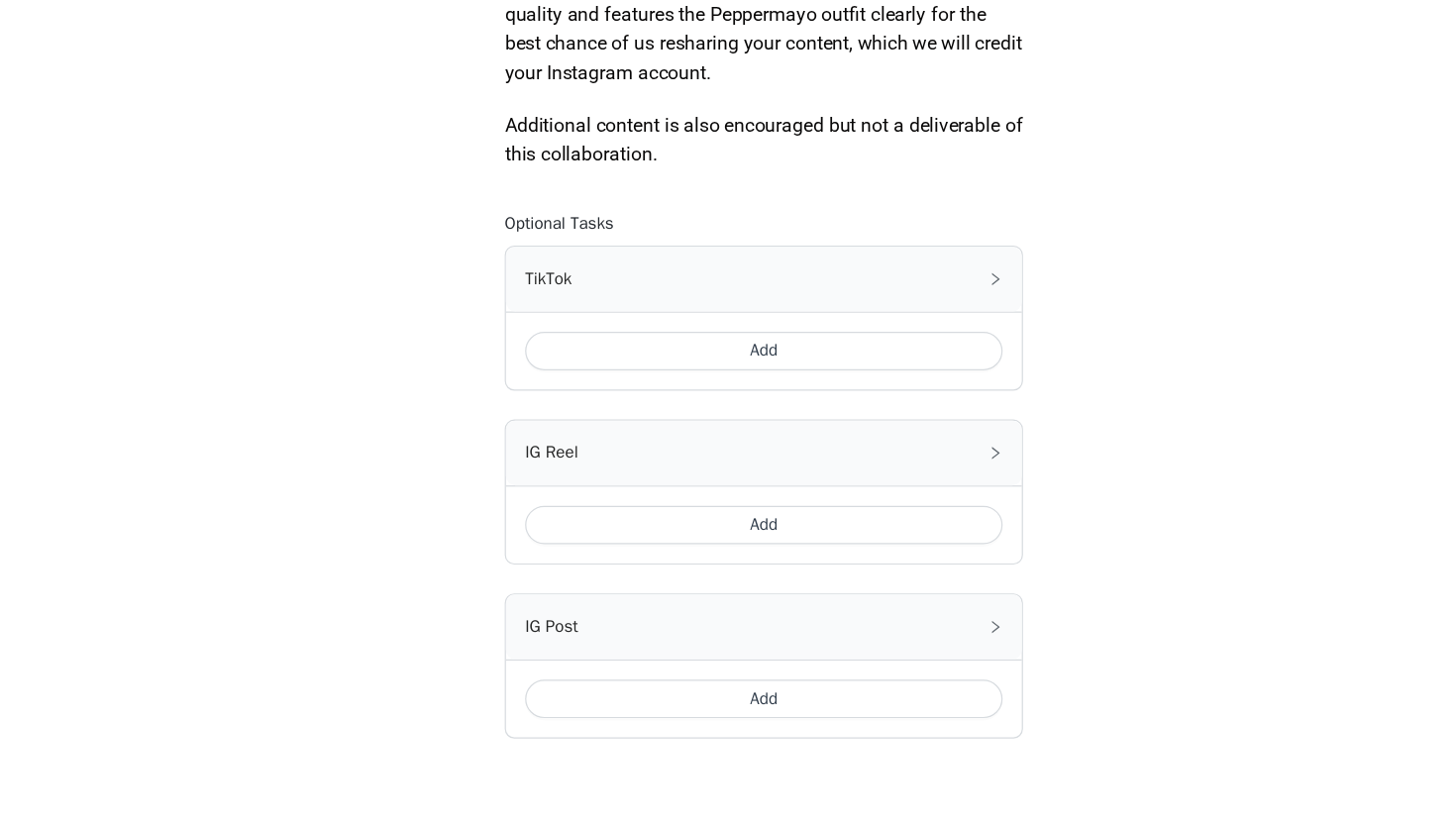 scroll, scrollTop: 1007, scrollLeft: 0, axis: vertical 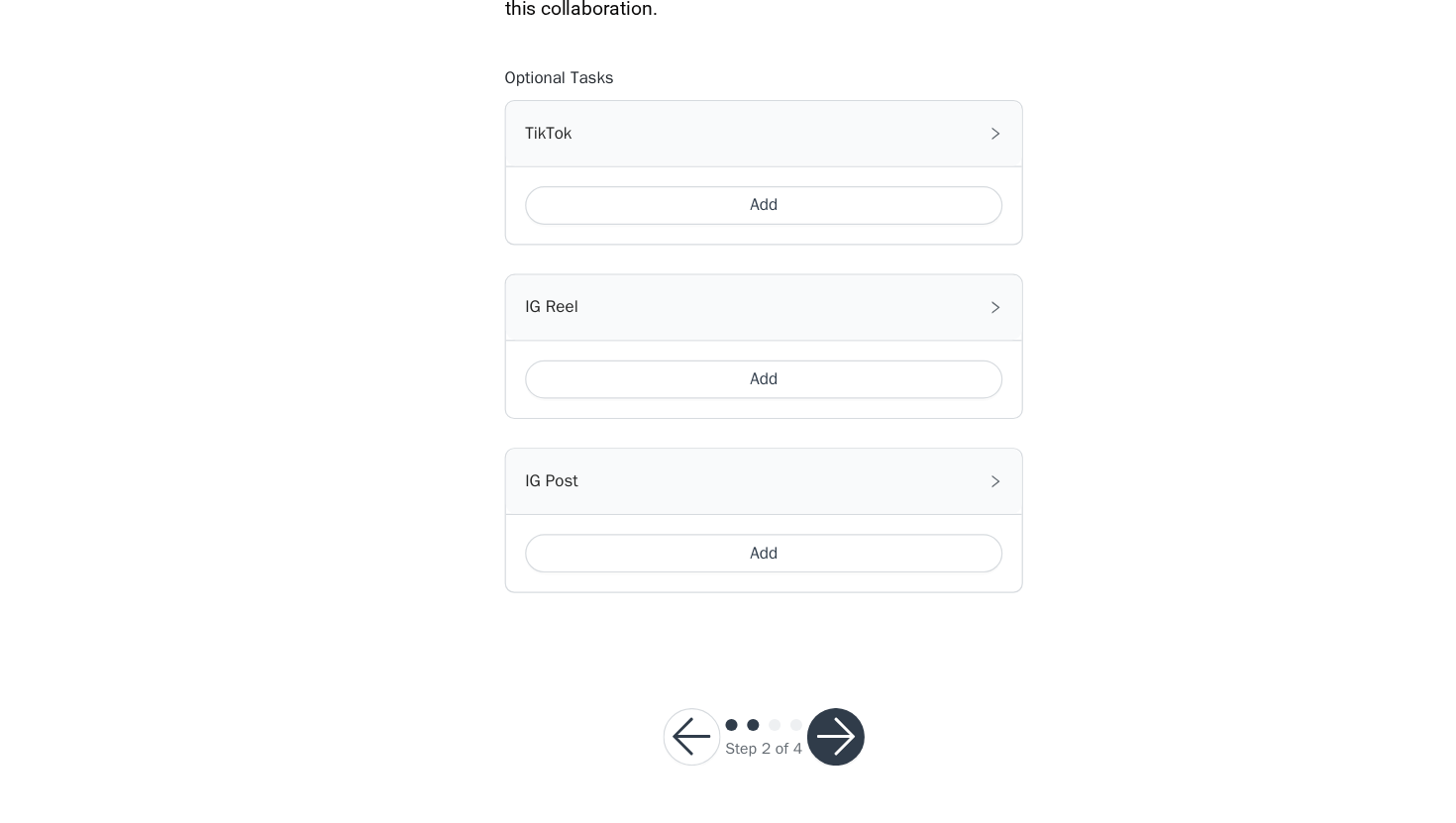 click on "Add" at bounding box center [728, 313] 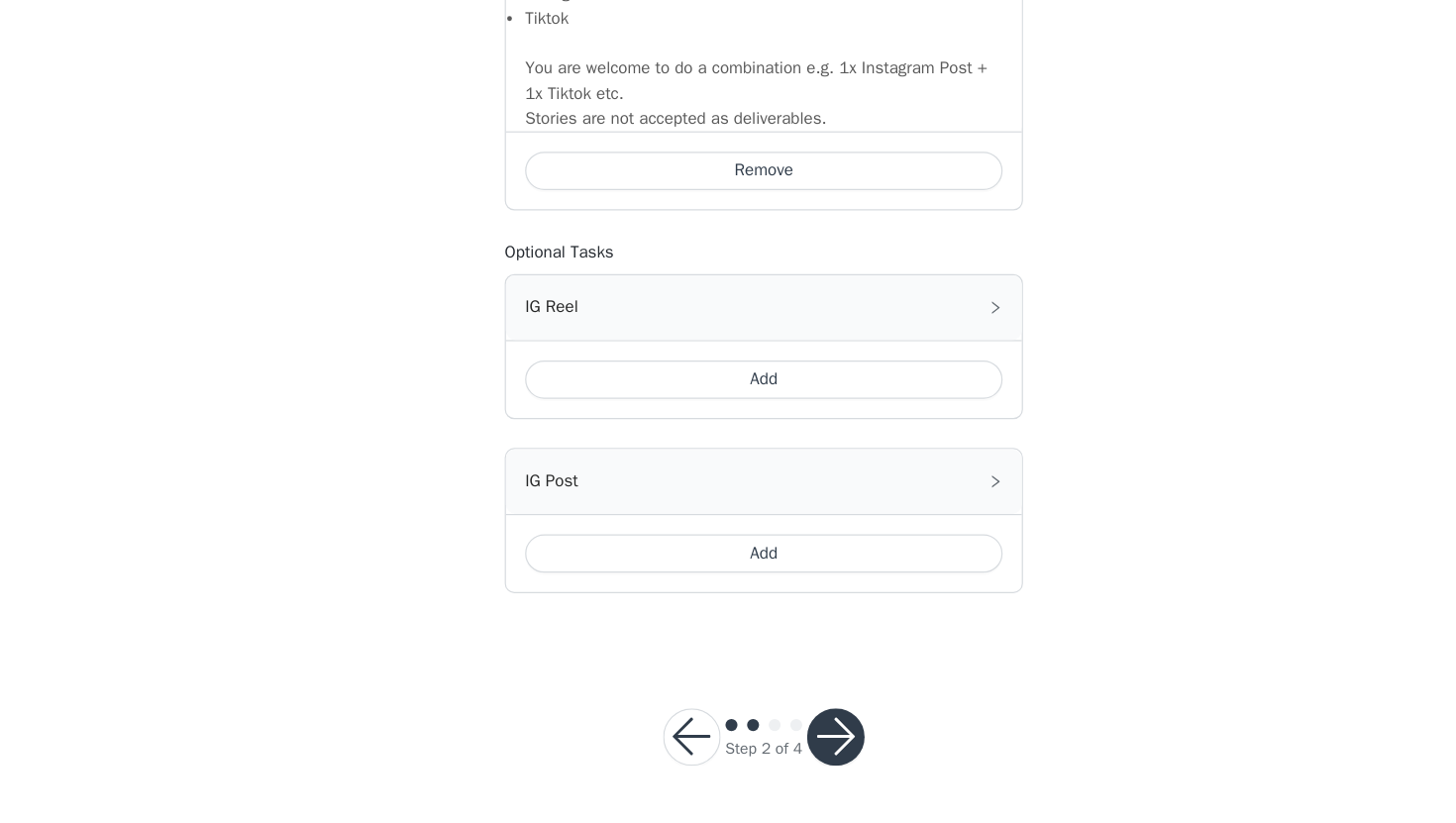 scroll, scrollTop: 1360, scrollLeft: 0, axis: vertical 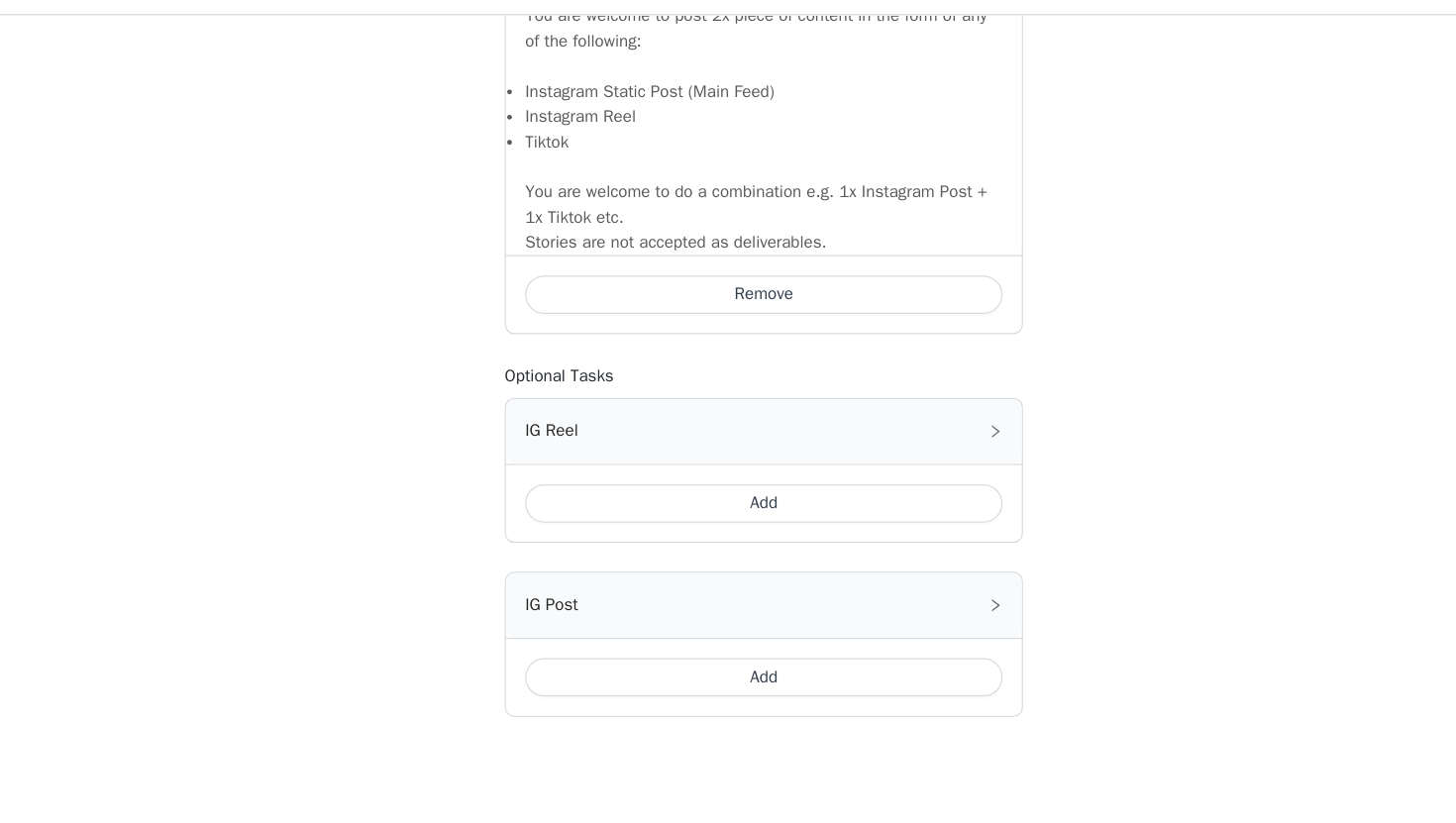 drag, startPoint x: 632, startPoint y: 605, endPoint x: 650, endPoint y: 603, distance: 18.11077 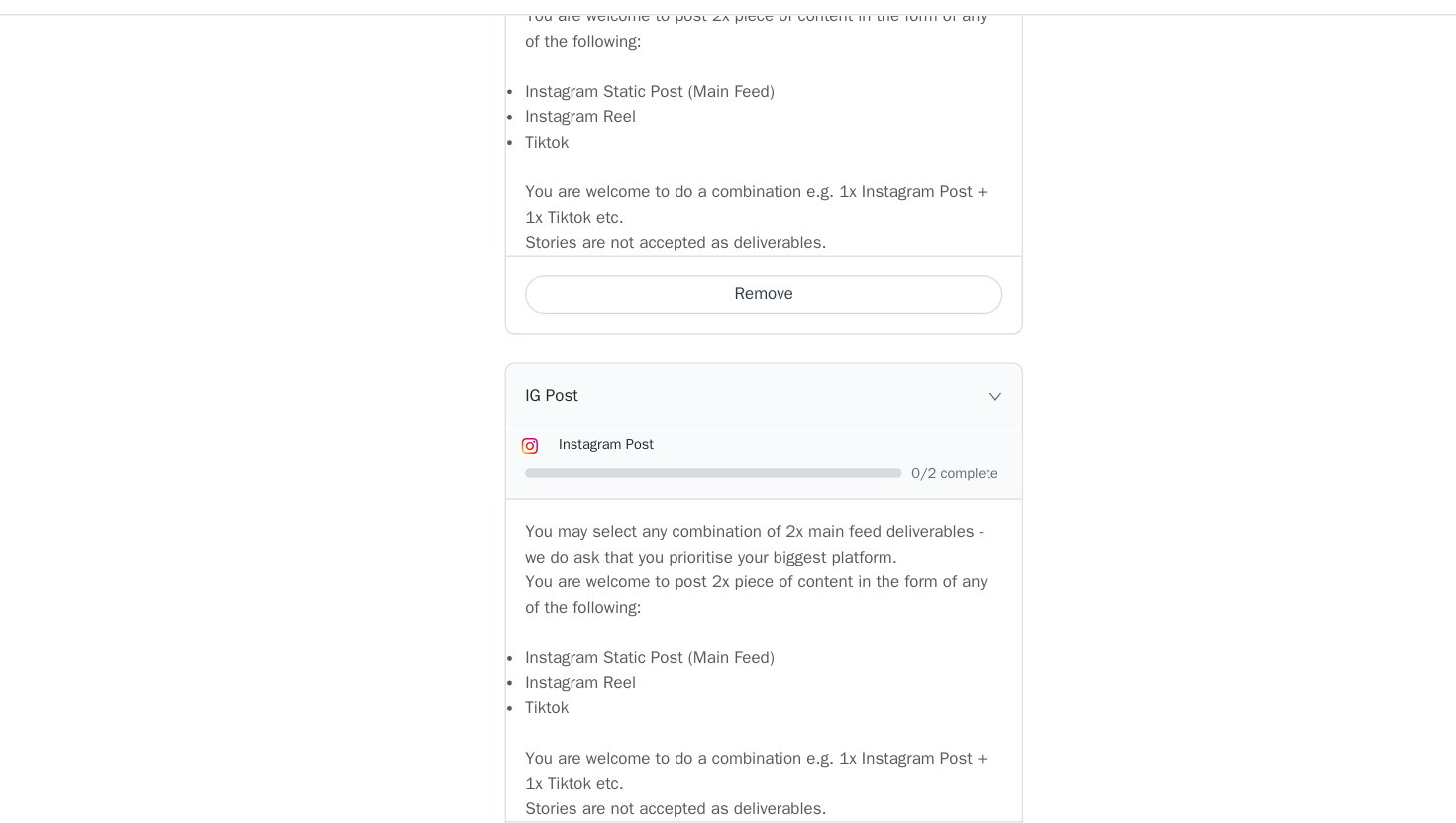 click on "Instagram Reel" at bounding box center [728, 604] 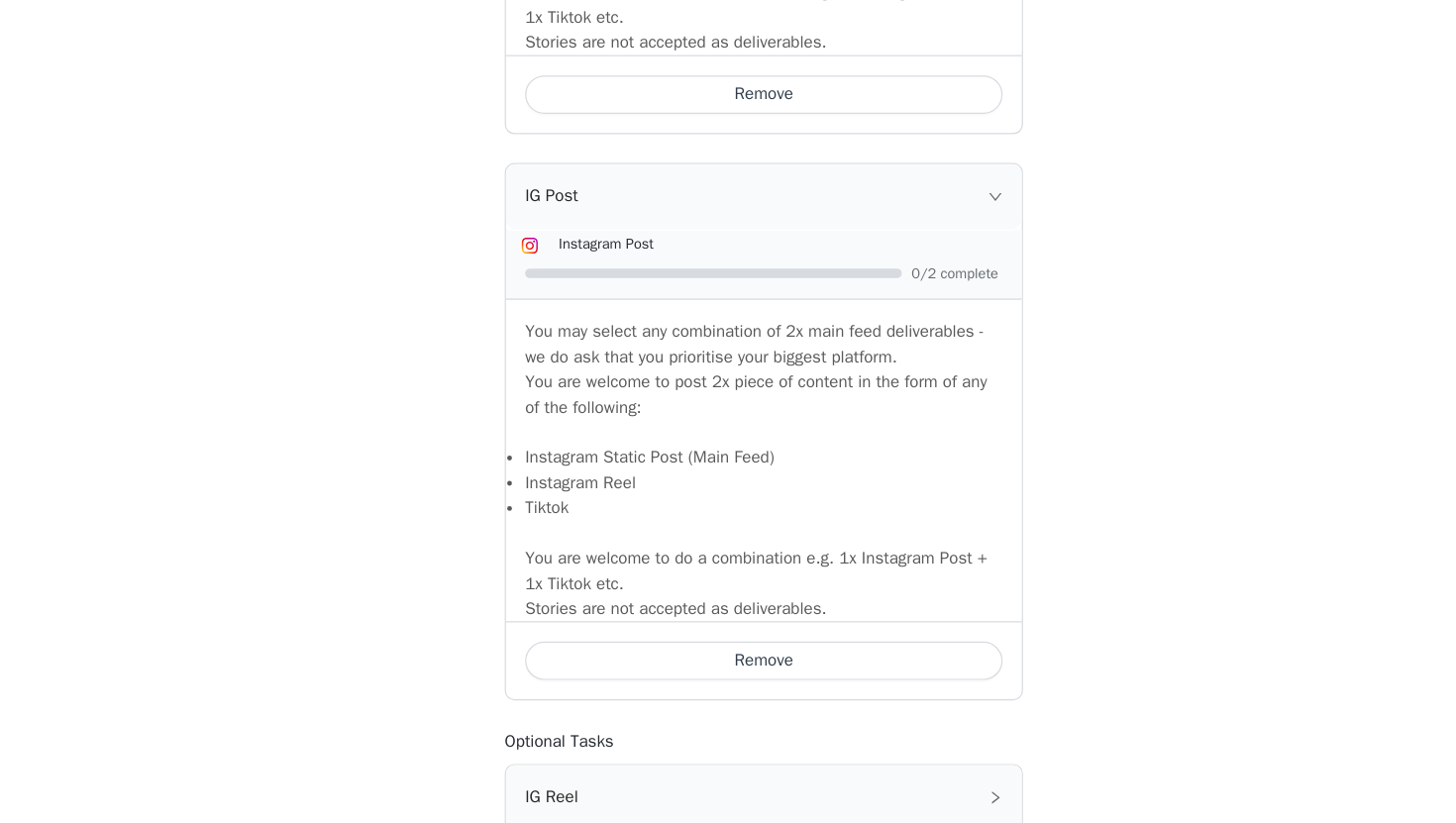 scroll, scrollTop: 1684, scrollLeft: 0, axis: vertical 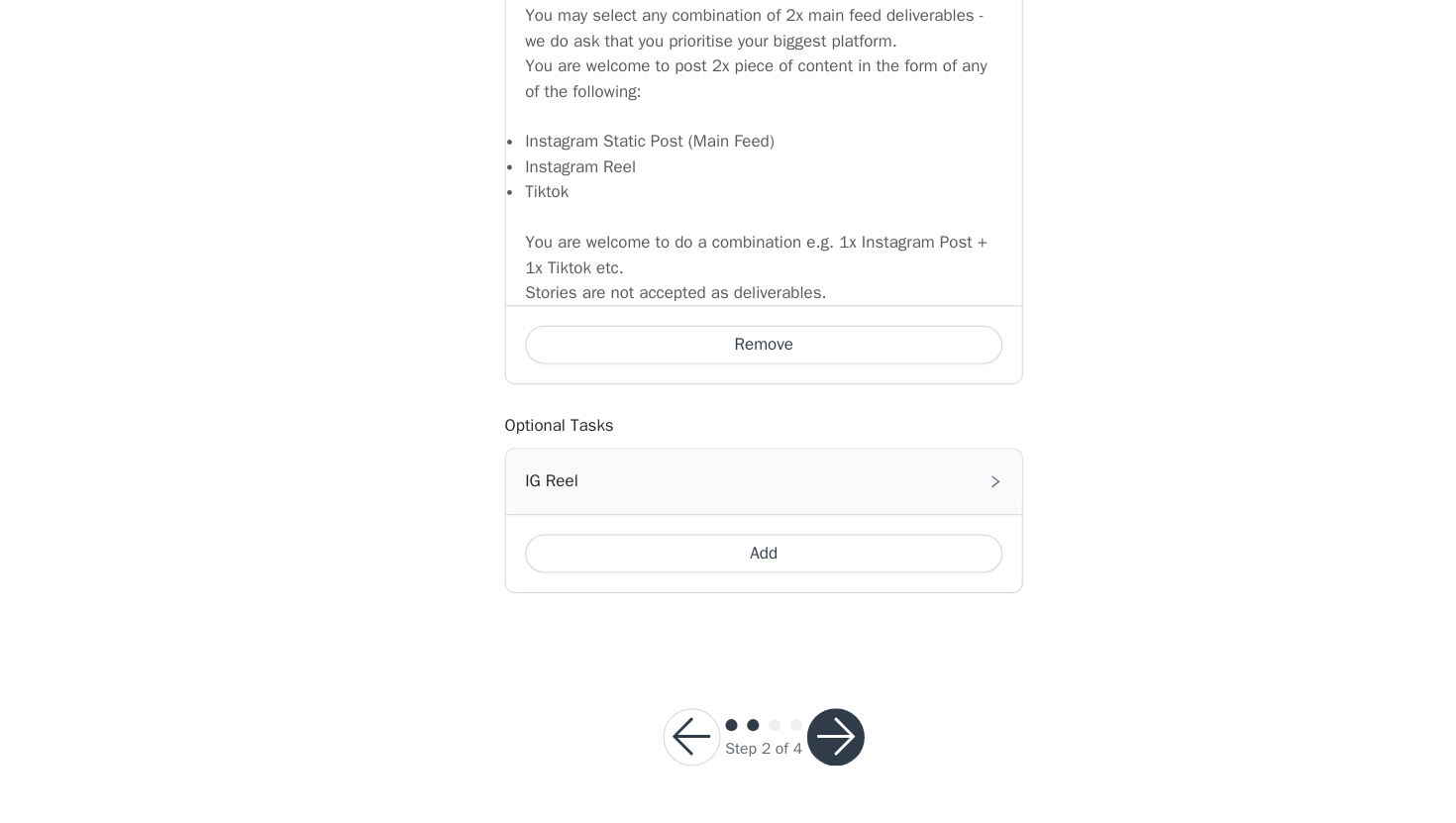 click at bounding box center (787, 752) 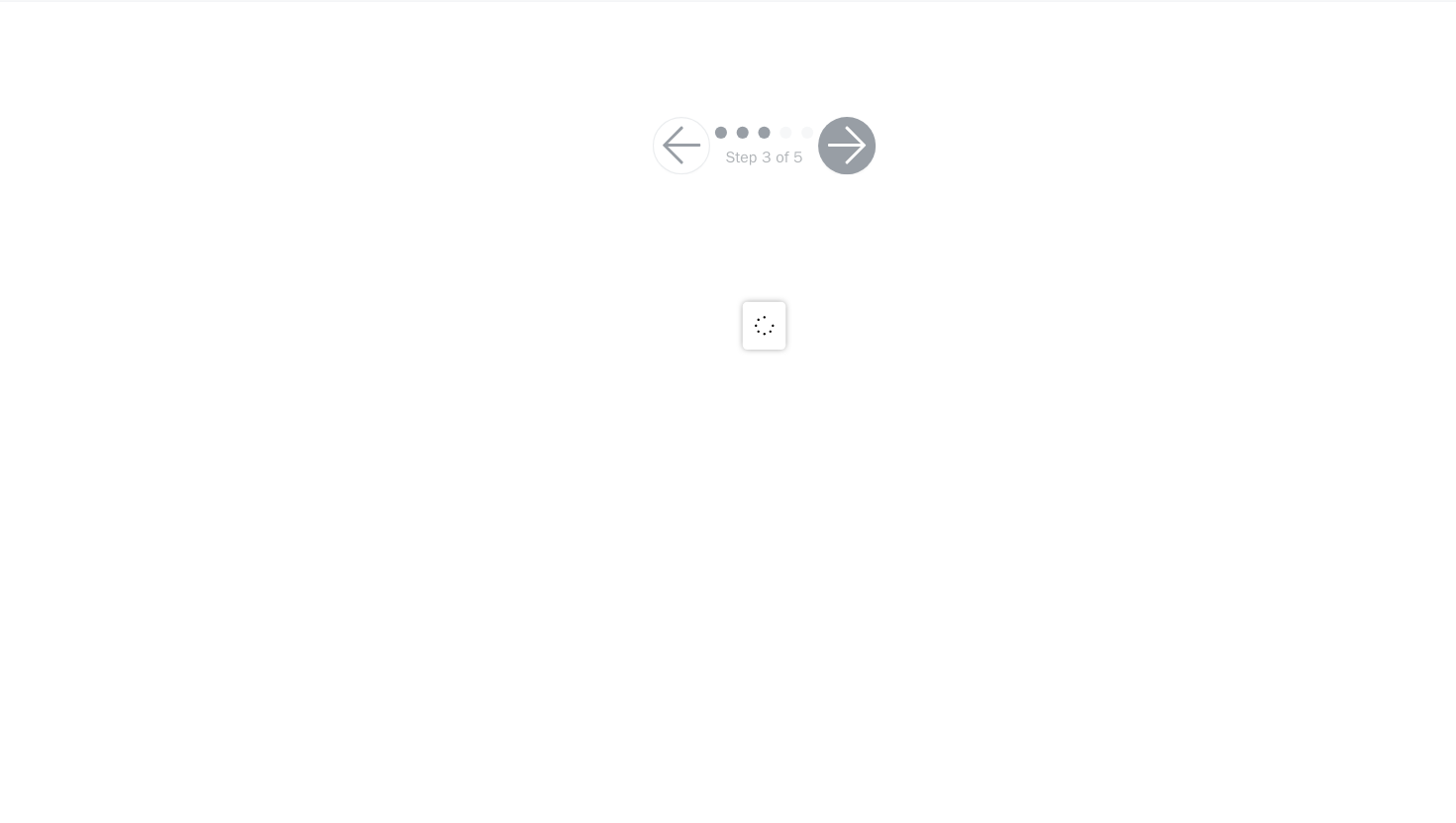 scroll, scrollTop: 0, scrollLeft: 0, axis: both 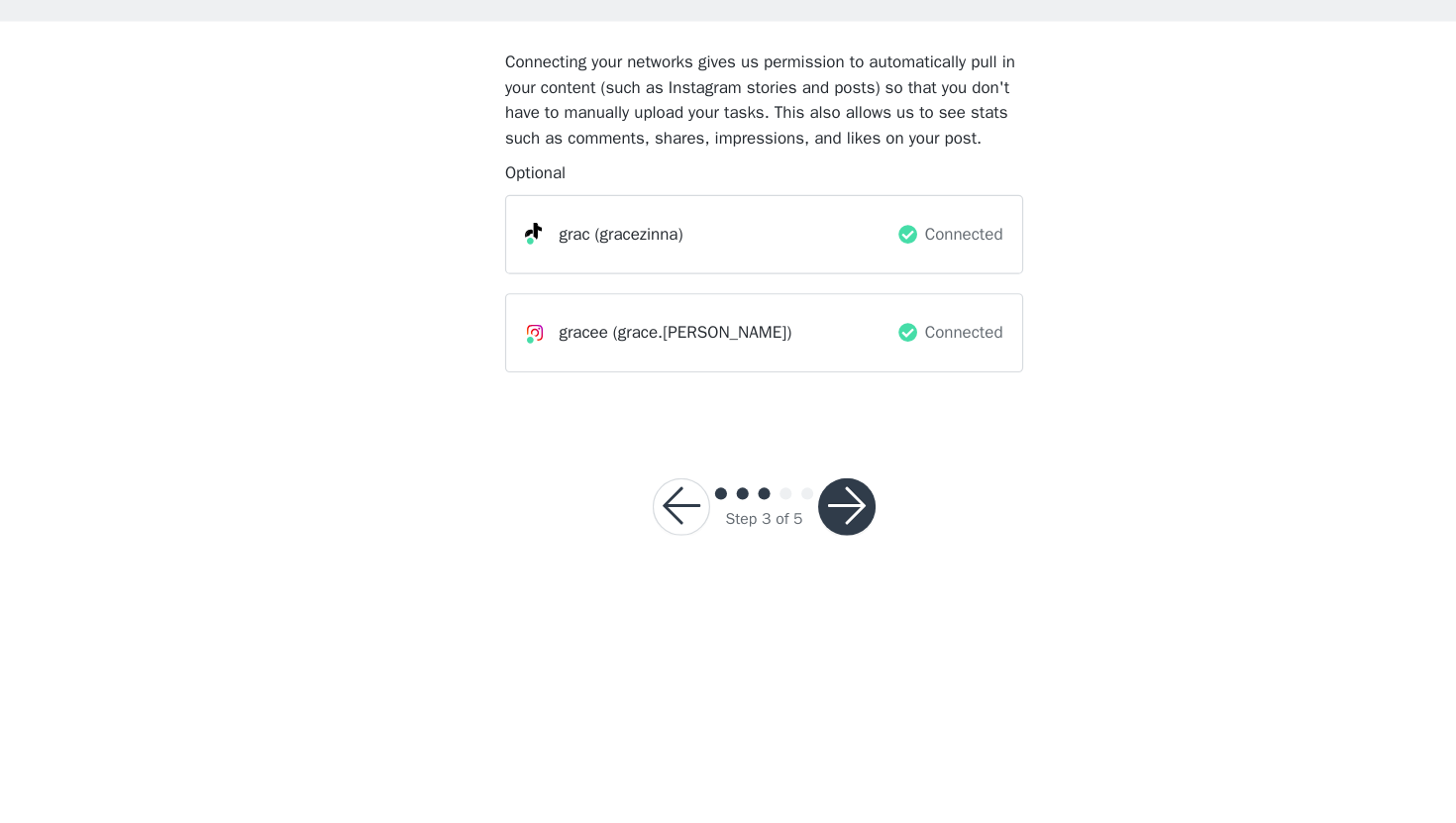click at bounding box center [796, 562] 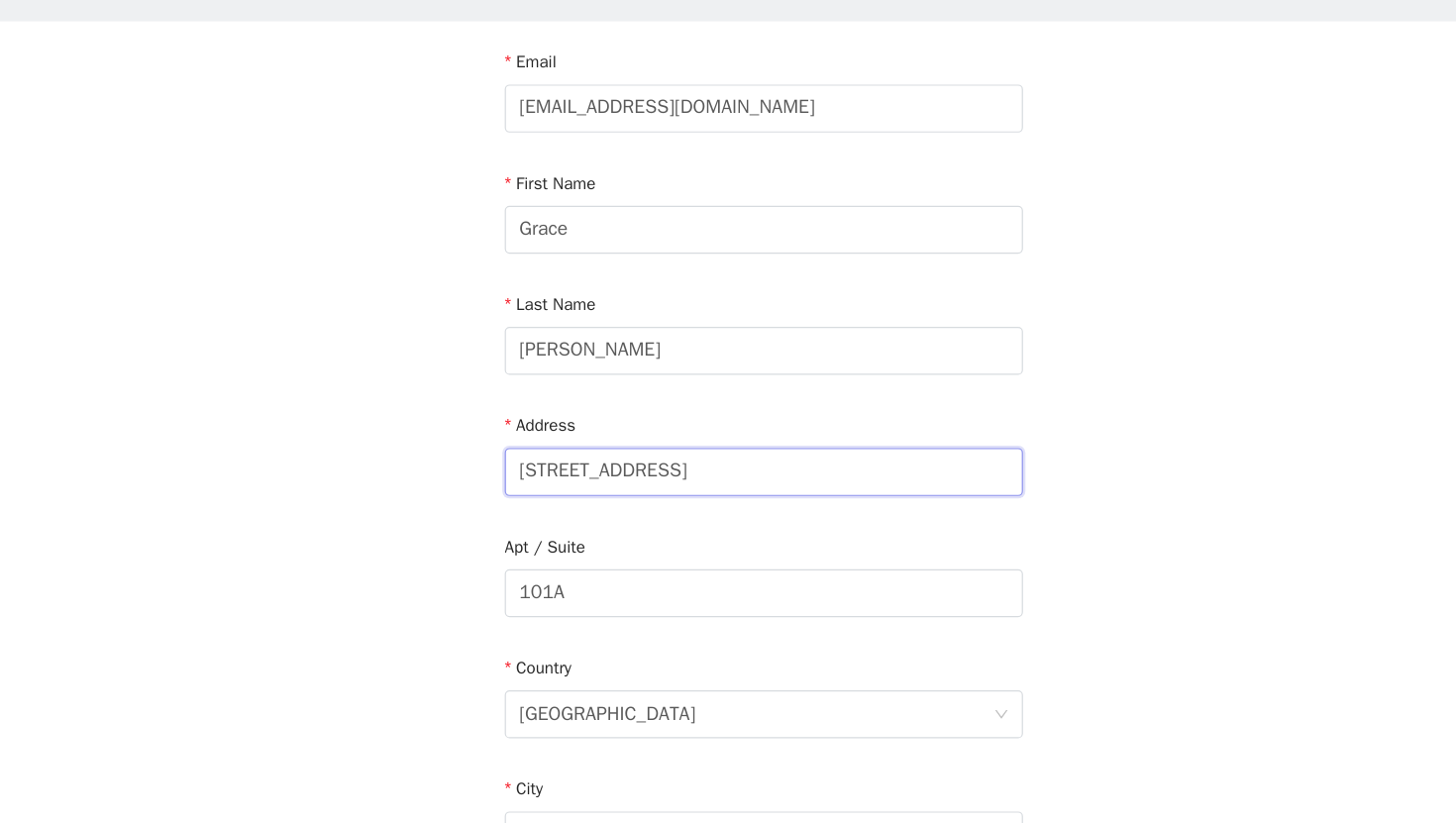 drag, startPoint x: 756, startPoint y: 543, endPoint x: 521, endPoint y: 531, distance: 235.3062 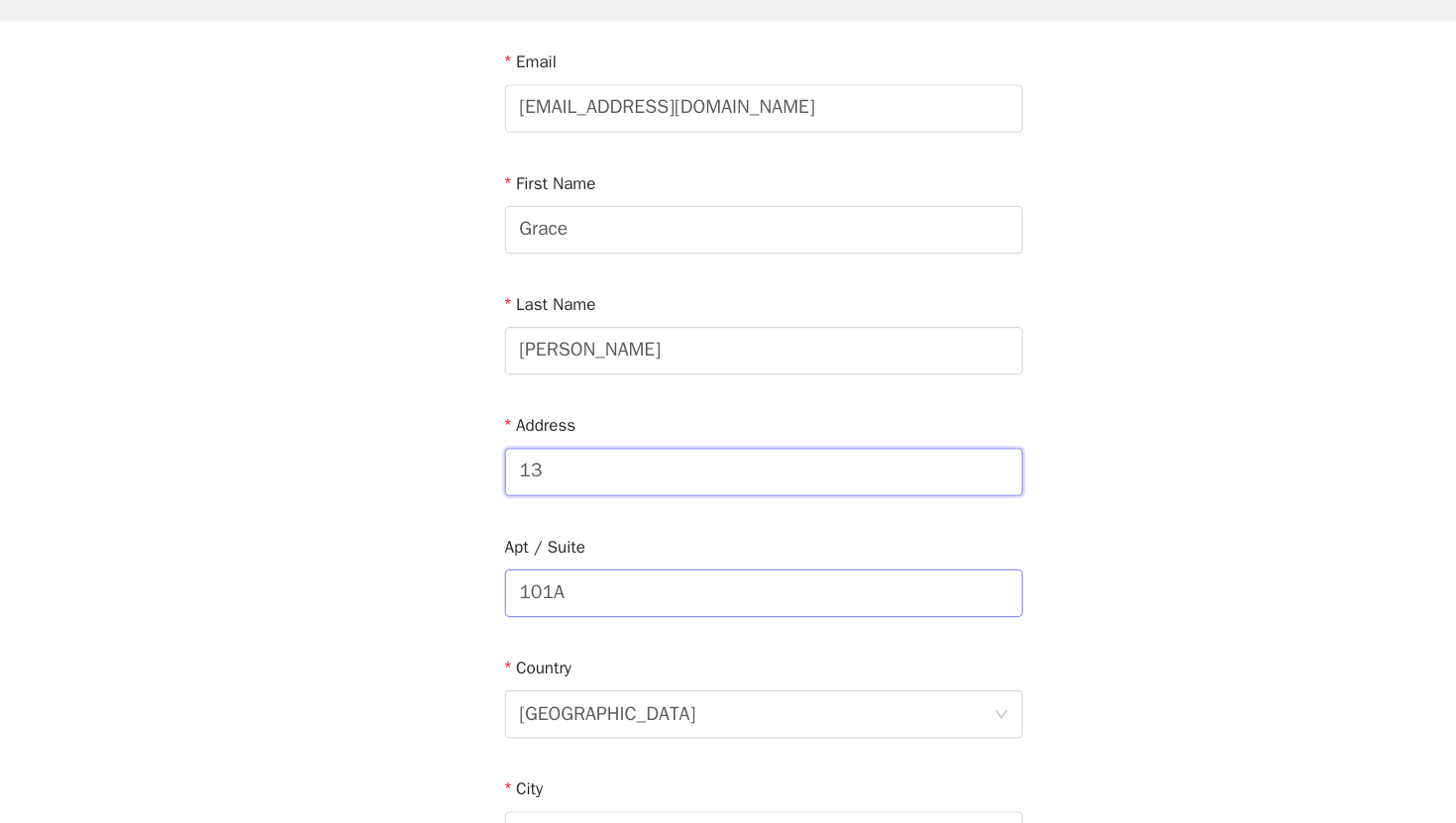 type on "1319 96th CT NW" 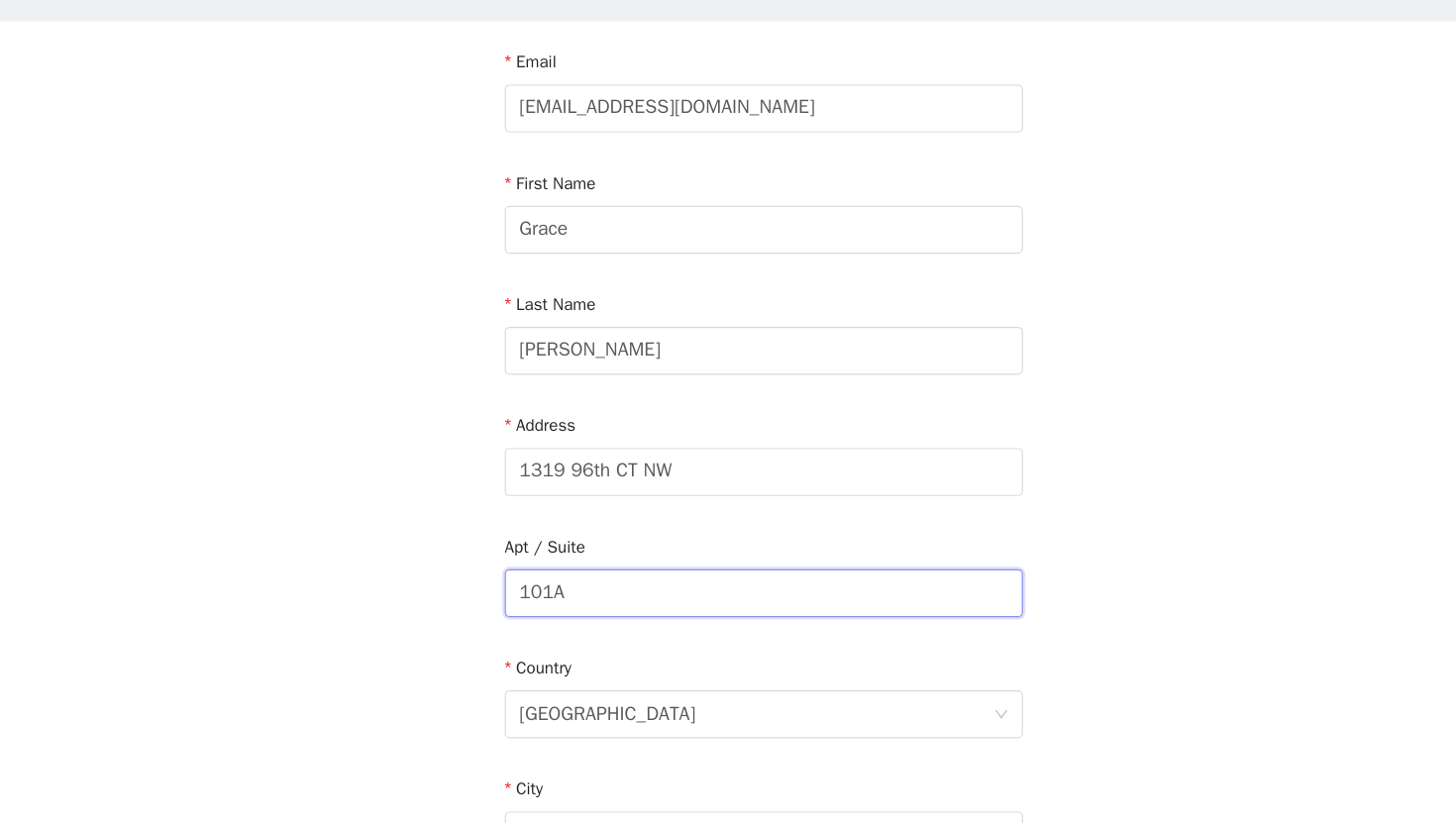 drag, startPoint x: 573, startPoint y: 637, endPoint x: 496, endPoint y: 636, distance: 77.00649 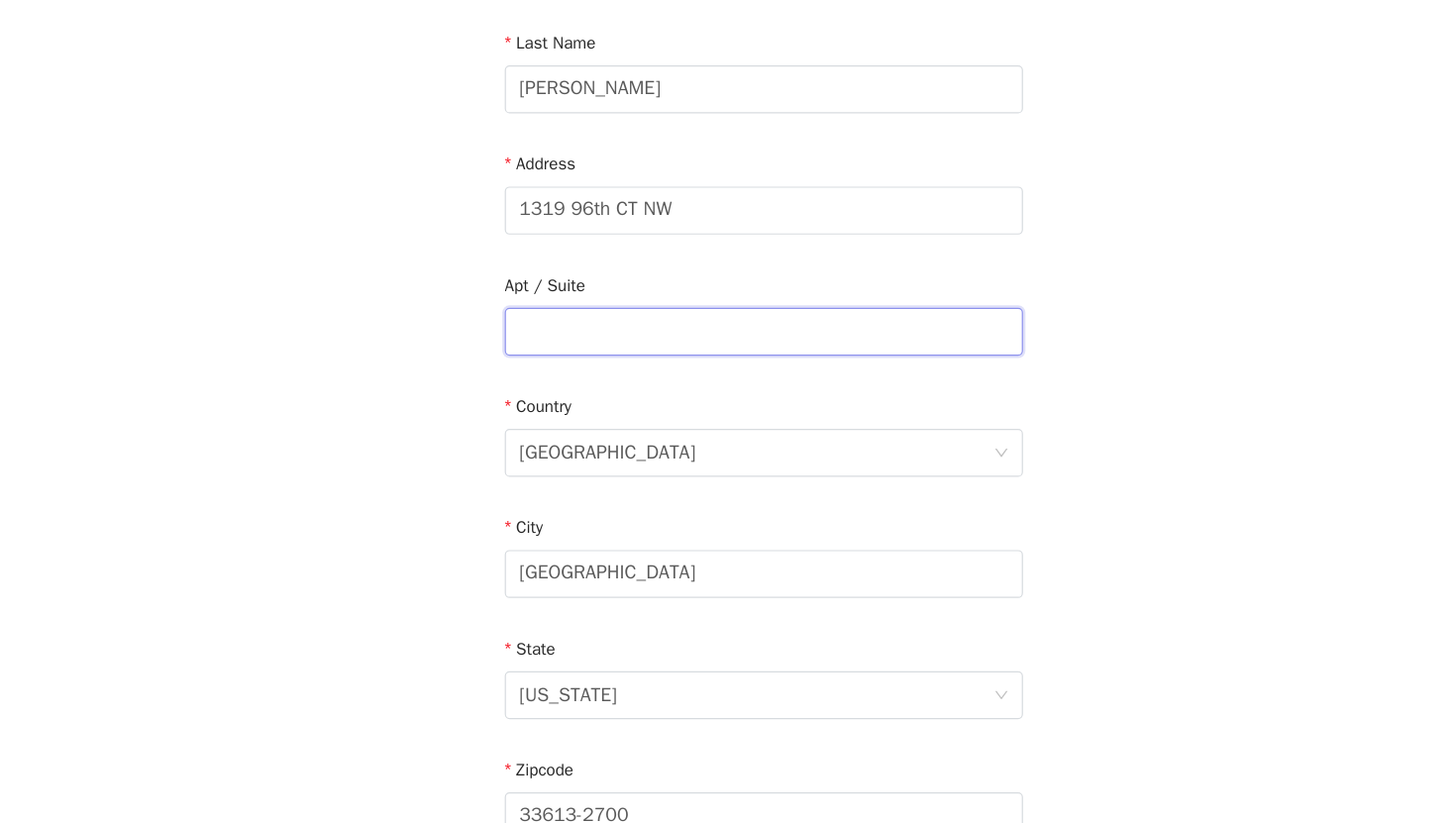 scroll, scrollTop: 219, scrollLeft: 0, axis: vertical 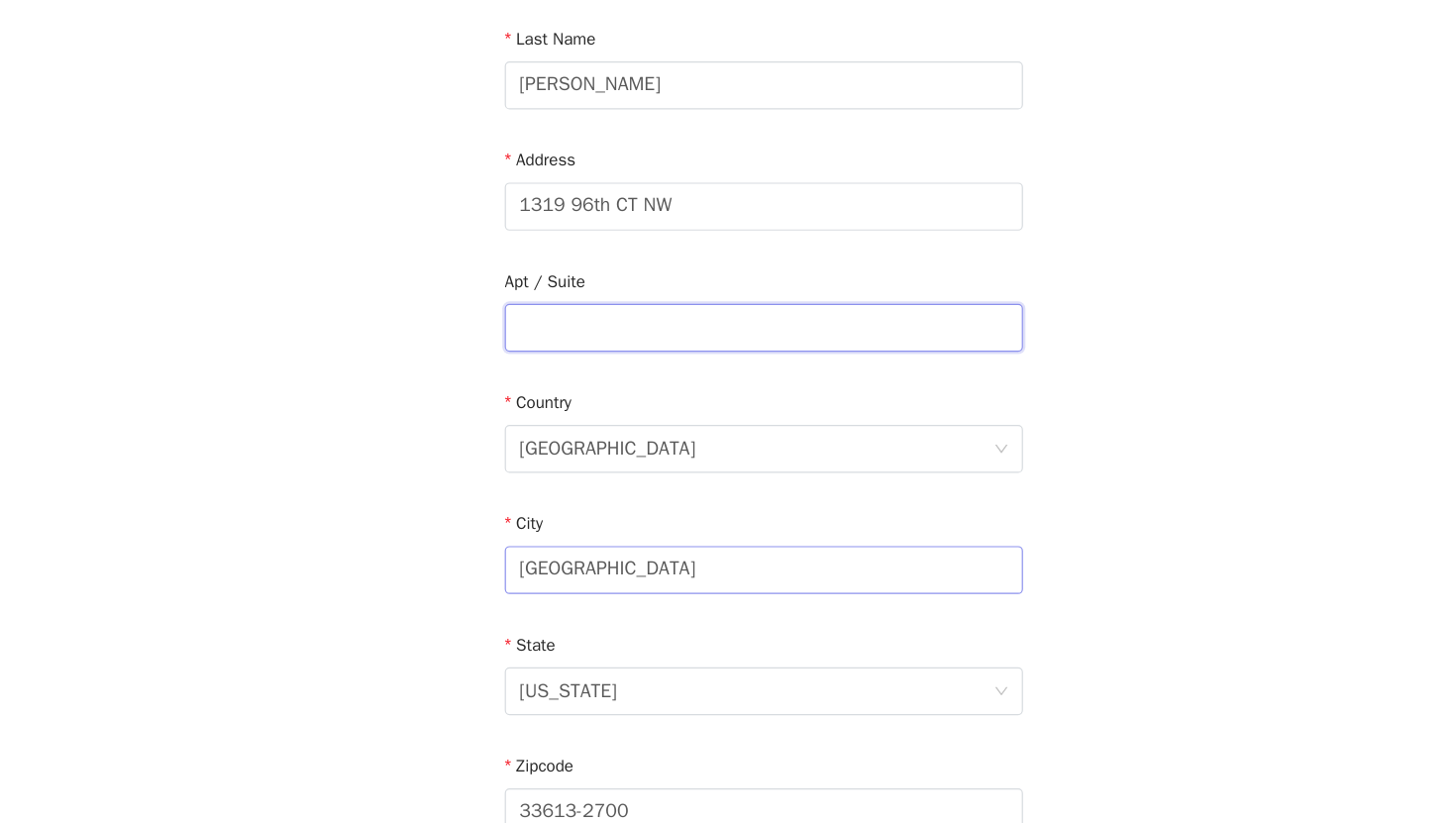 type 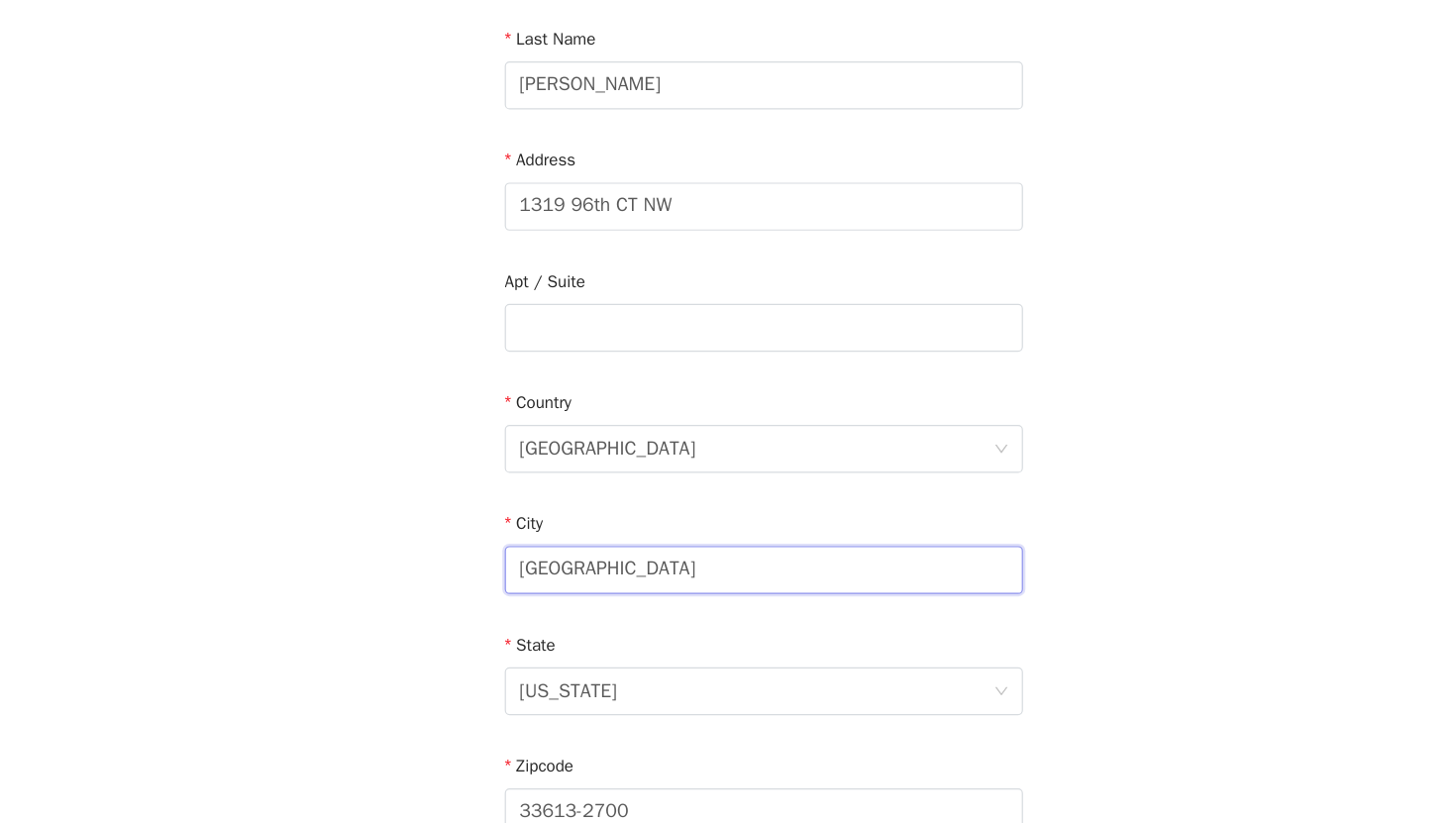 drag, startPoint x: 631, startPoint y: 624, endPoint x: 432, endPoint y: 622, distance: 199.01005 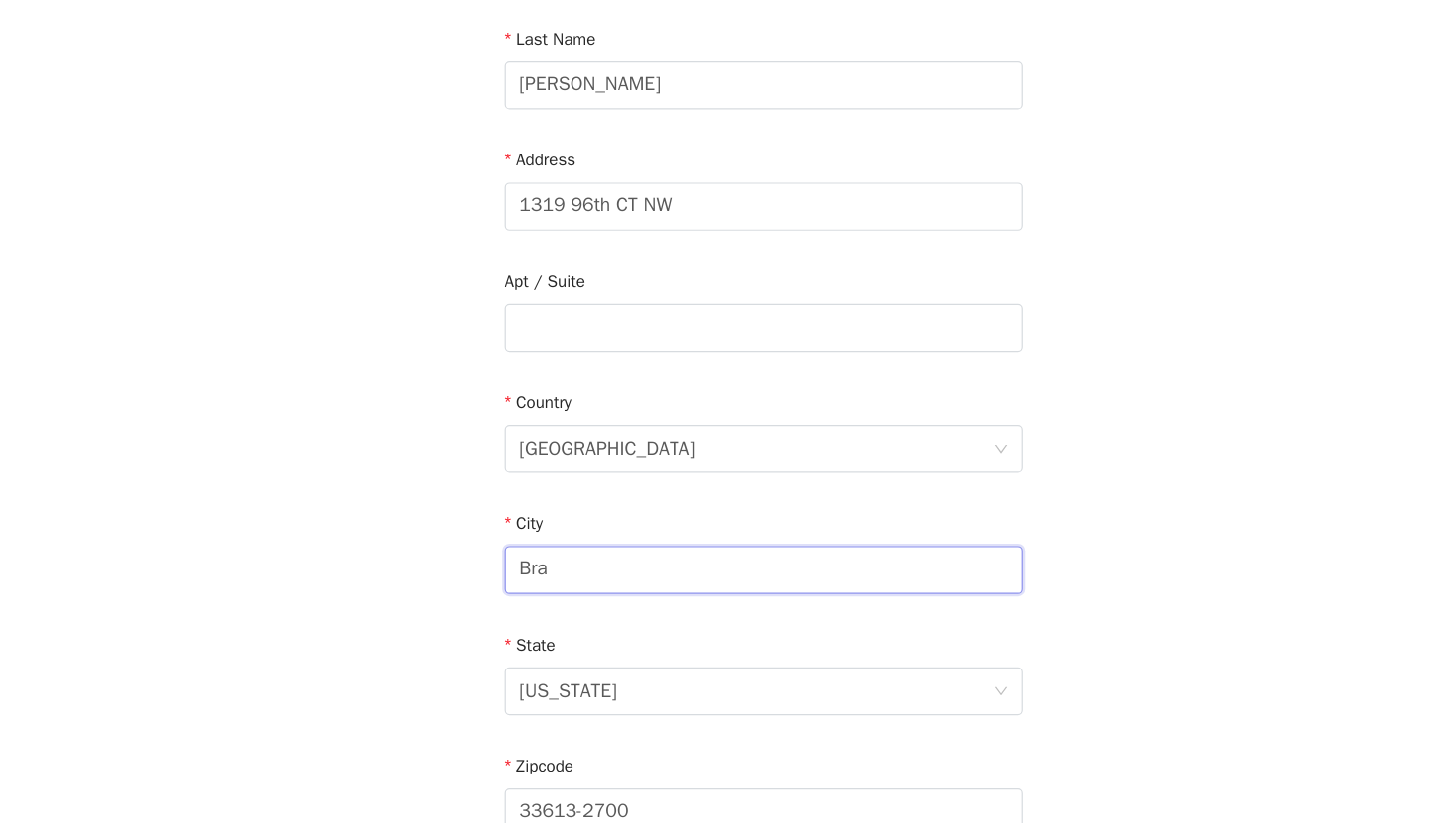 type on "Bradenton" 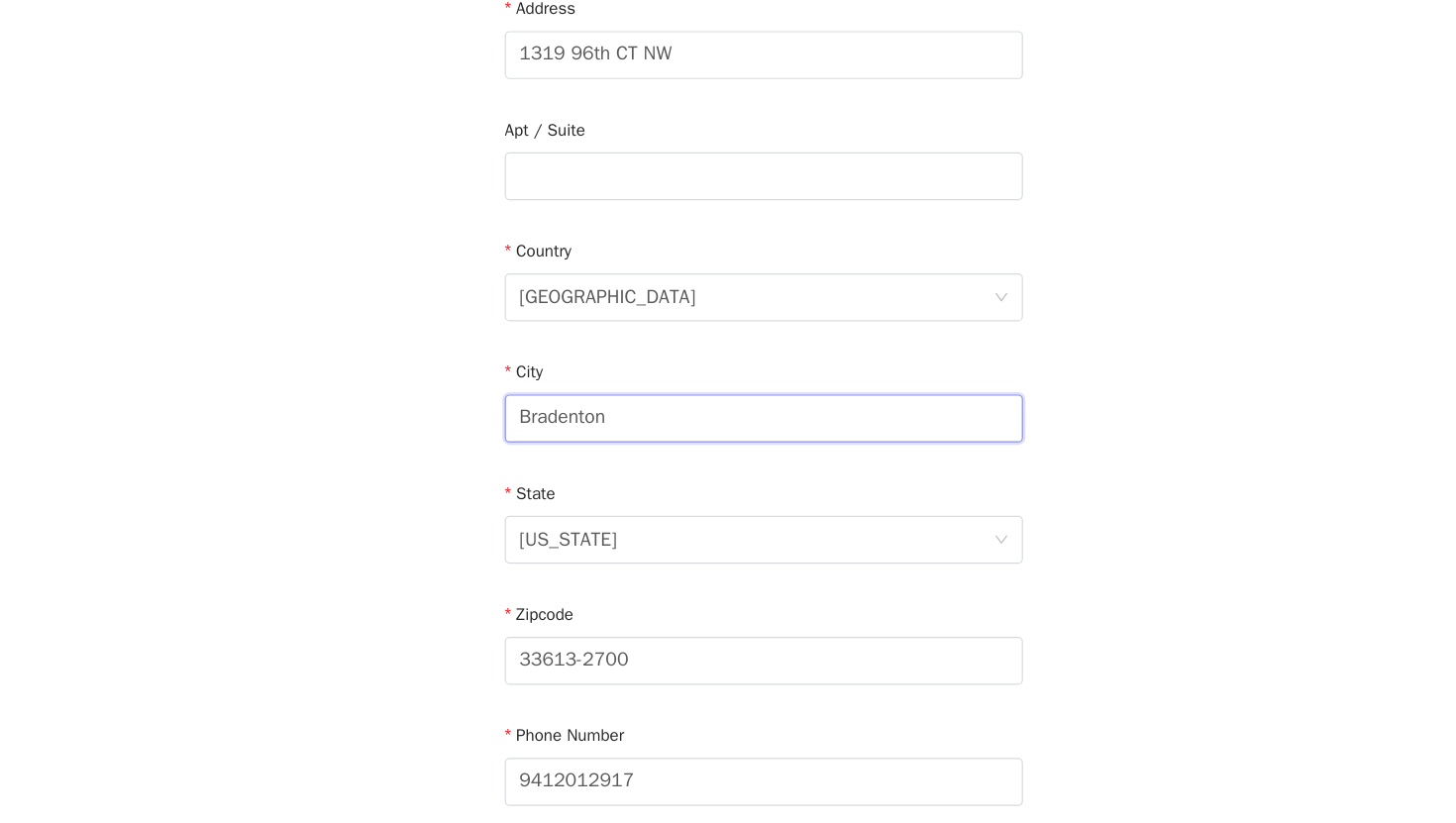 scroll, scrollTop: 347, scrollLeft: 0, axis: vertical 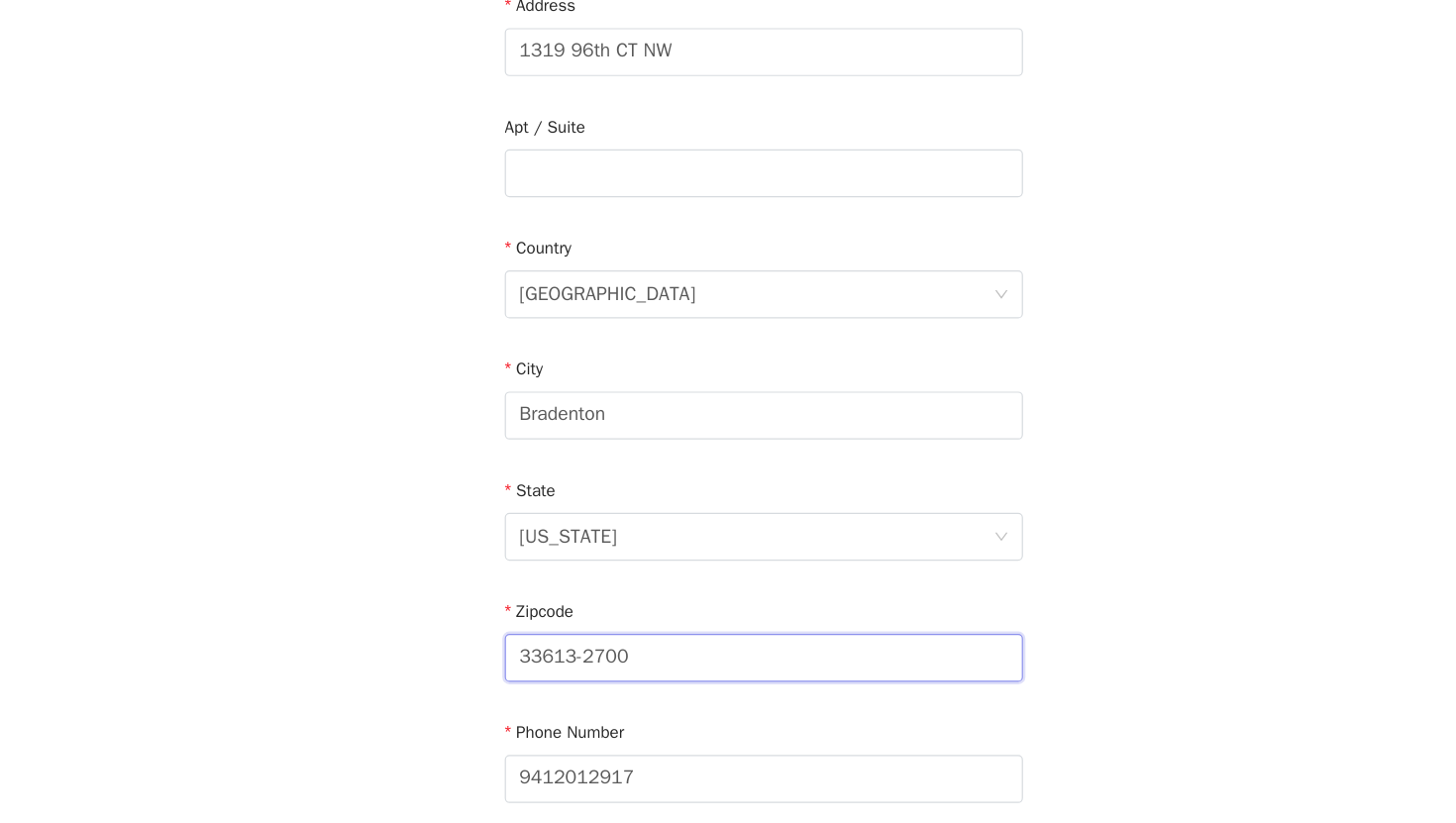 drag, startPoint x: 644, startPoint y: 686, endPoint x: 498, endPoint y: 693, distance: 146.16771 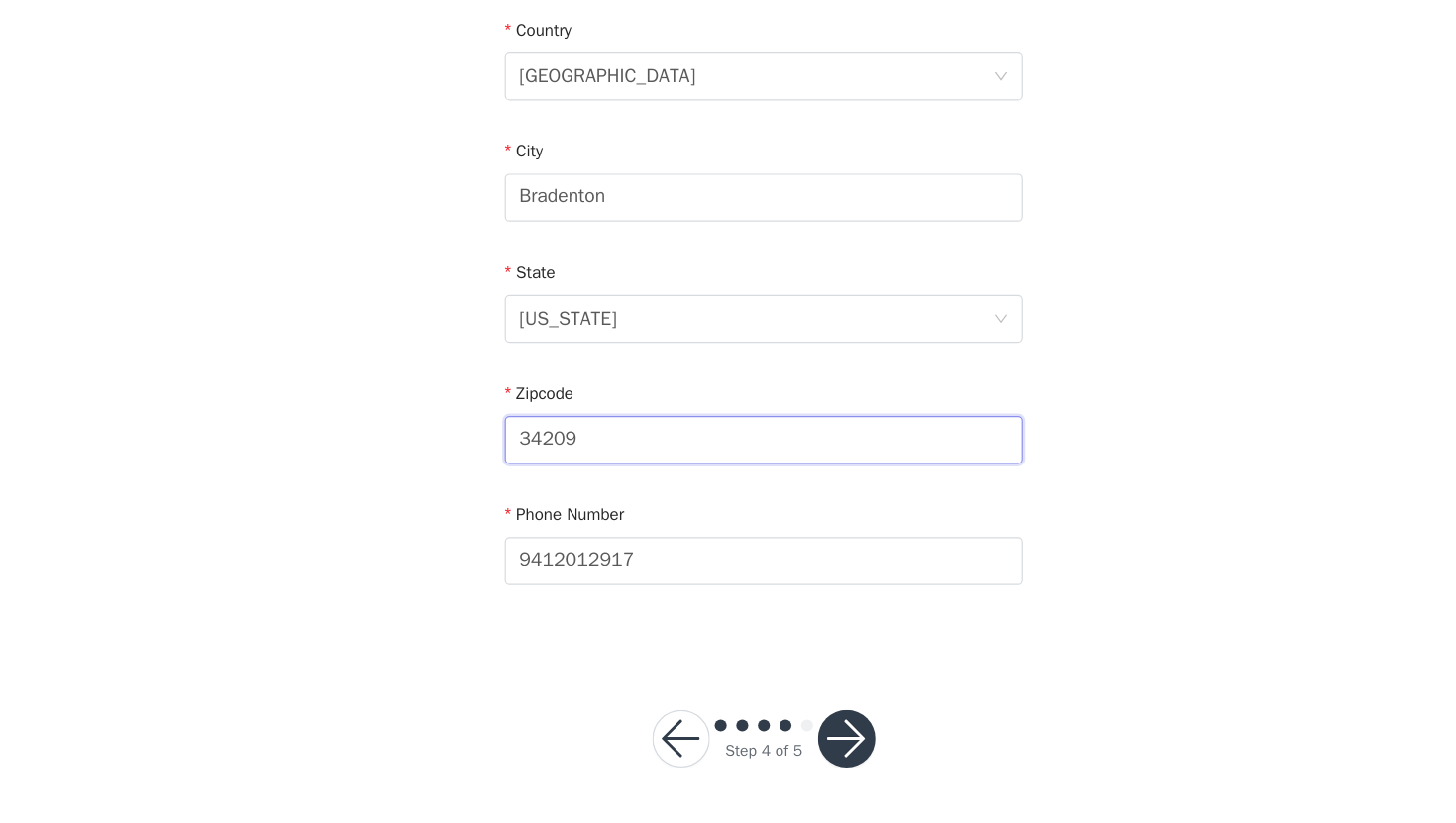 scroll, scrollTop: 527, scrollLeft: 0, axis: vertical 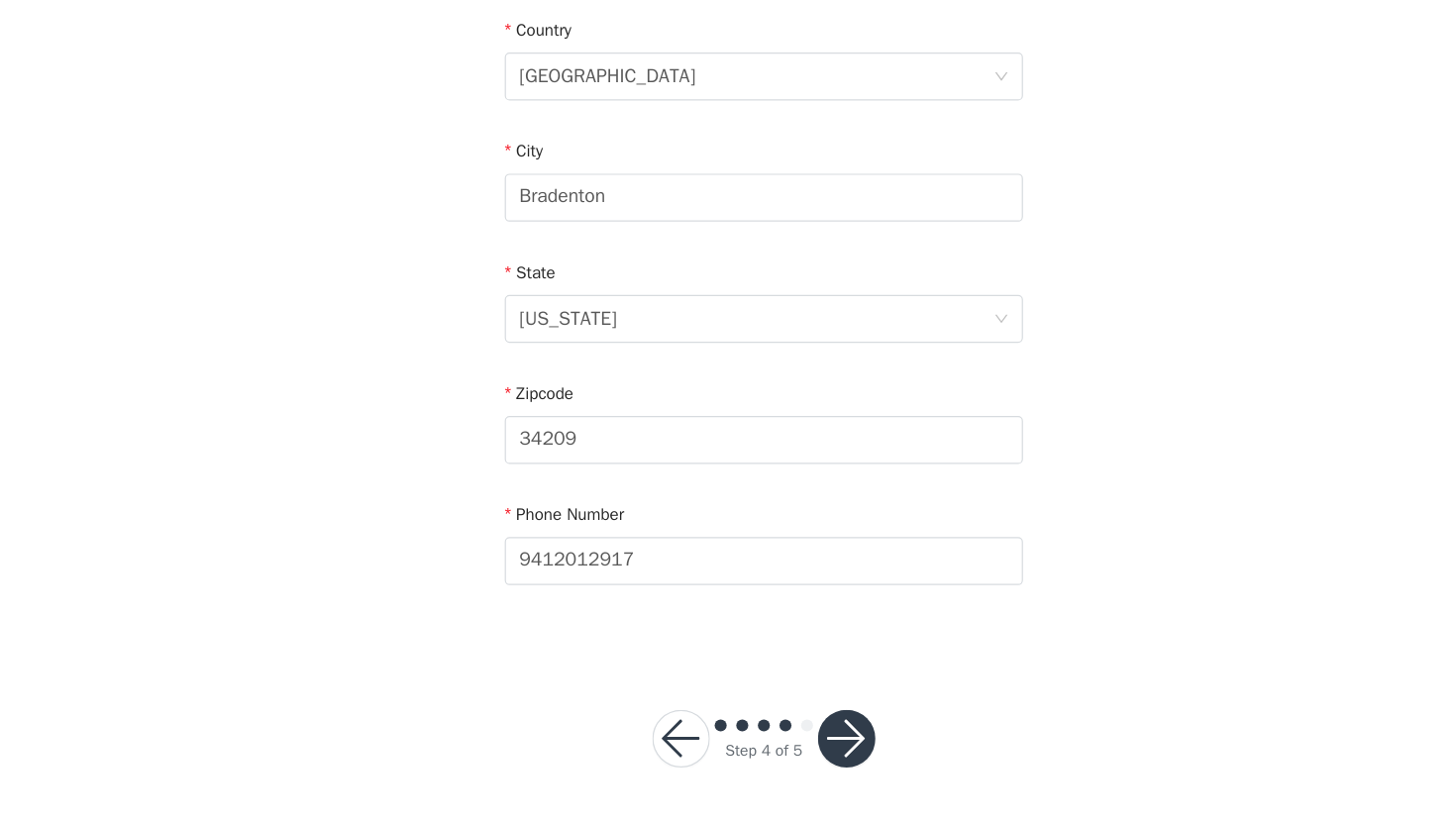 click on "Step 4 of 5" at bounding box center [728, 752] 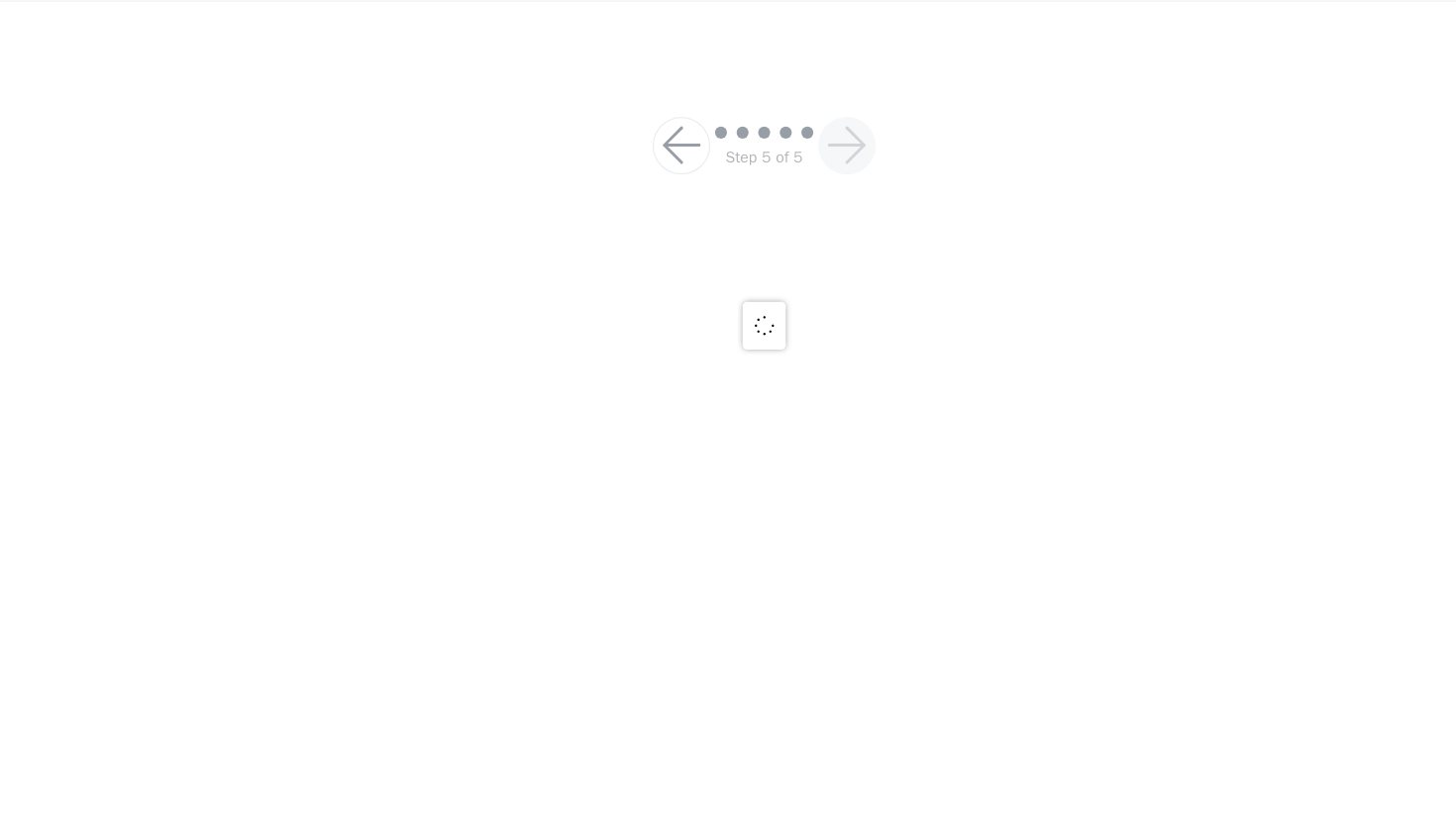 scroll, scrollTop: 92, scrollLeft: 0, axis: vertical 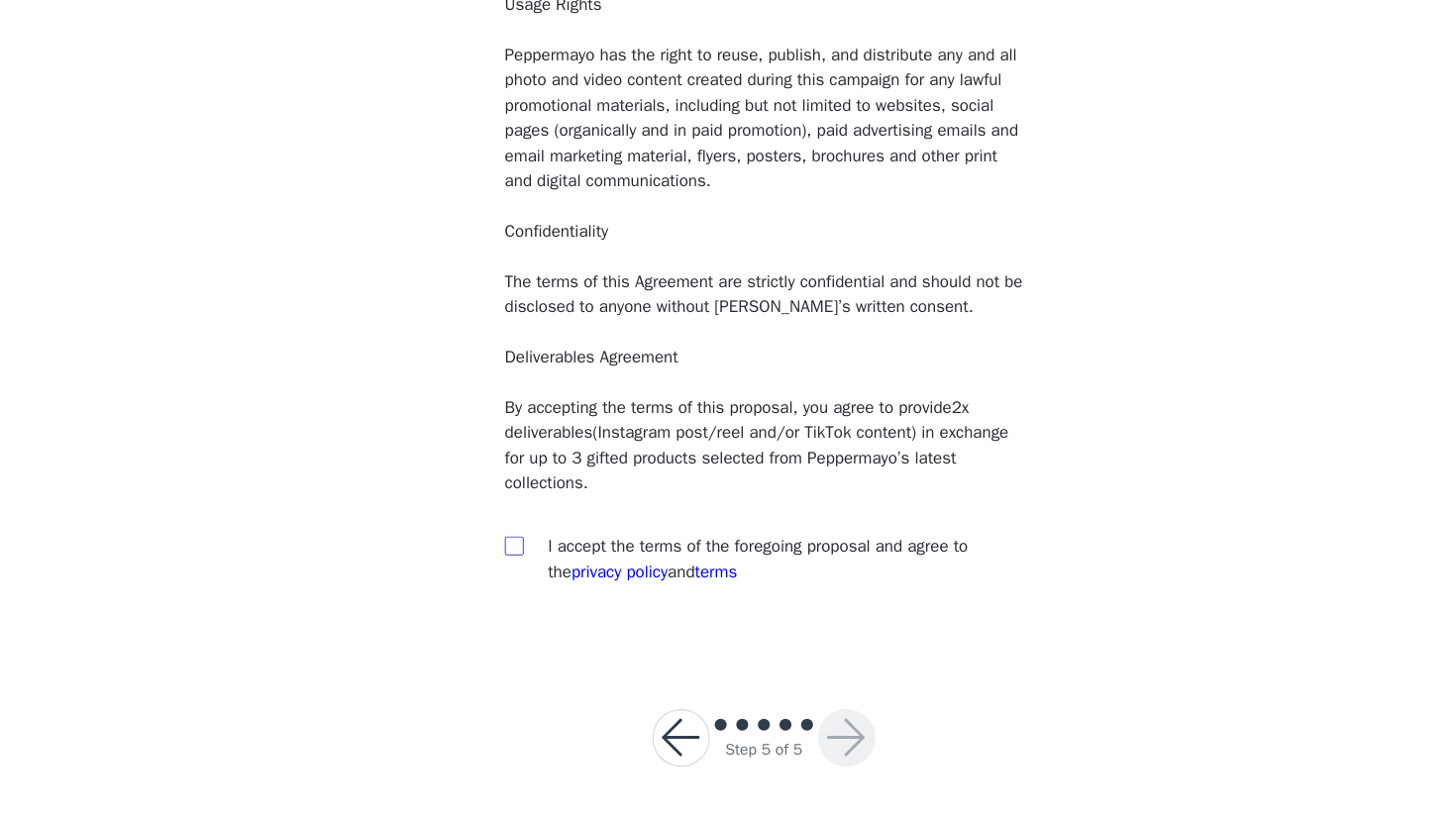 click at bounding box center [522, 594] 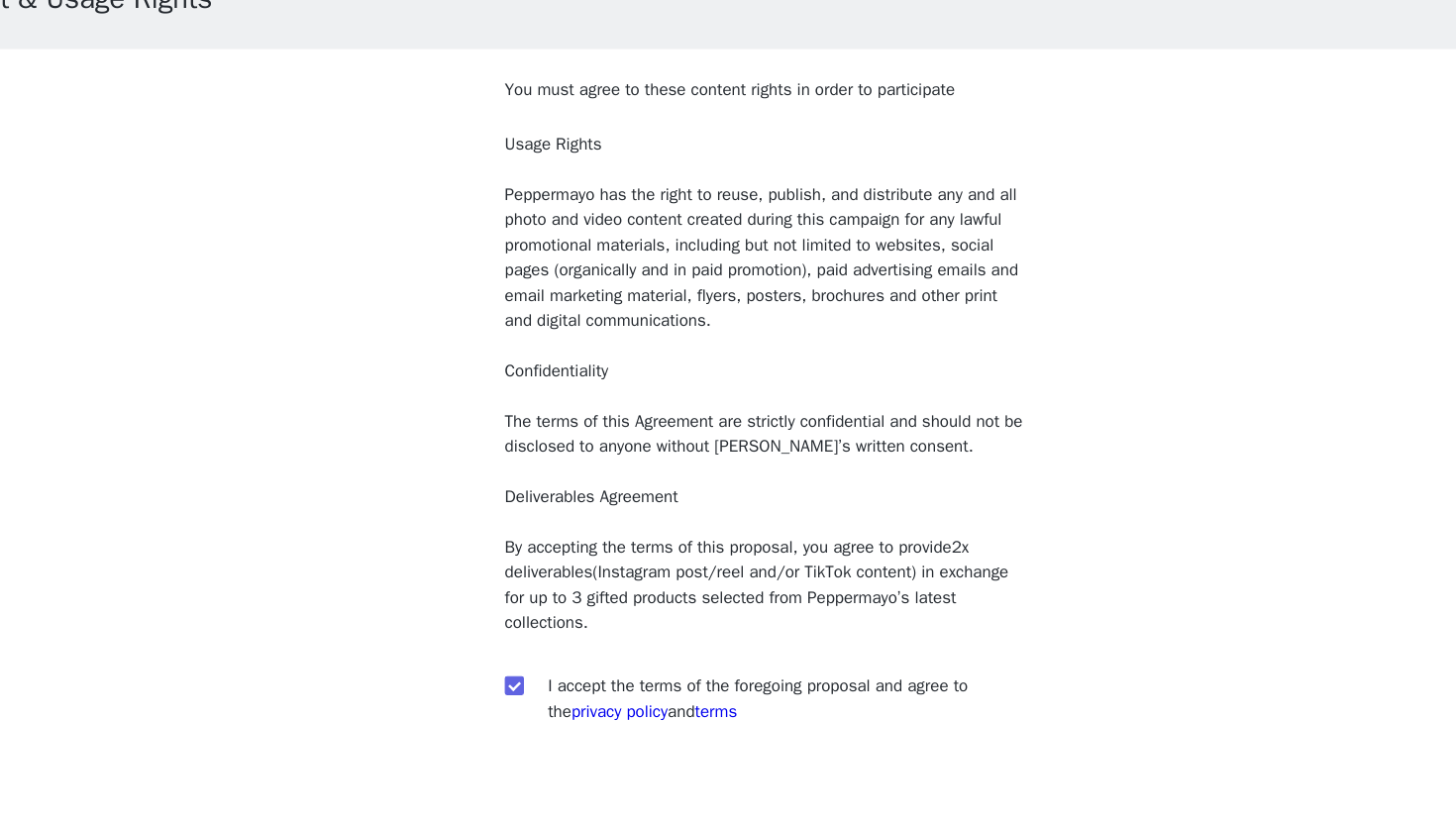 scroll, scrollTop: 92, scrollLeft: 0, axis: vertical 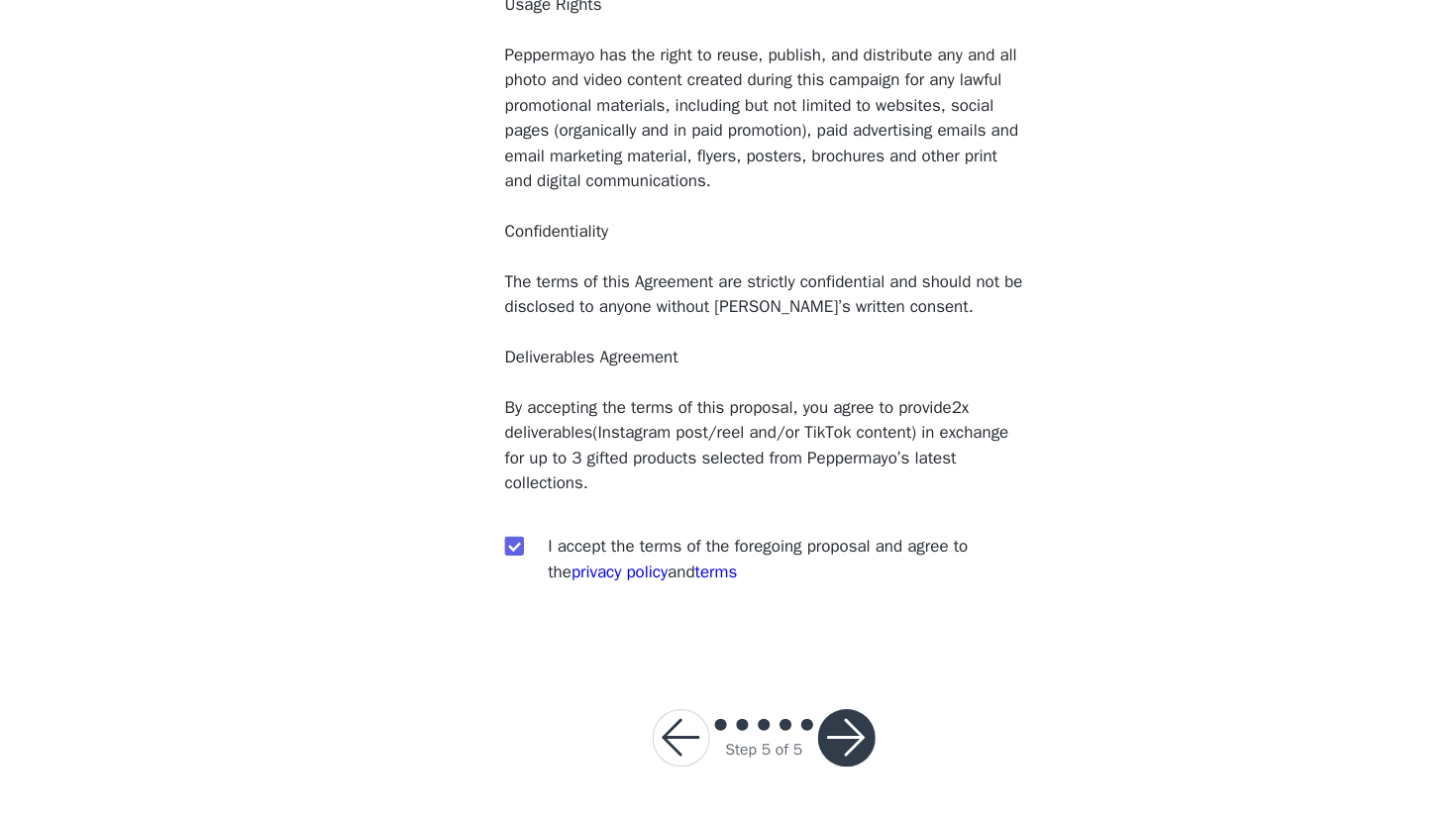 click at bounding box center (796, 753) 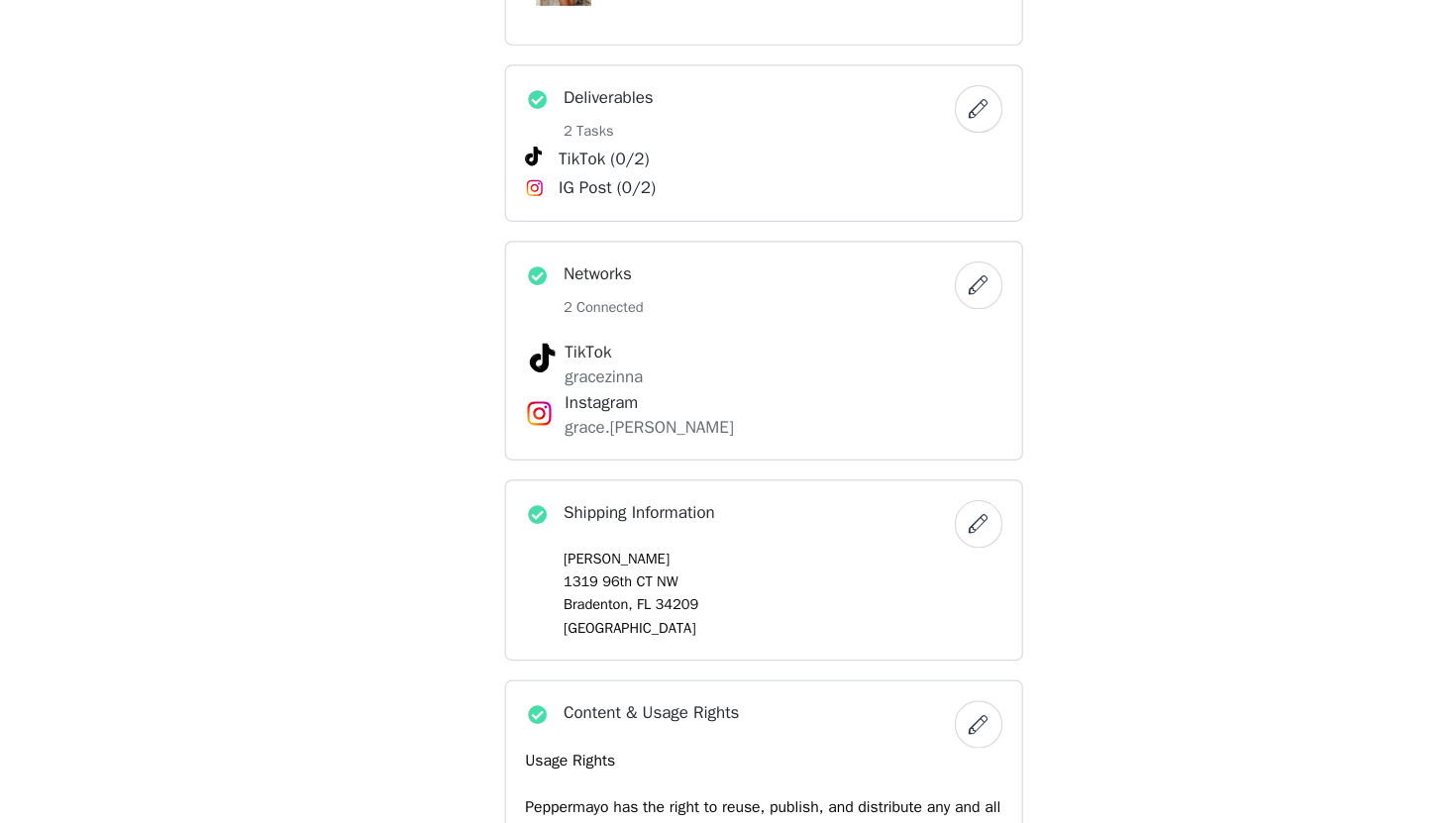 scroll, scrollTop: 1578, scrollLeft: 0, axis: vertical 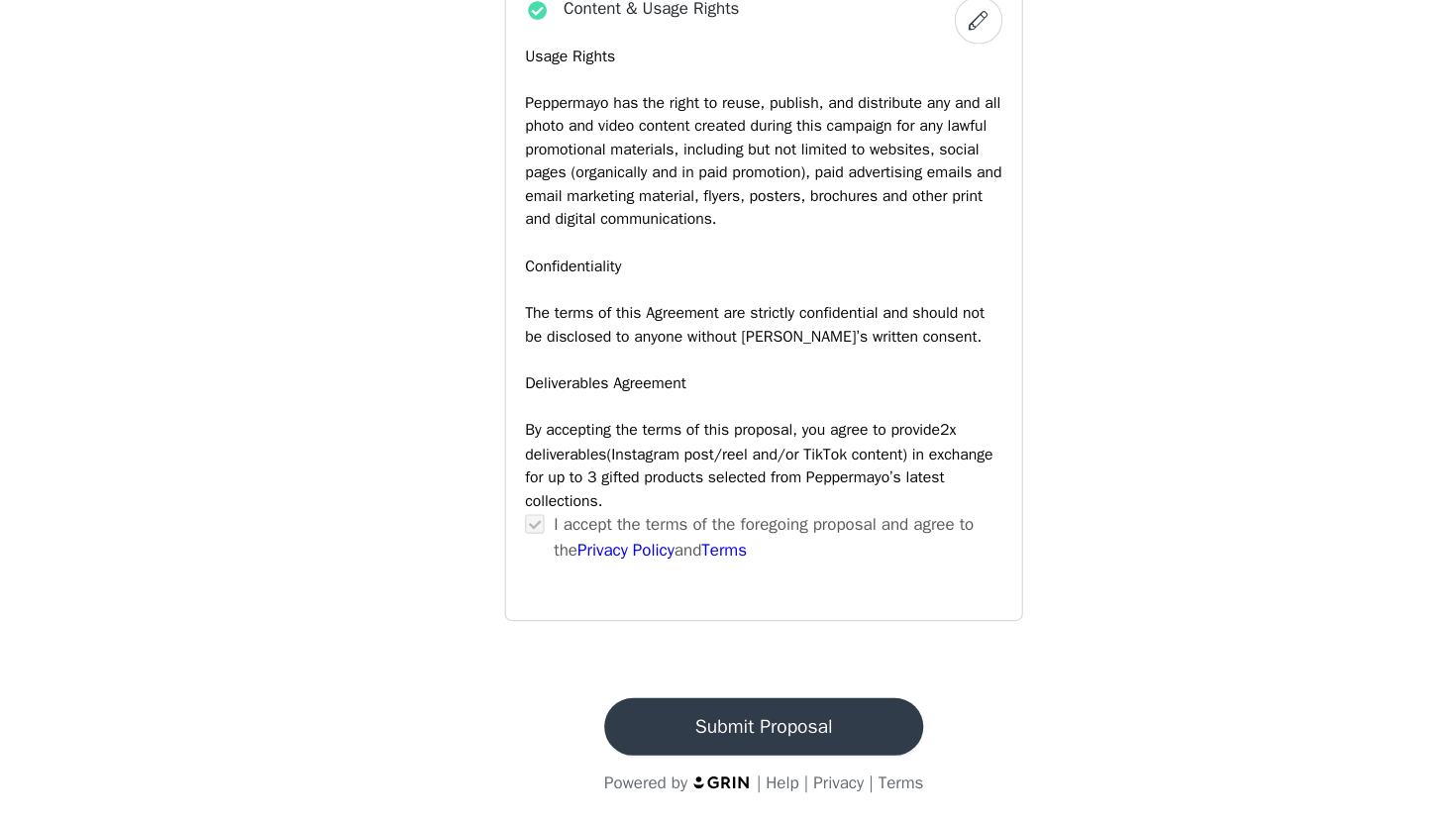 click on "Submit Proposal" at bounding box center (728, 743) 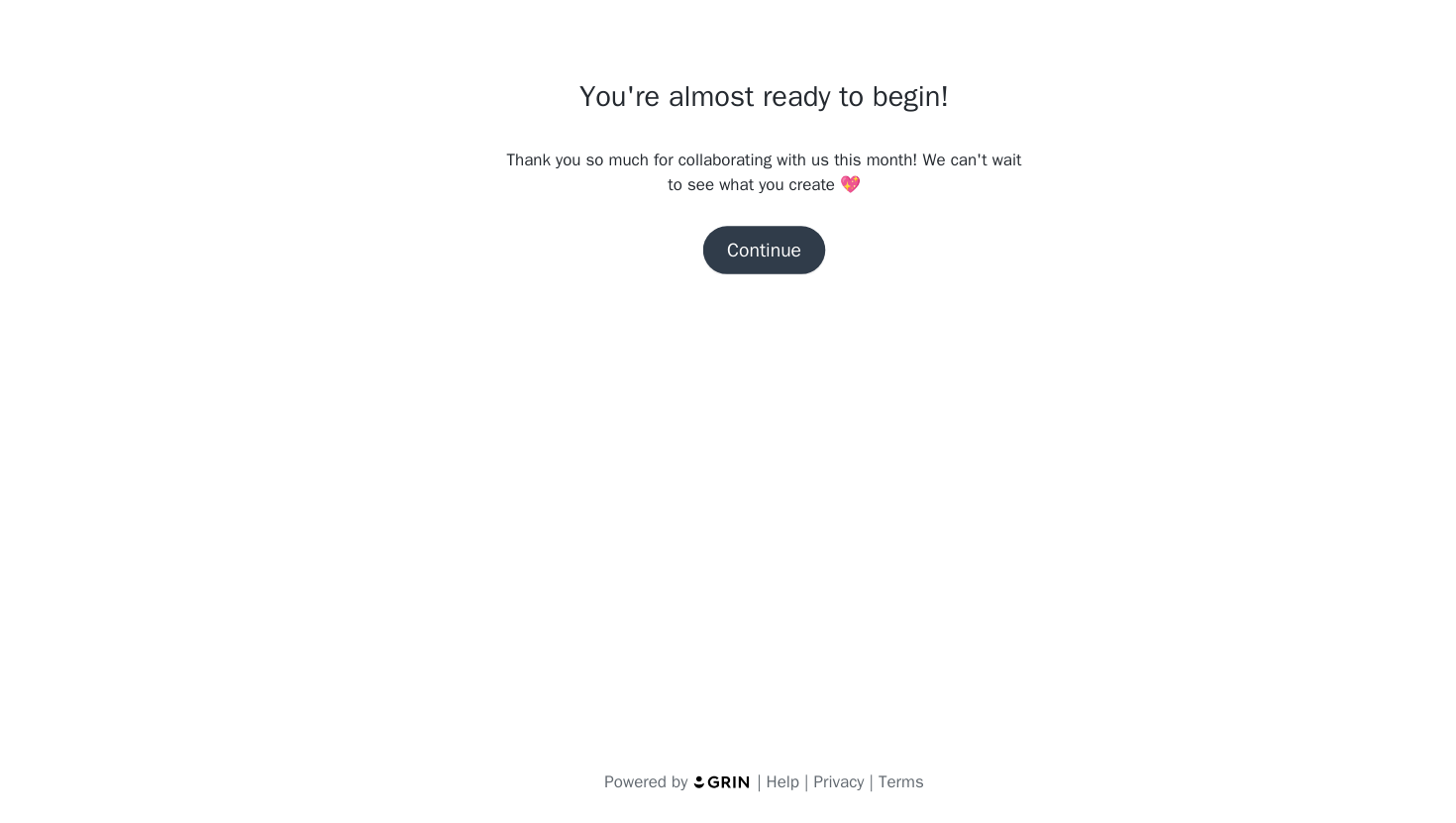 scroll, scrollTop: 0, scrollLeft: 0, axis: both 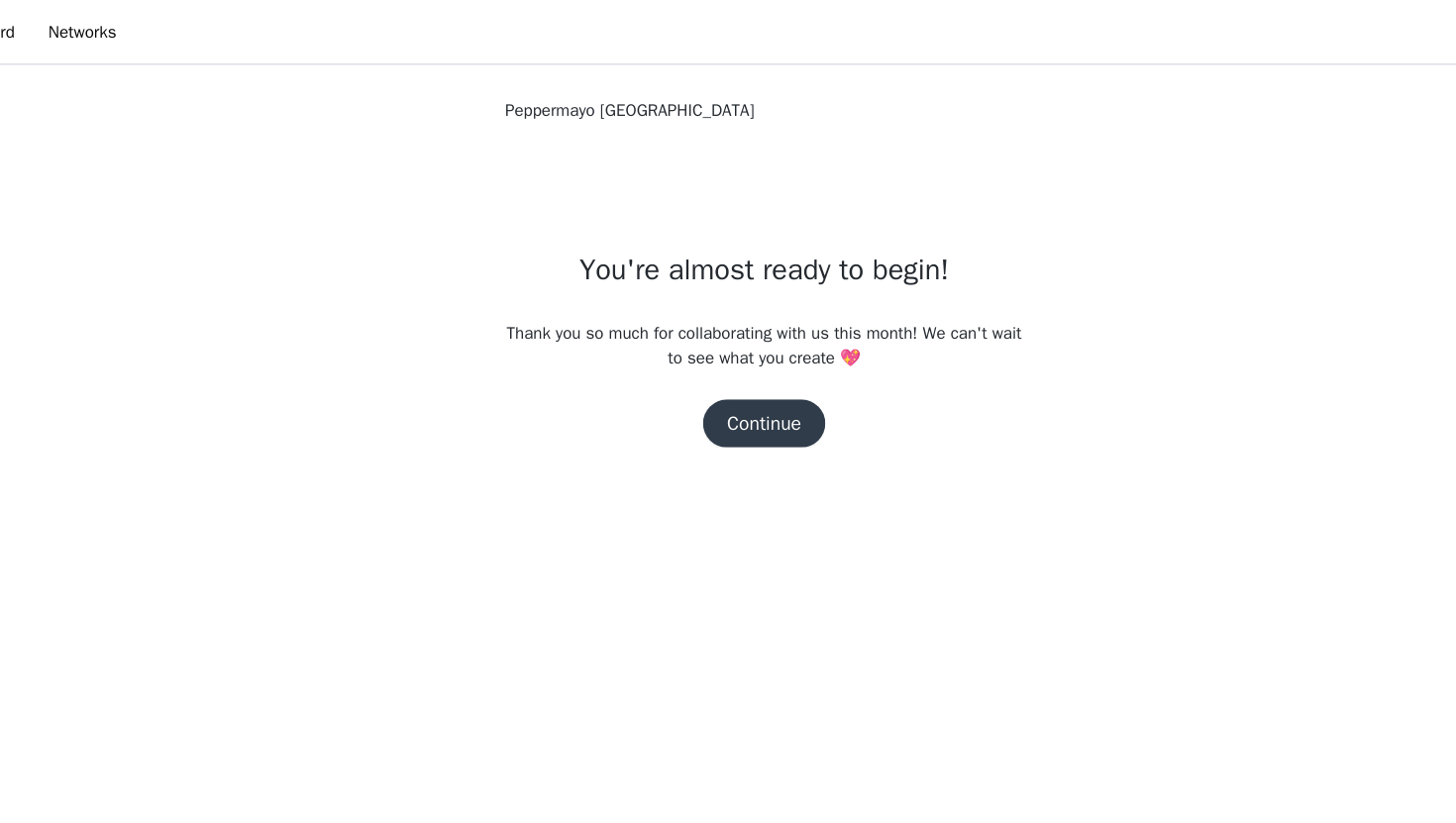 click on "Continue" at bounding box center (728, 350) 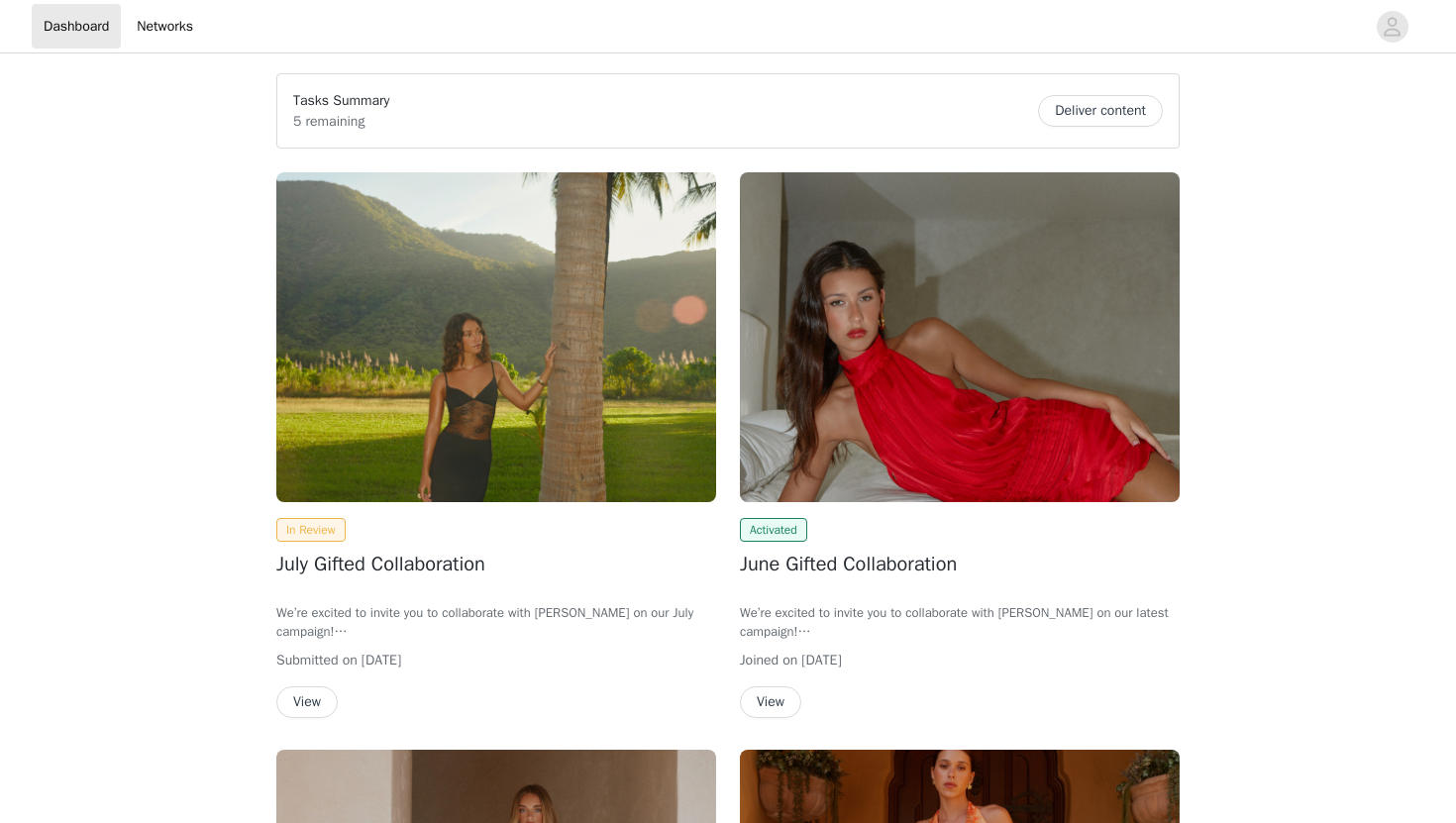 scroll, scrollTop: 0, scrollLeft: 0, axis: both 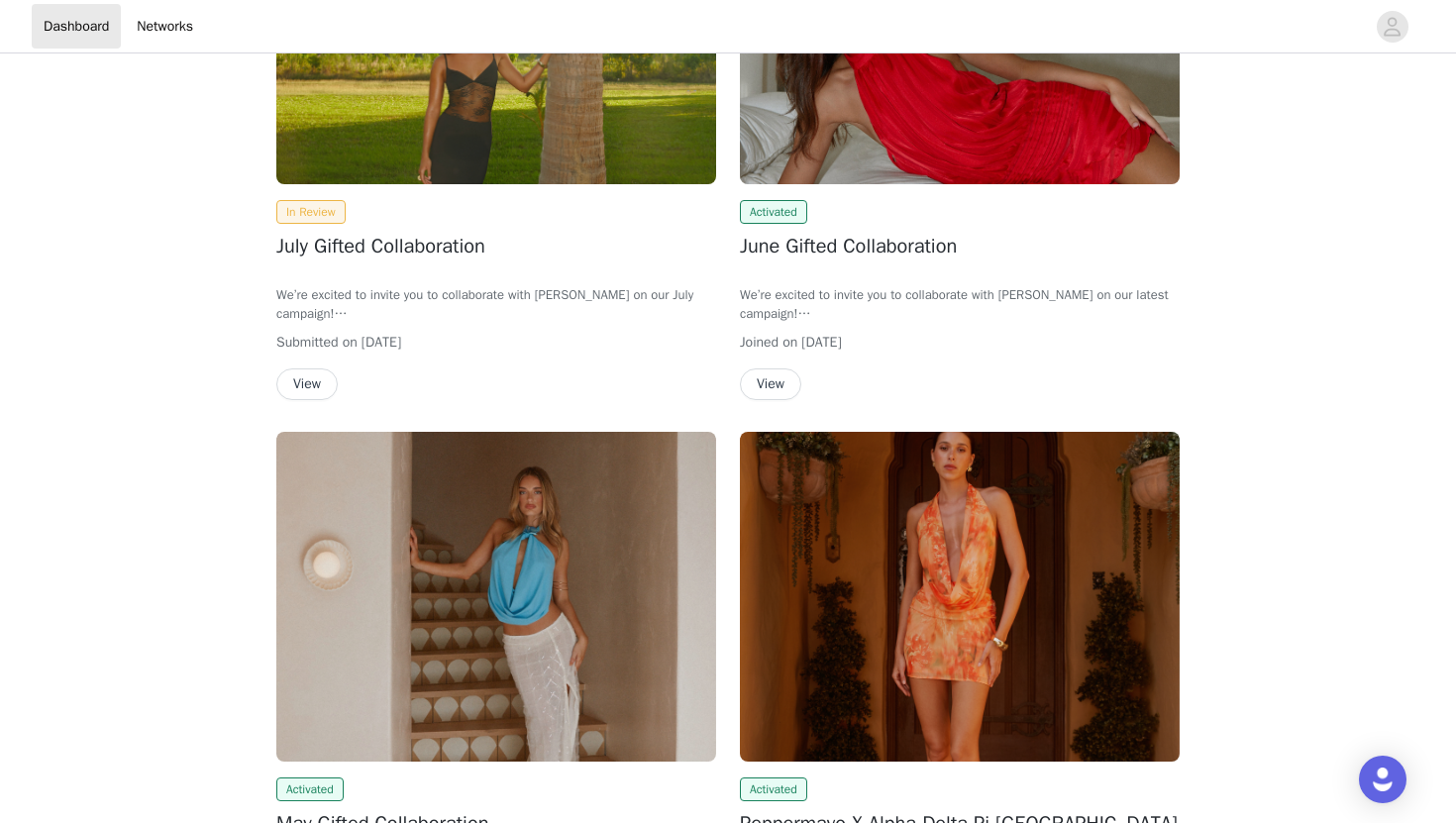 click on "View" at bounding box center [771, 384] 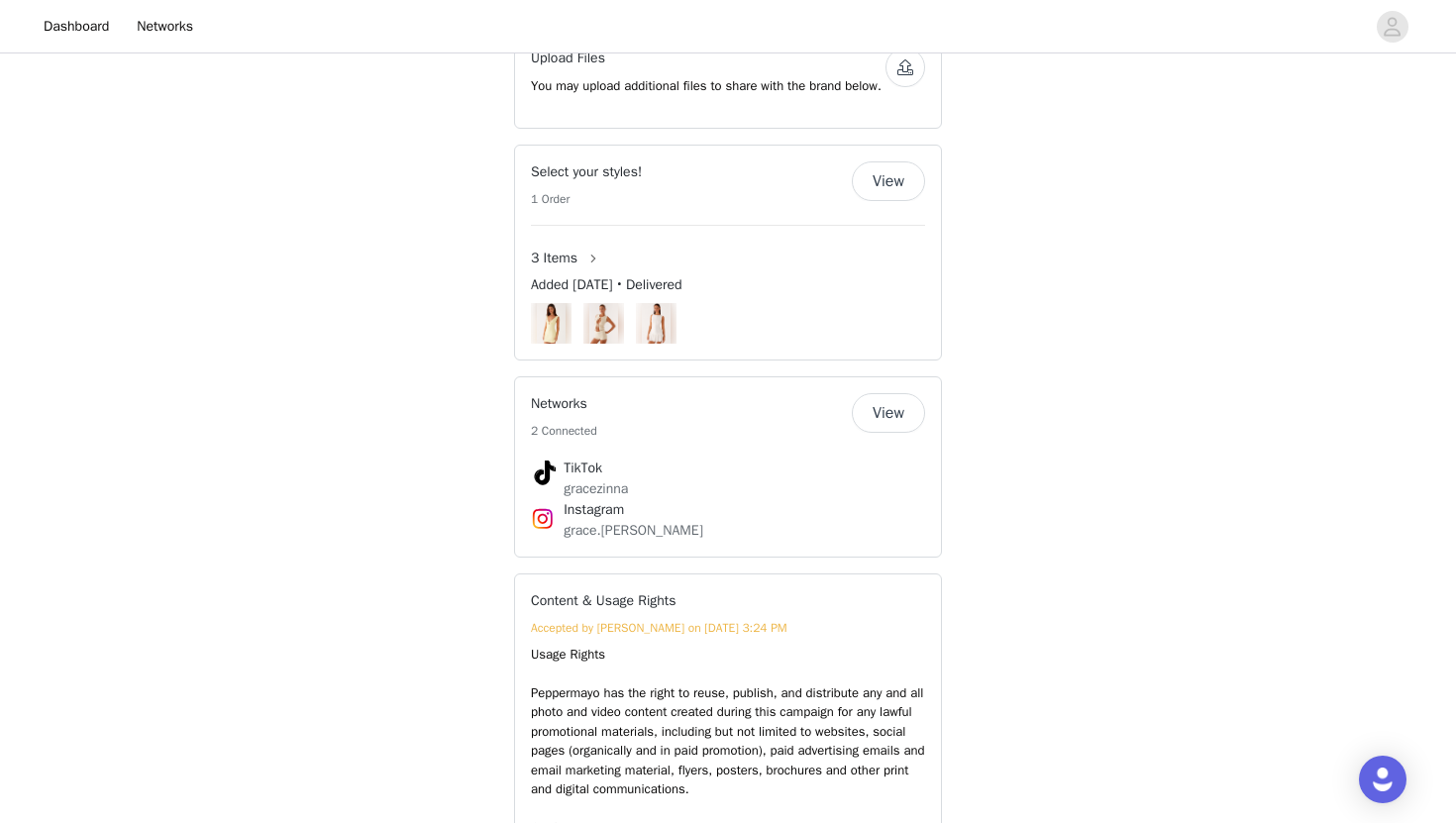 scroll, scrollTop: 1350, scrollLeft: 0, axis: vertical 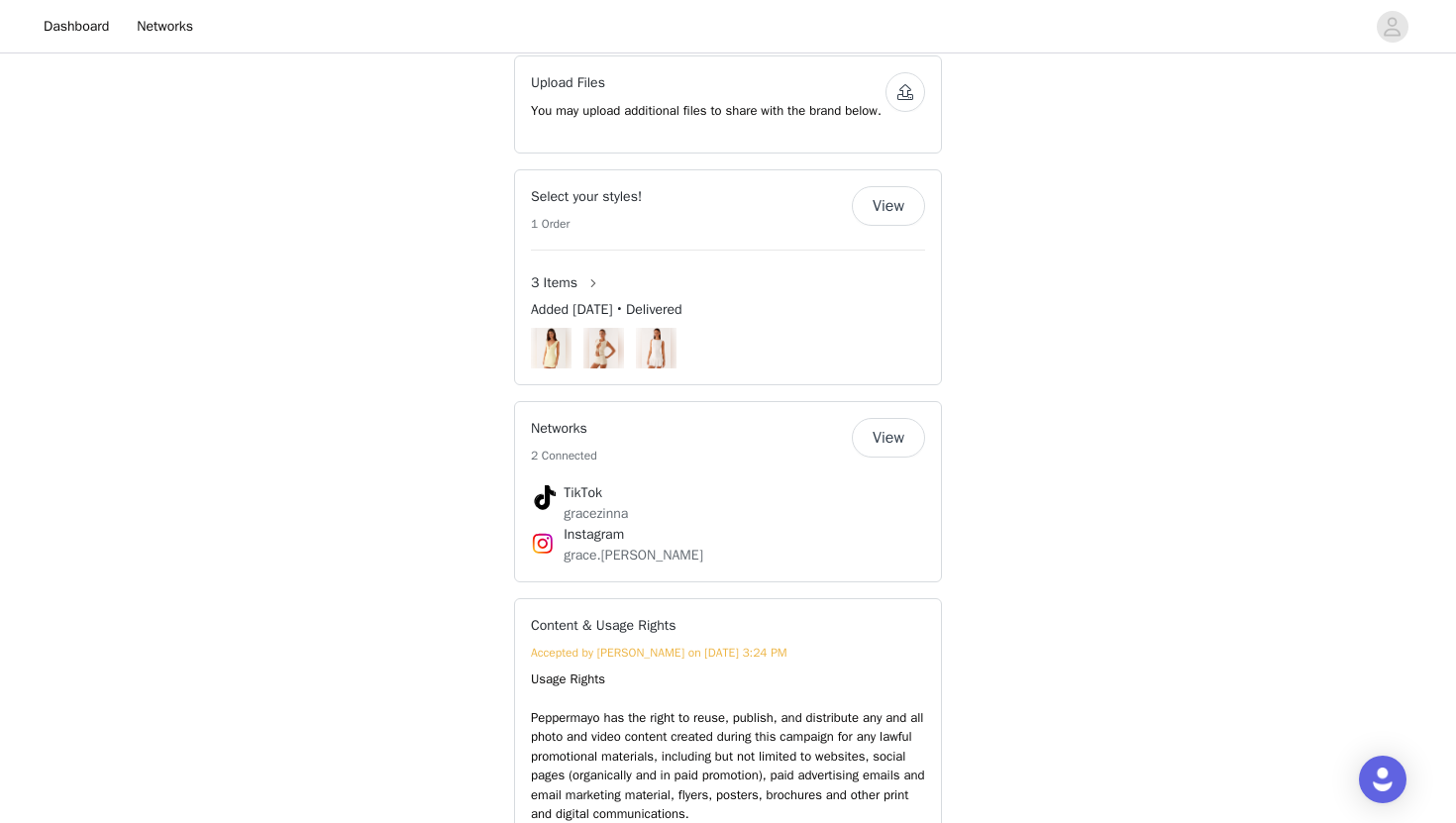 click on "View" at bounding box center (888, 438) 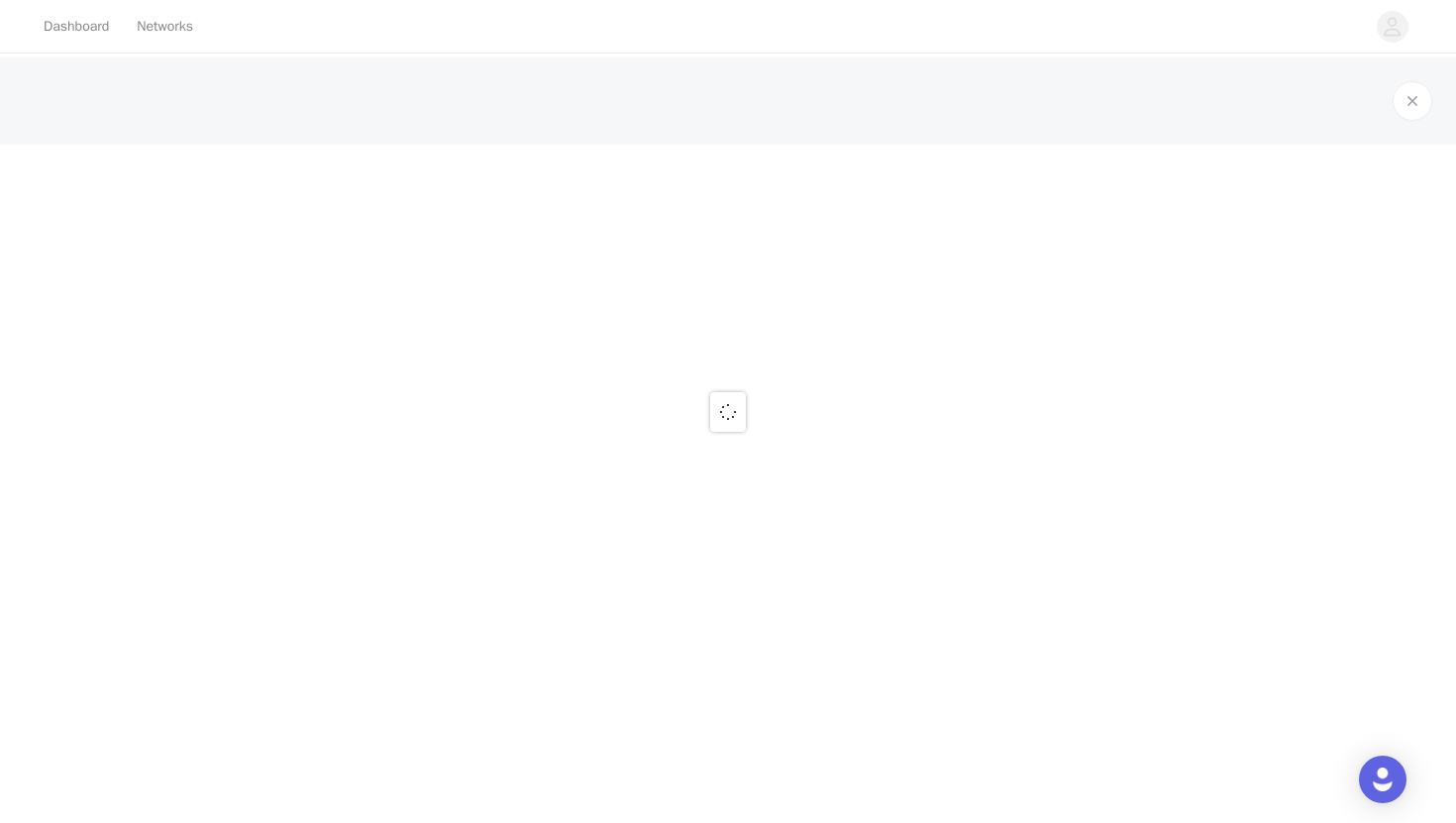 scroll, scrollTop: 0, scrollLeft: 0, axis: both 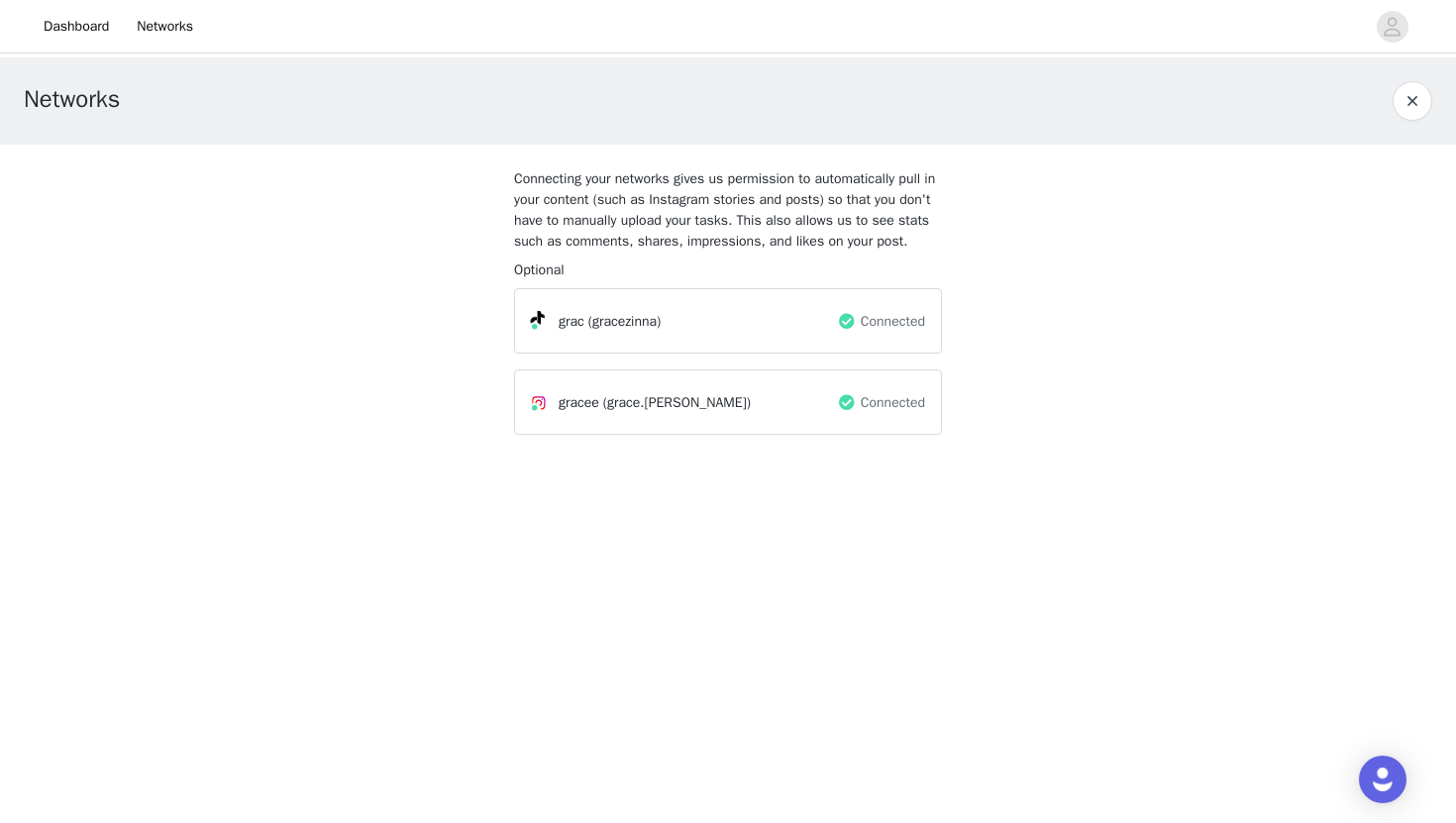 click at bounding box center [1412, 101] 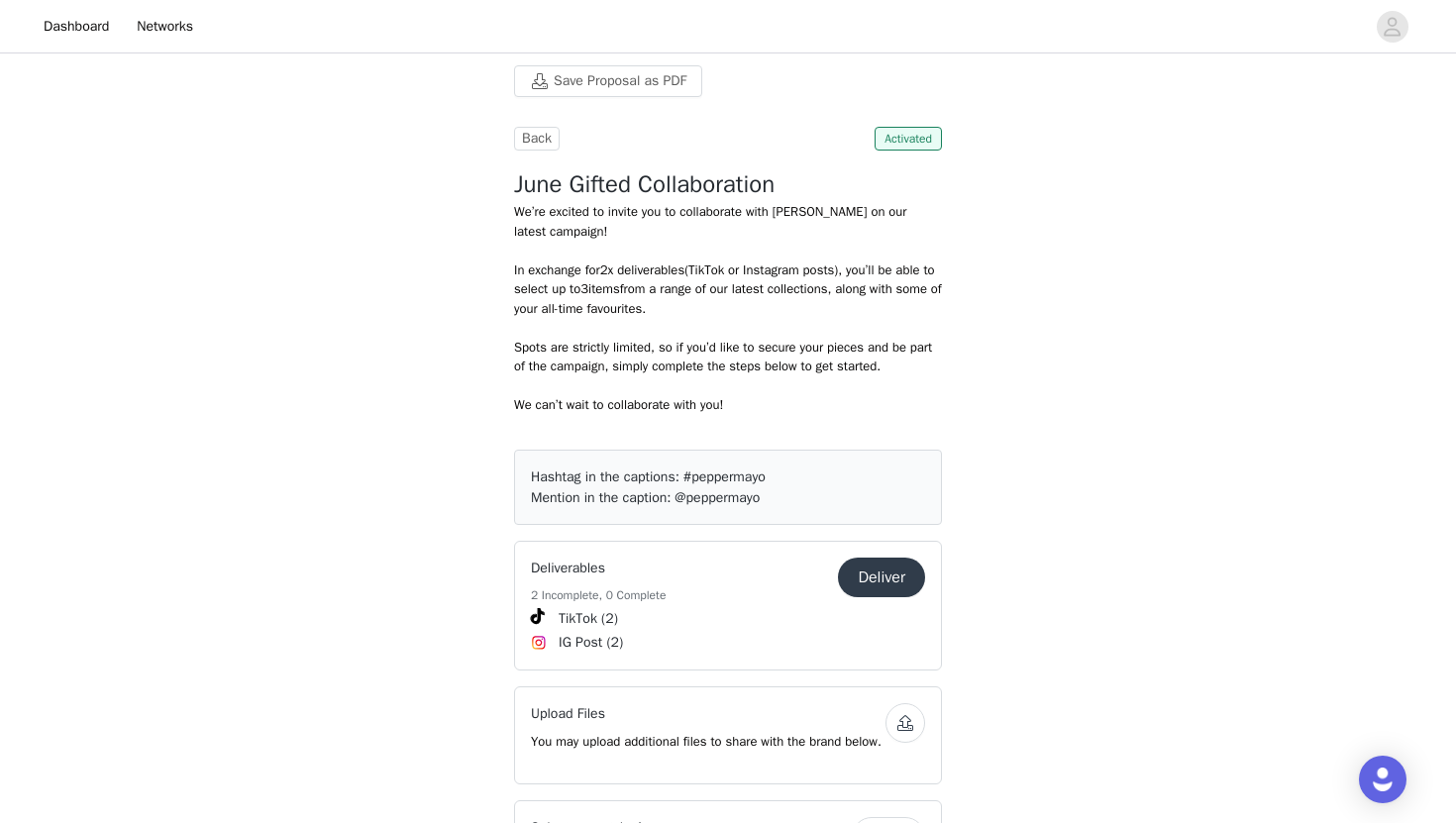 scroll, scrollTop: 726, scrollLeft: 0, axis: vertical 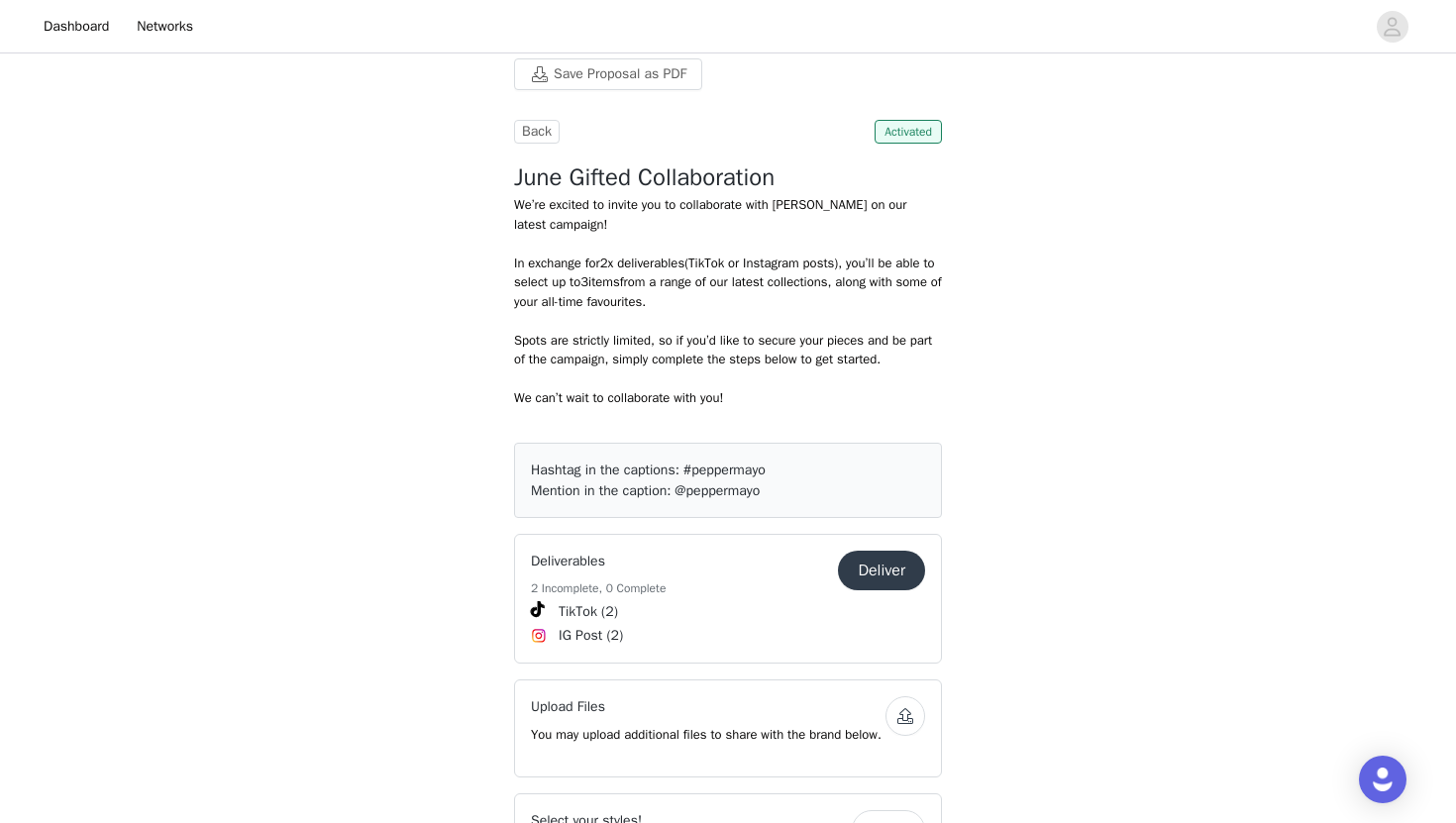 click on "Deliver" at bounding box center [882, 570] 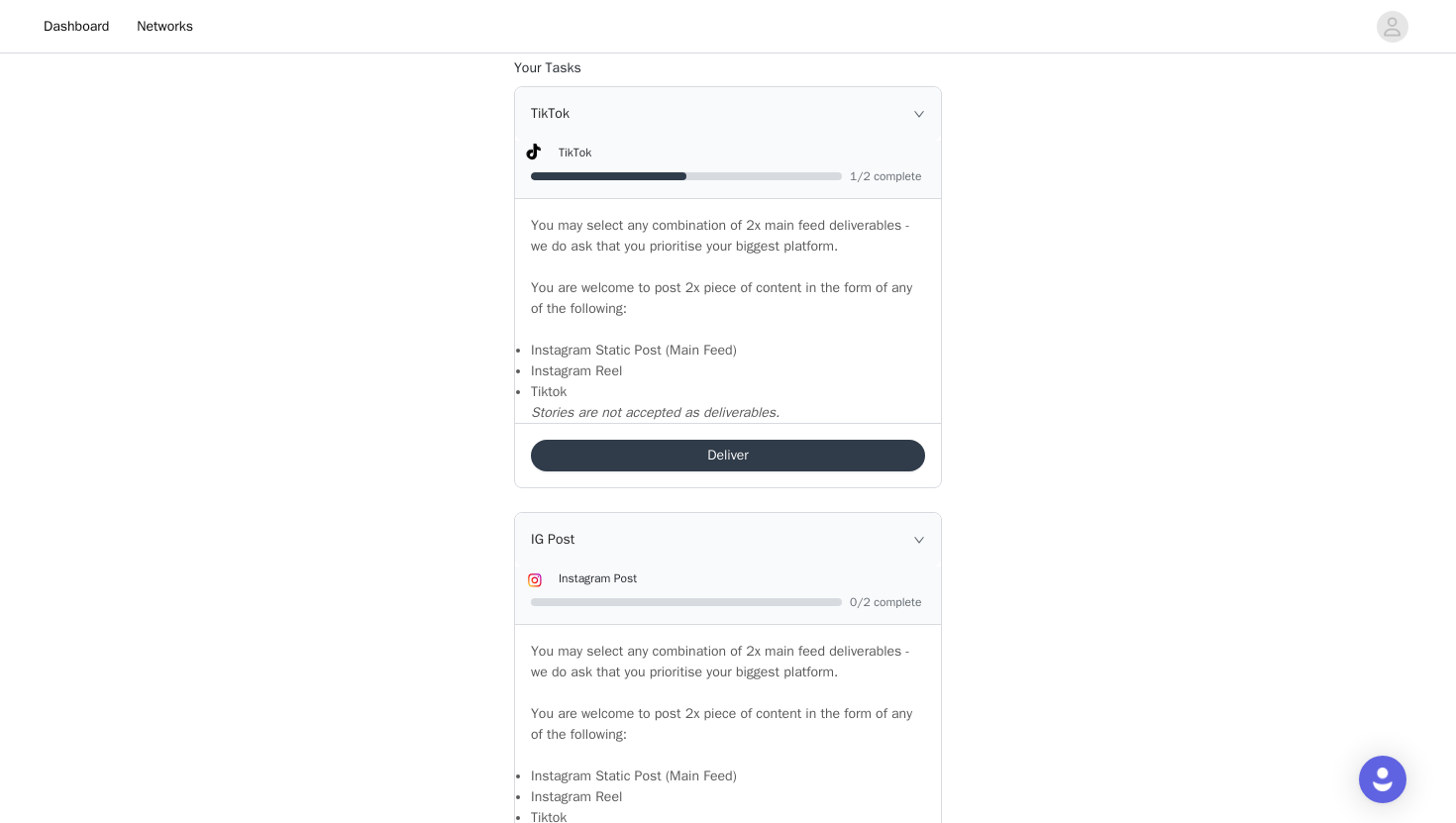 scroll, scrollTop: 1164, scrollLeft: 0, axis: vertical 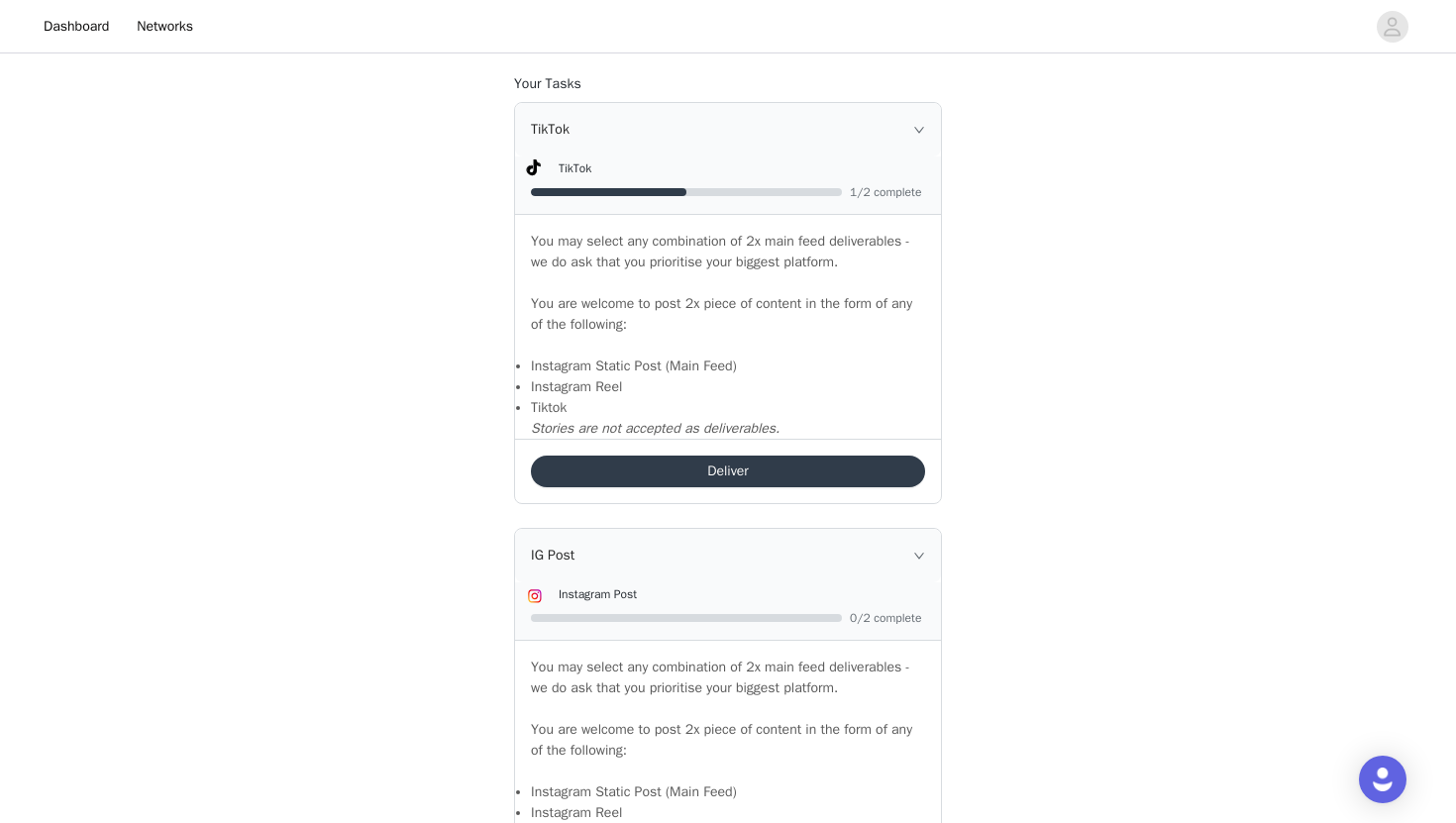 click on "Deliver" at bounding box center (728, 471) 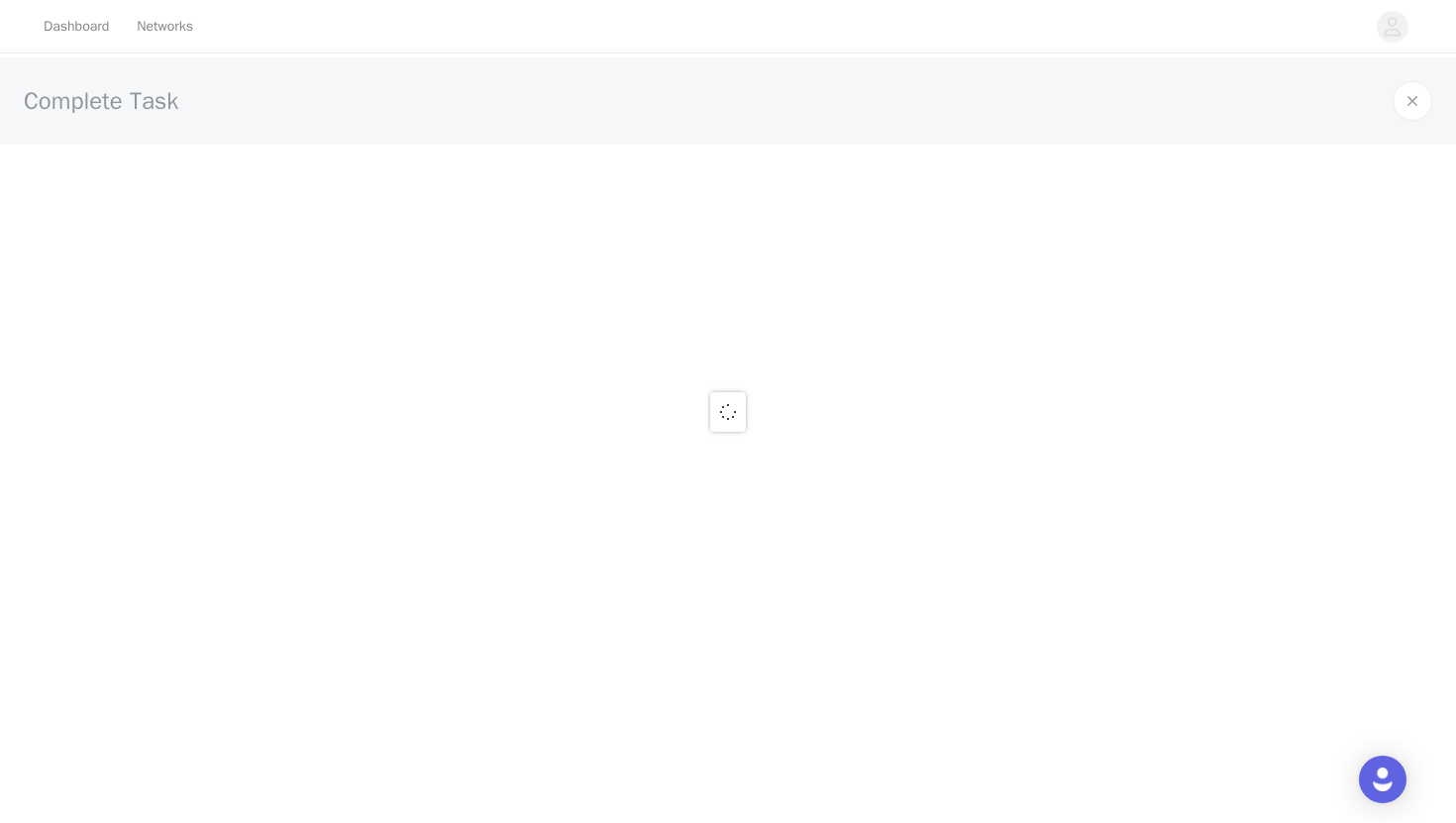 scroll, scrollTop: 0, scrollLeft: 0, axis: both 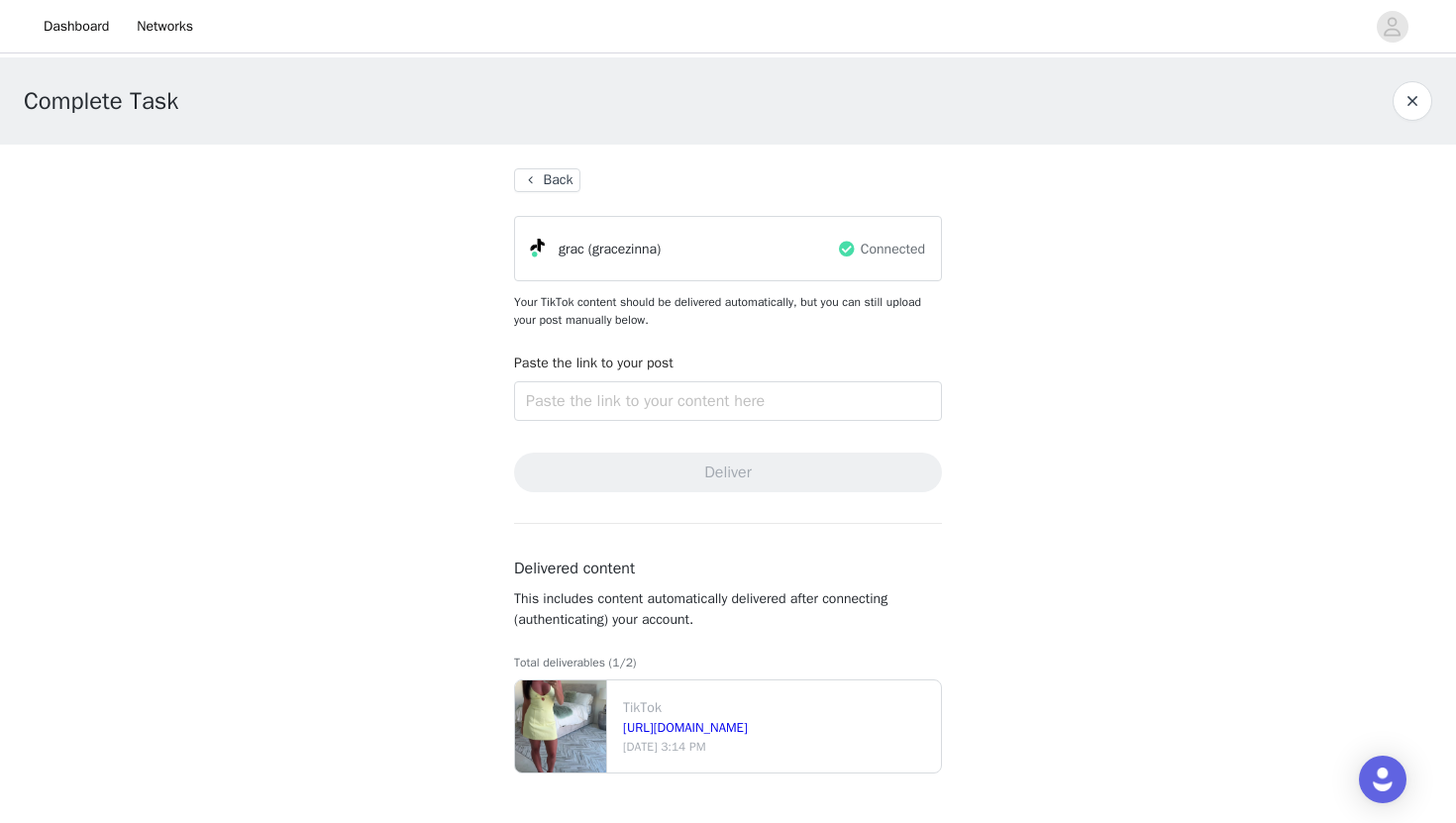 click on "Delivered content
This includes content automatically delivered after connecting (authenticating) your account.
Total deliverables (1/2)     TikTok   https://www.tiktok.com/@gracezinna/video/7524119415051308343   Jul 7 2025 3:14 PM" at bounding box center [728, 649] 